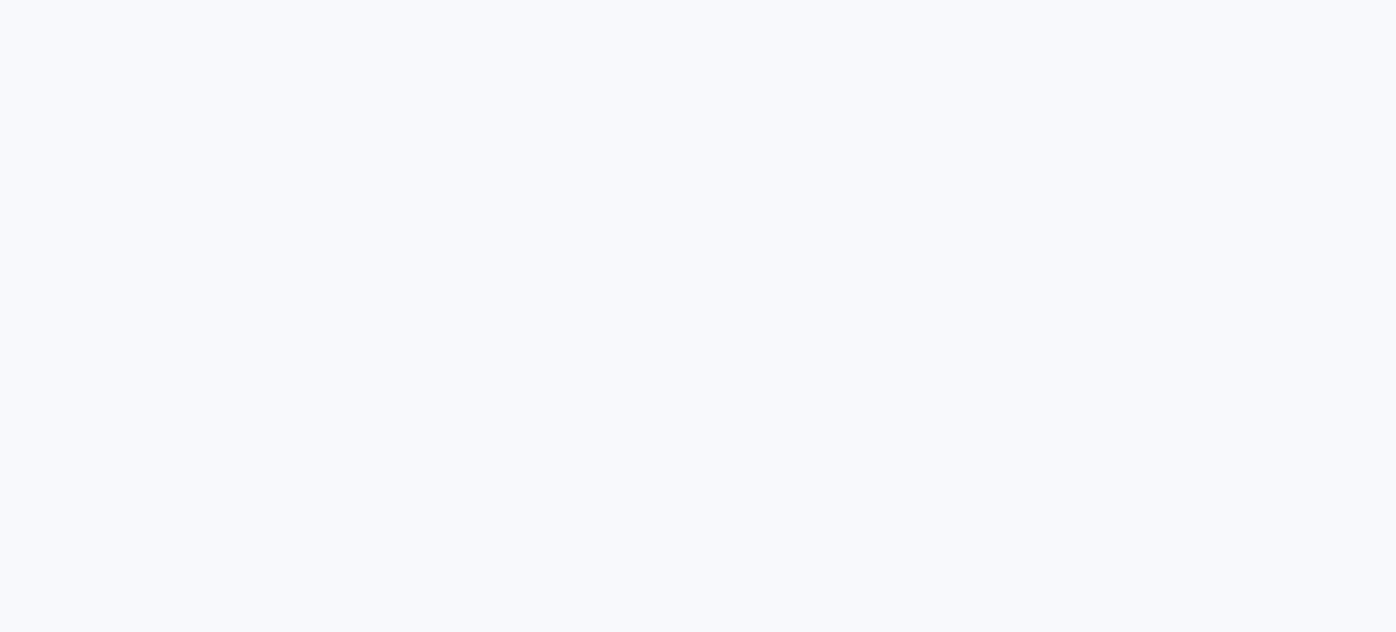 scroll, scrollTop: 0, scrollLeft: 0, axis: both 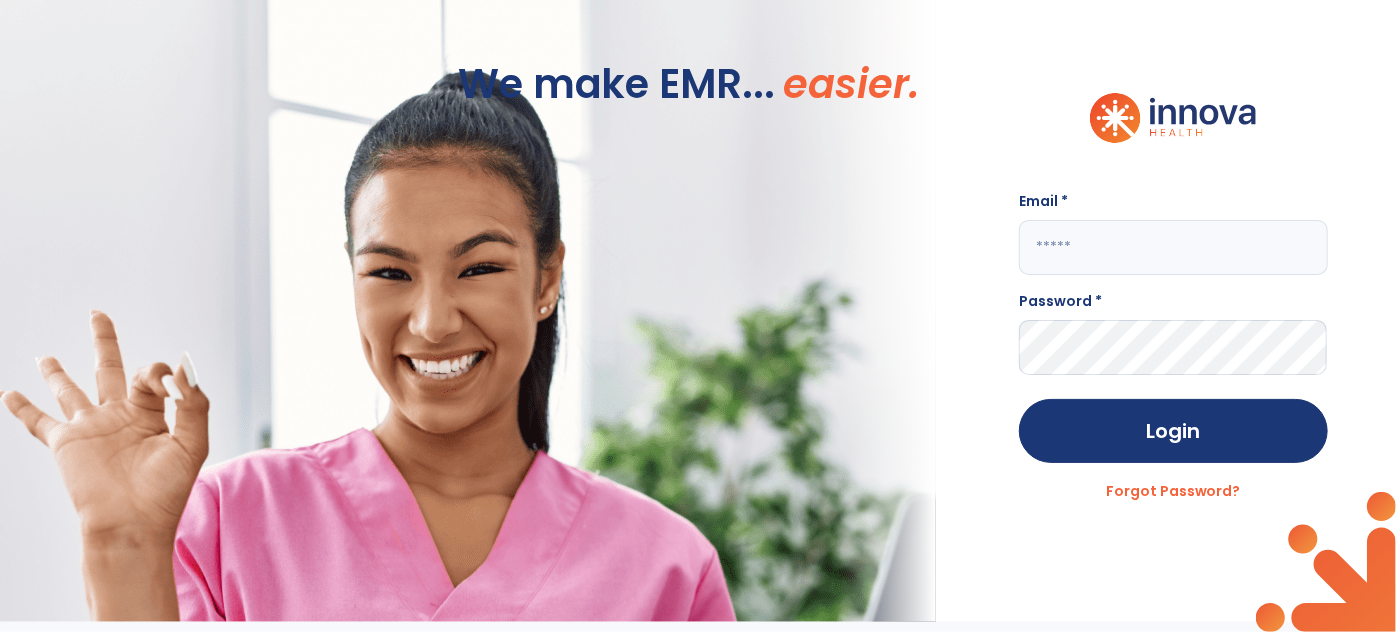 click 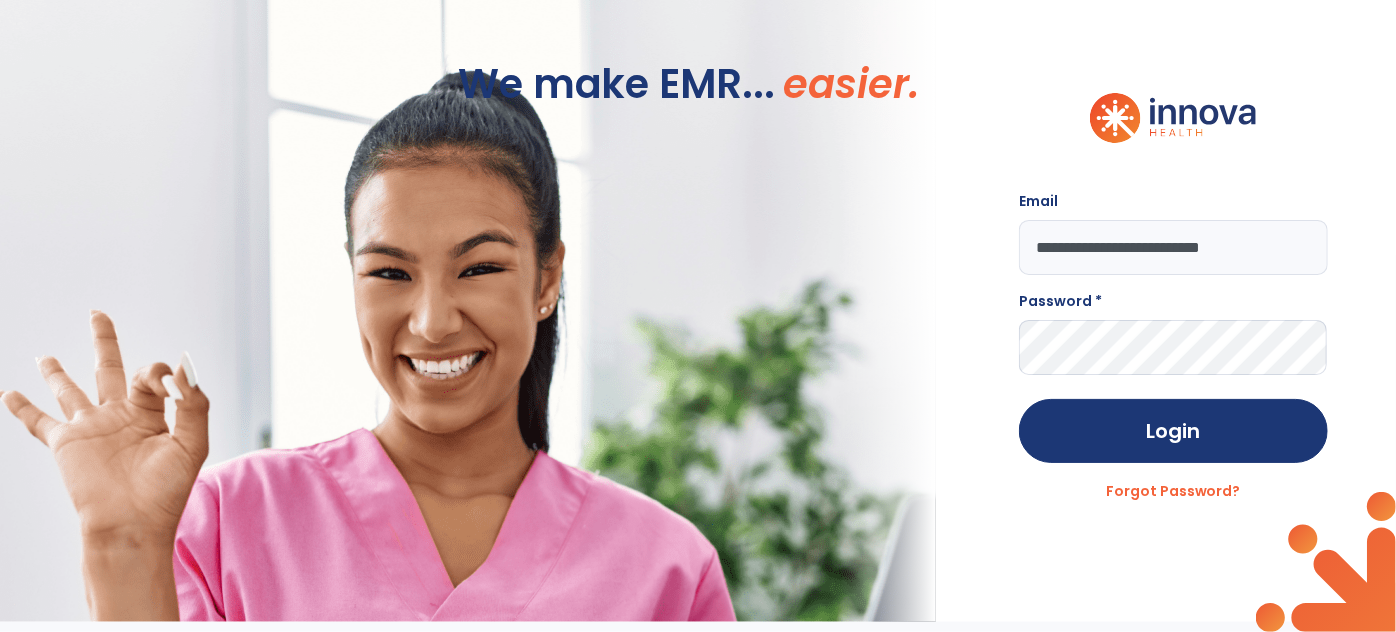 type on "**********" 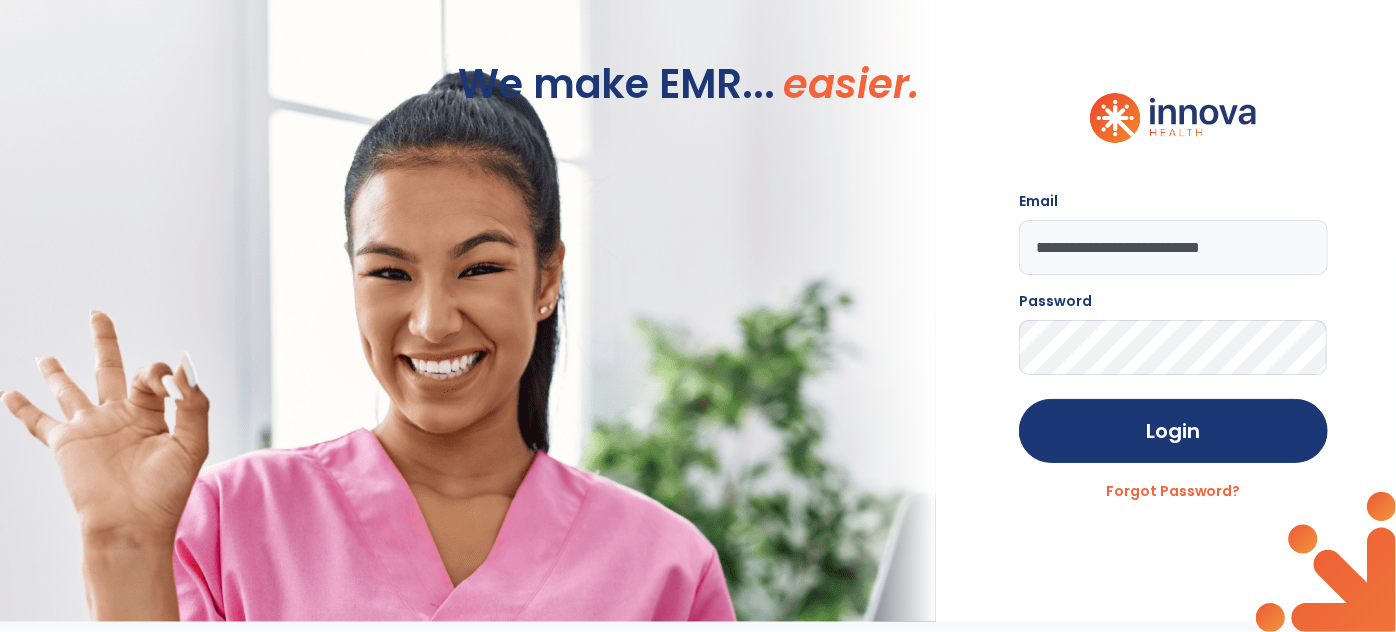 click on "Login" 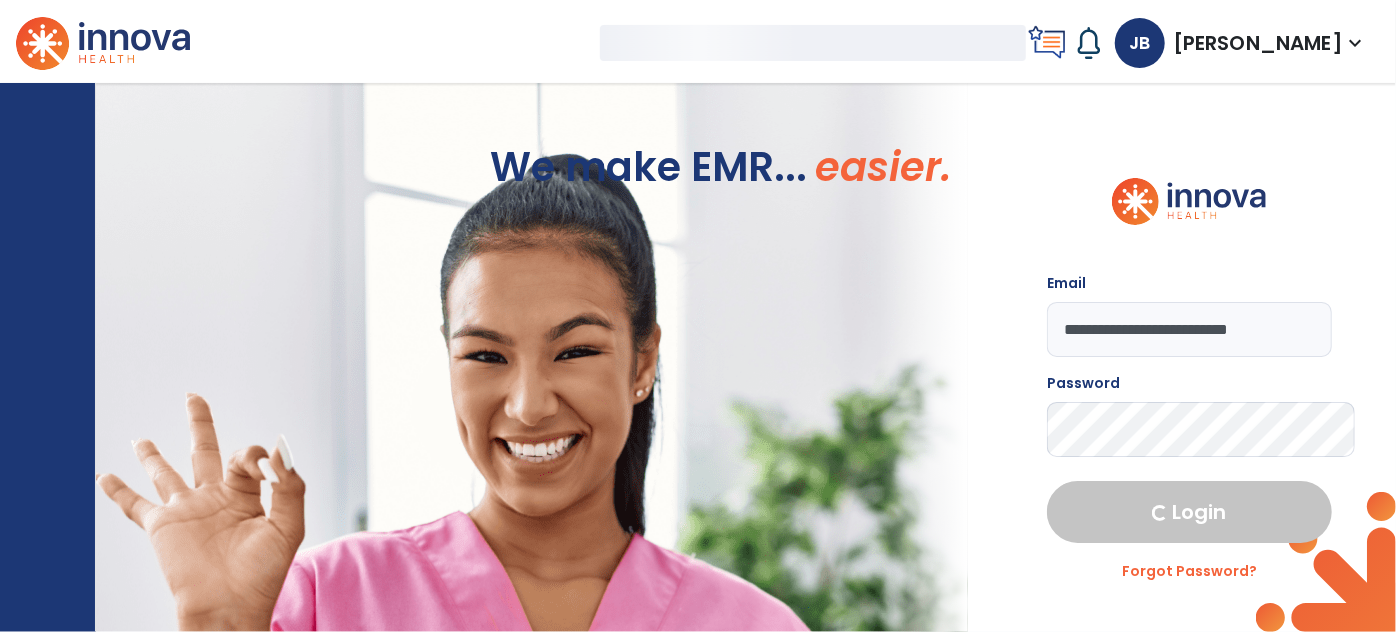 select on "****" 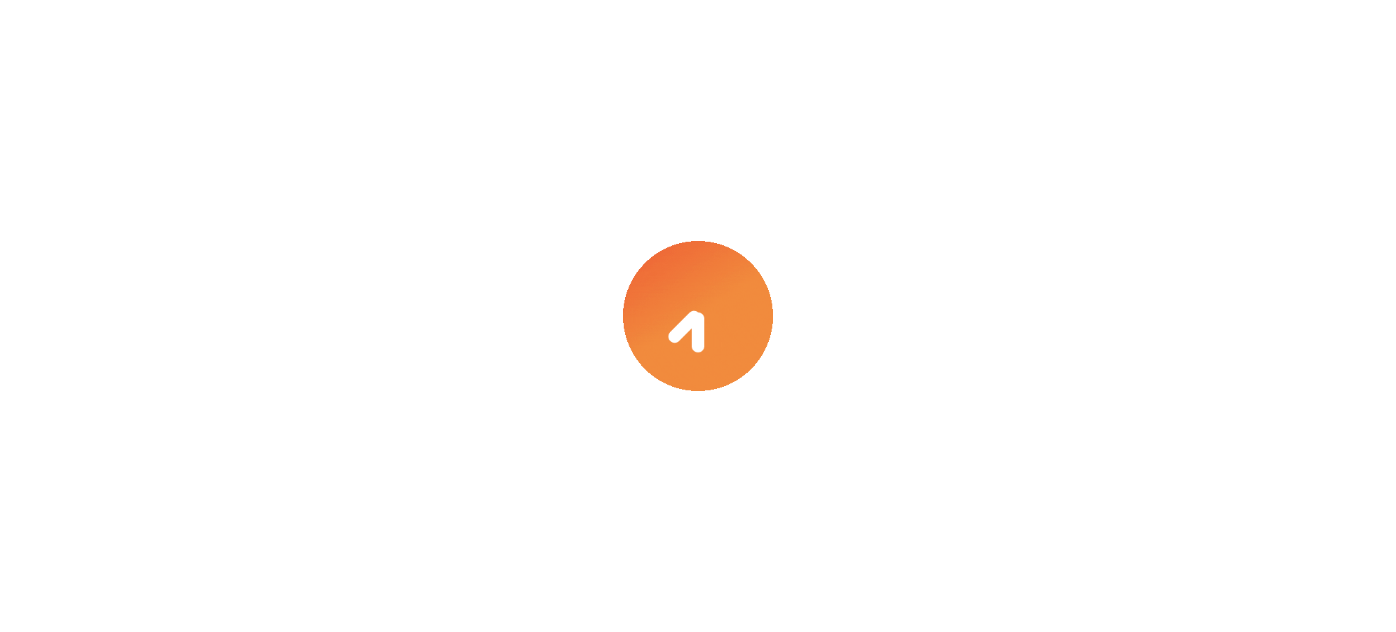 scroll, scrollTop: 0, scrollLeft: 0, axis: both 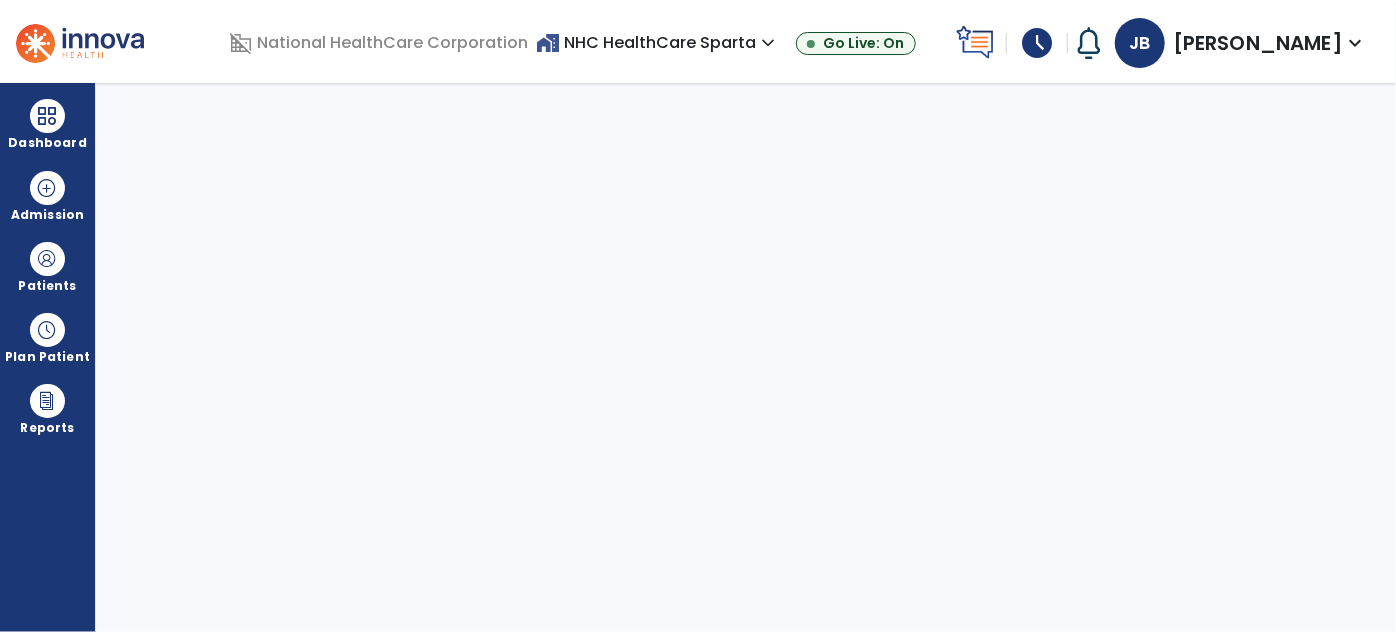 select on "****" 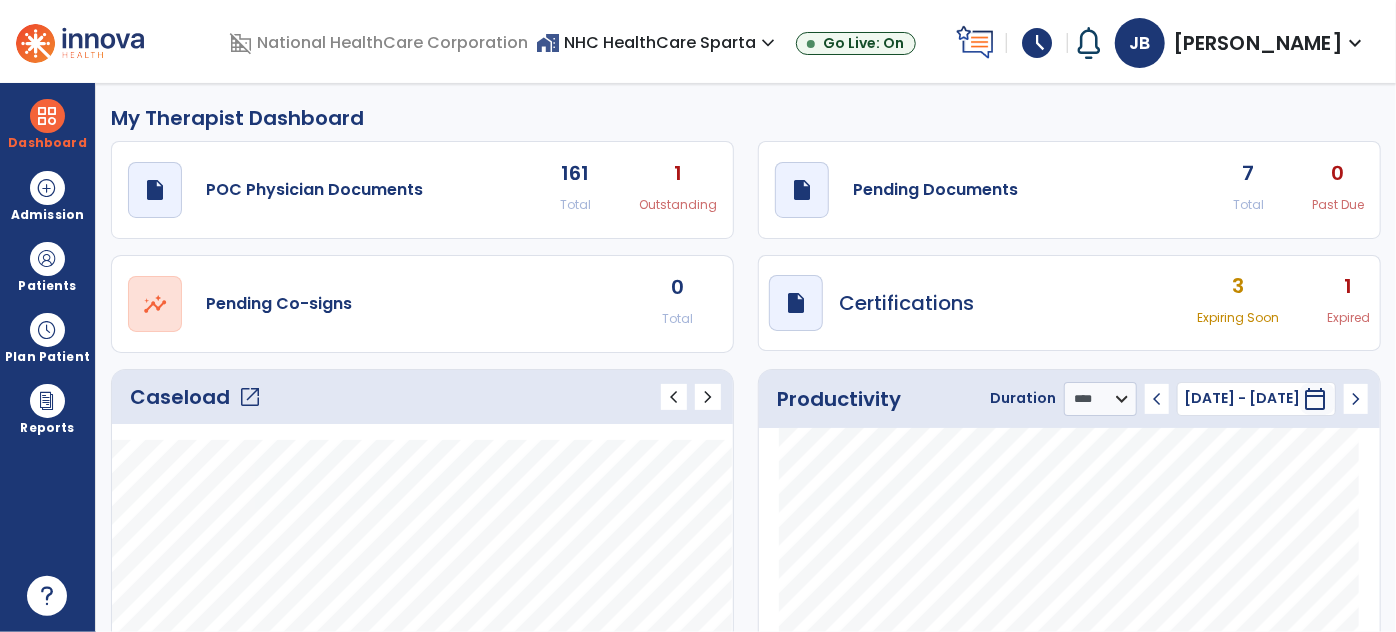 click on "Caseload   open_in_new   chevron_left   chevron_right" 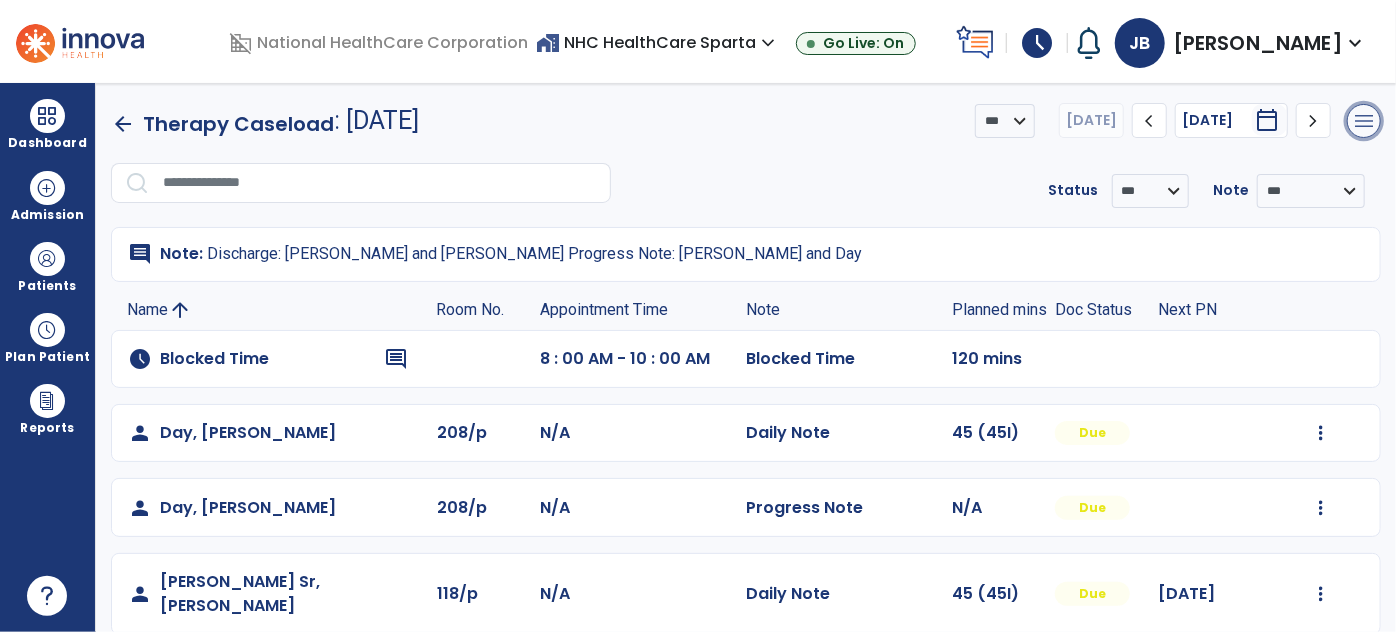 click on "menu" at bounding box center (1364, 121) 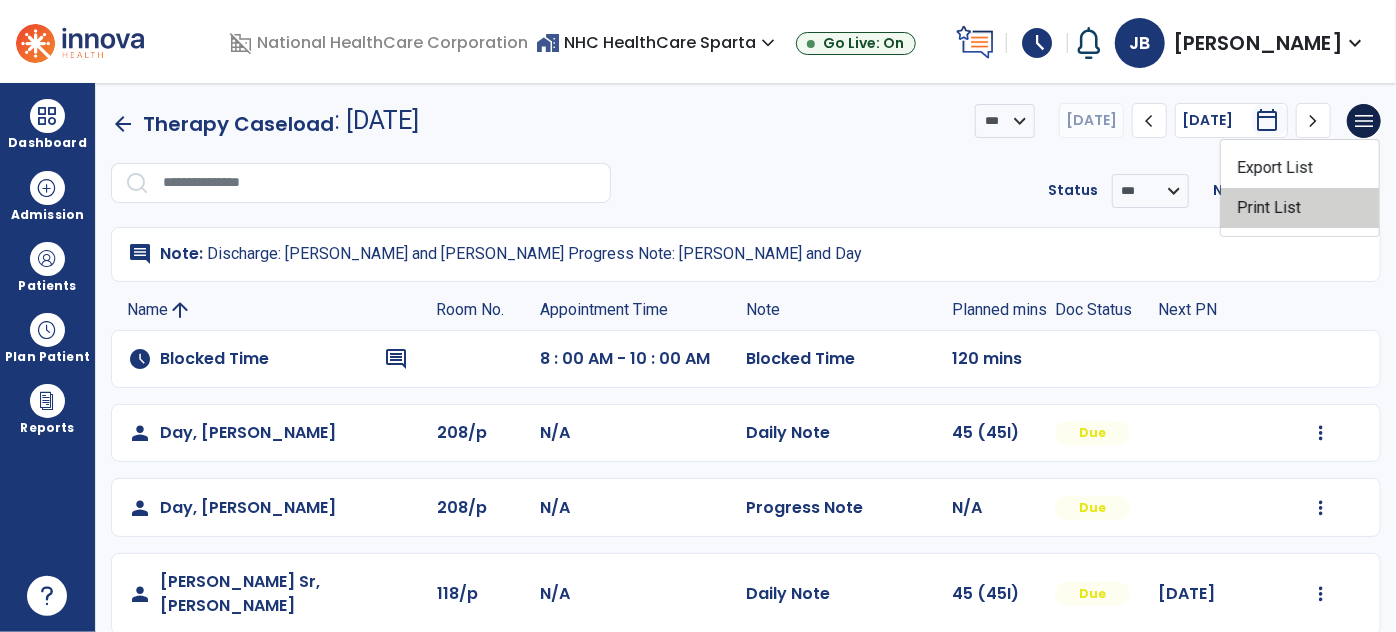 click on "Print List" 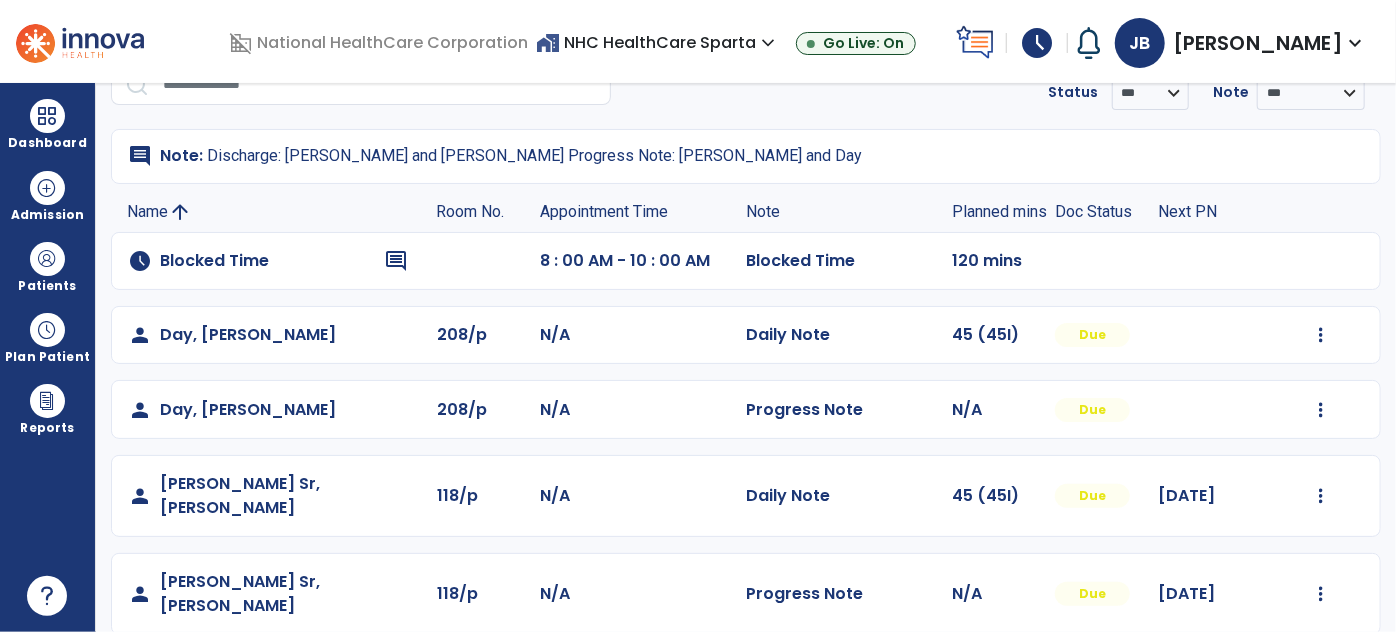 scroll, scrollTop: 0, scrollLeft: 0, axis: both 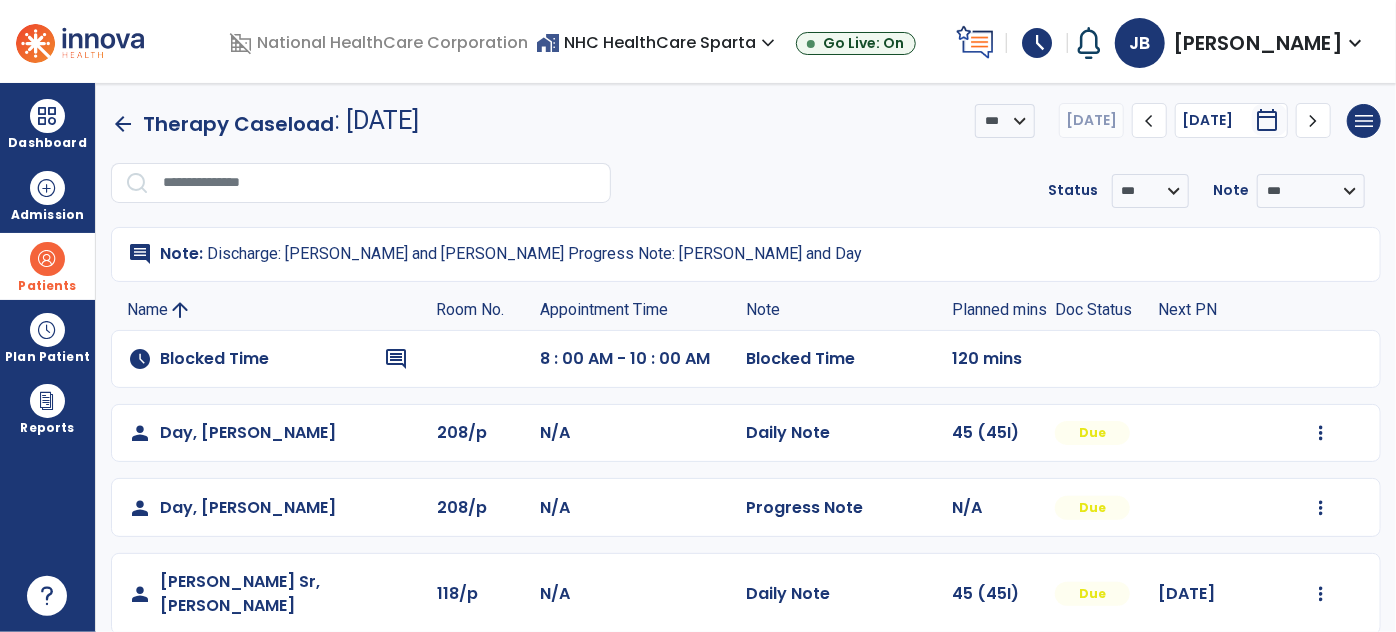 click at bounding box center (47, 259) 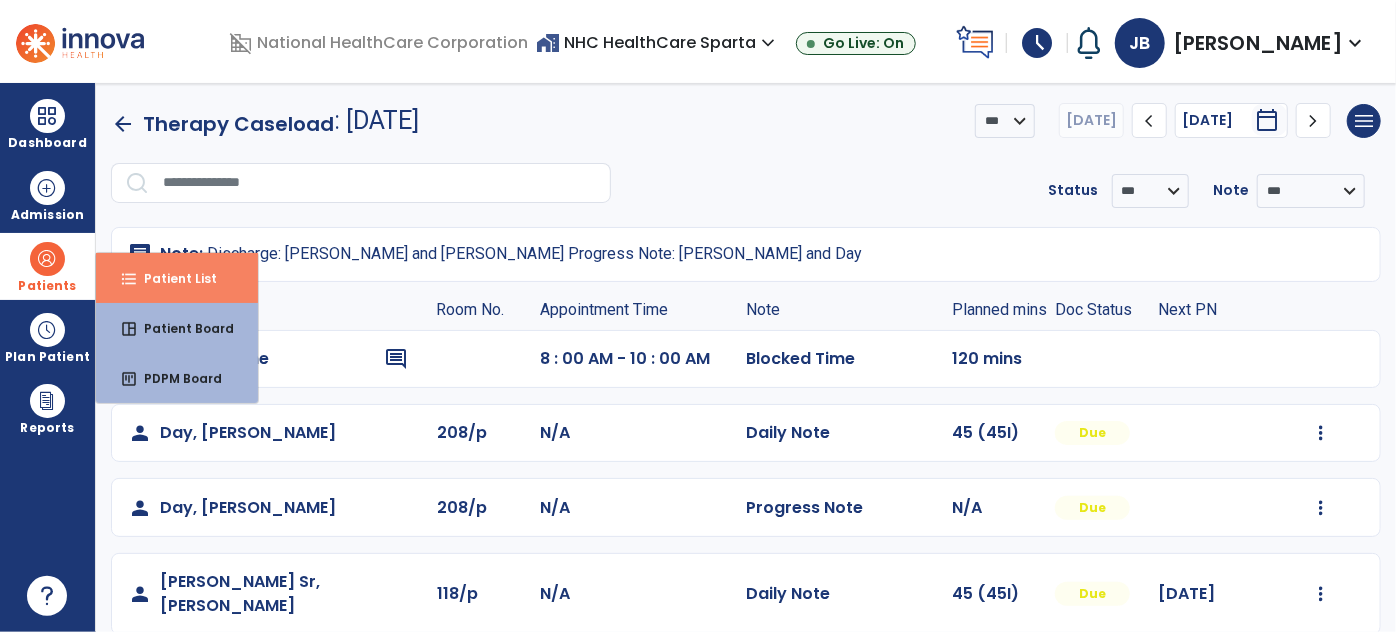 click on "format_list_bulleted  Patient List" at bounding box center (177, 278) 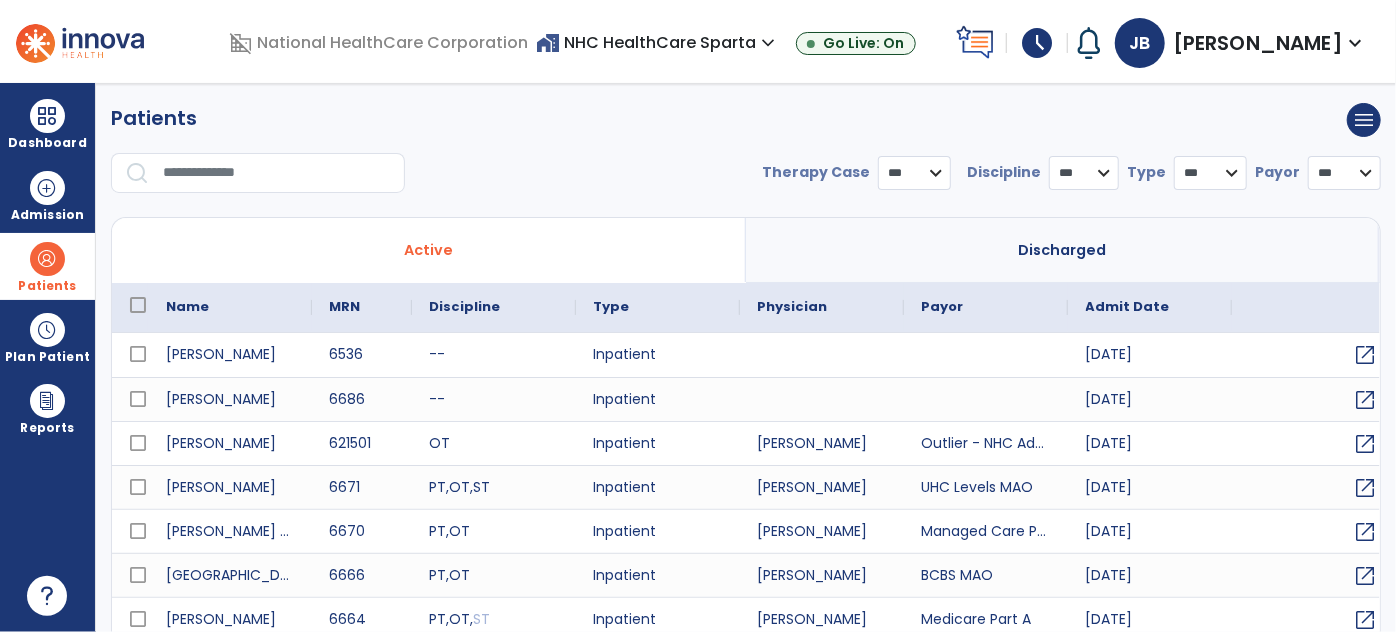 select on "***" 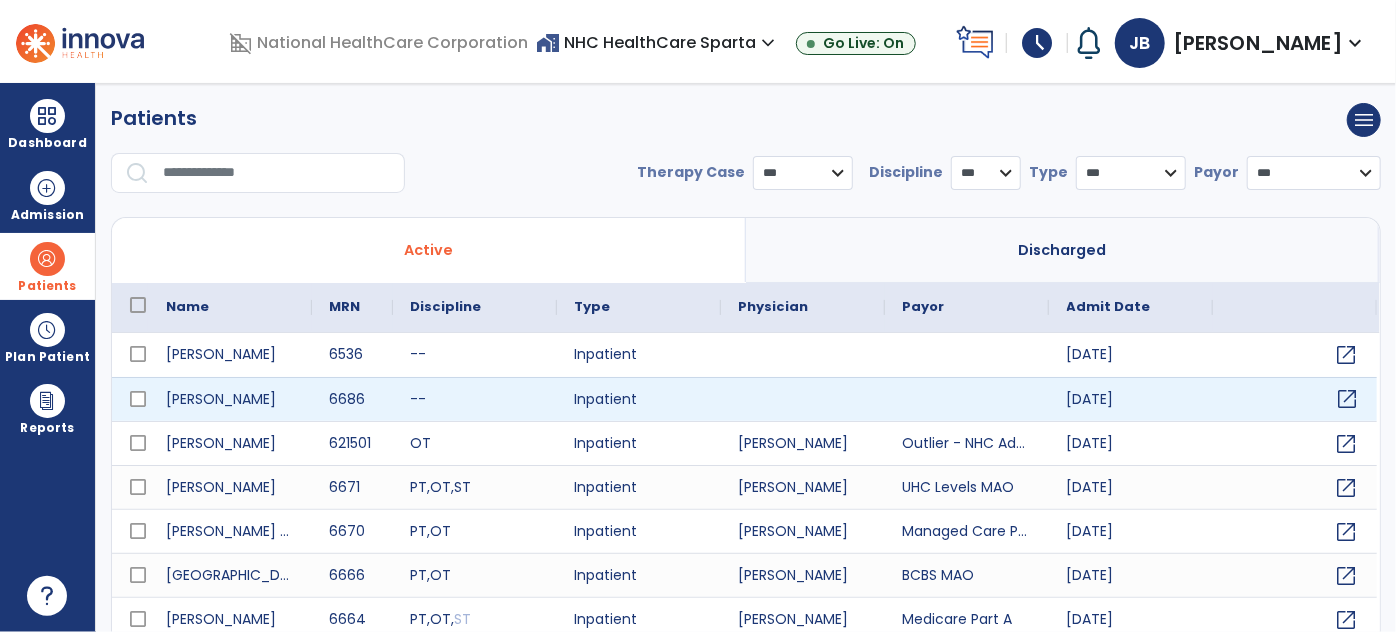 click on "open_in_new" at bounding box center [1348, 399] 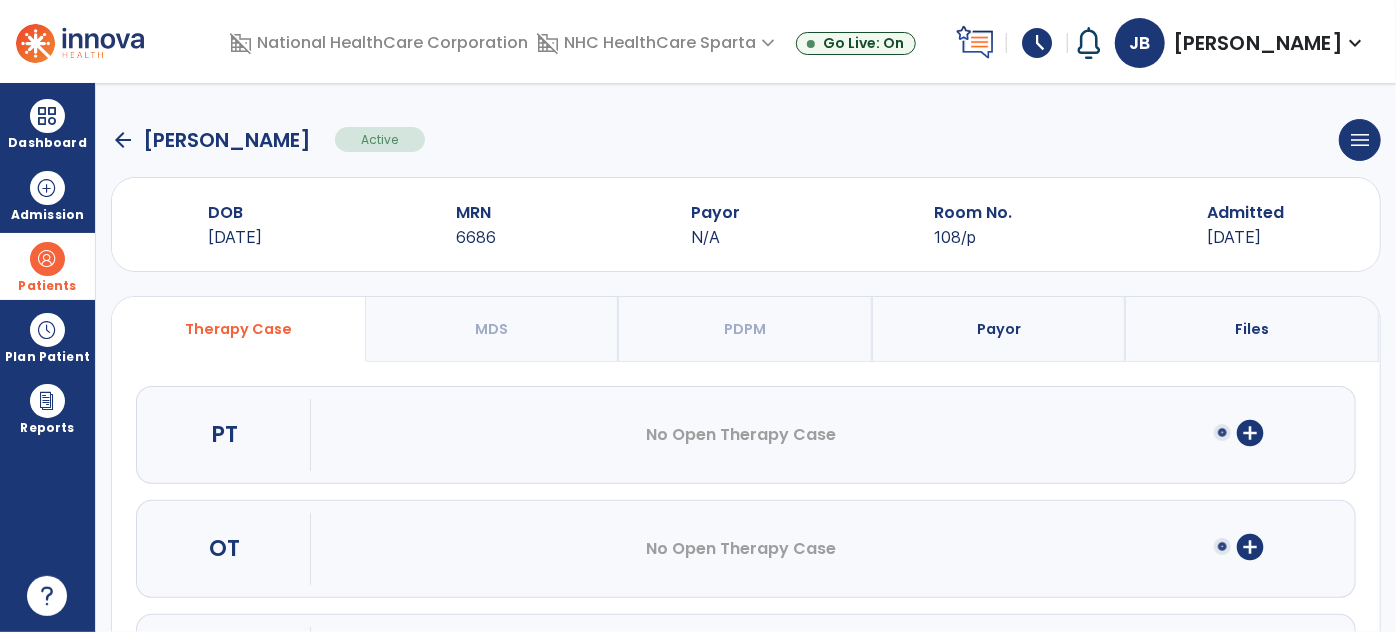 click on "Payor" at bounding box center (1000, 329) 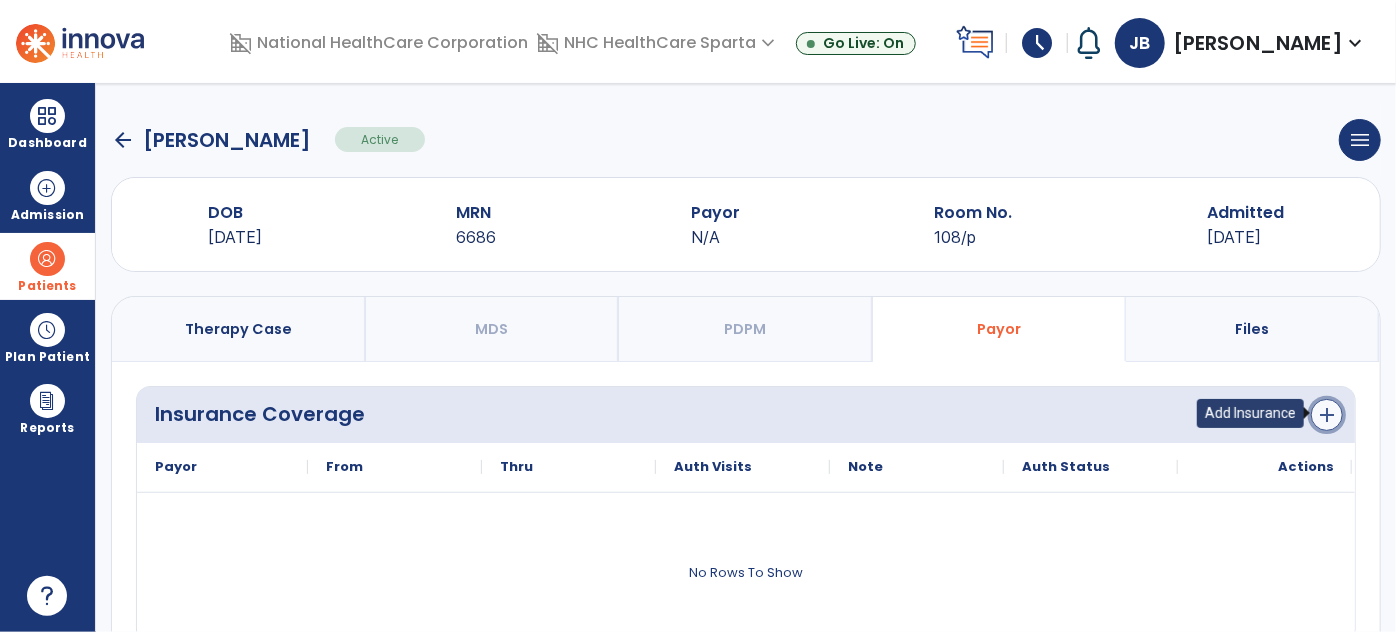 click on "add" 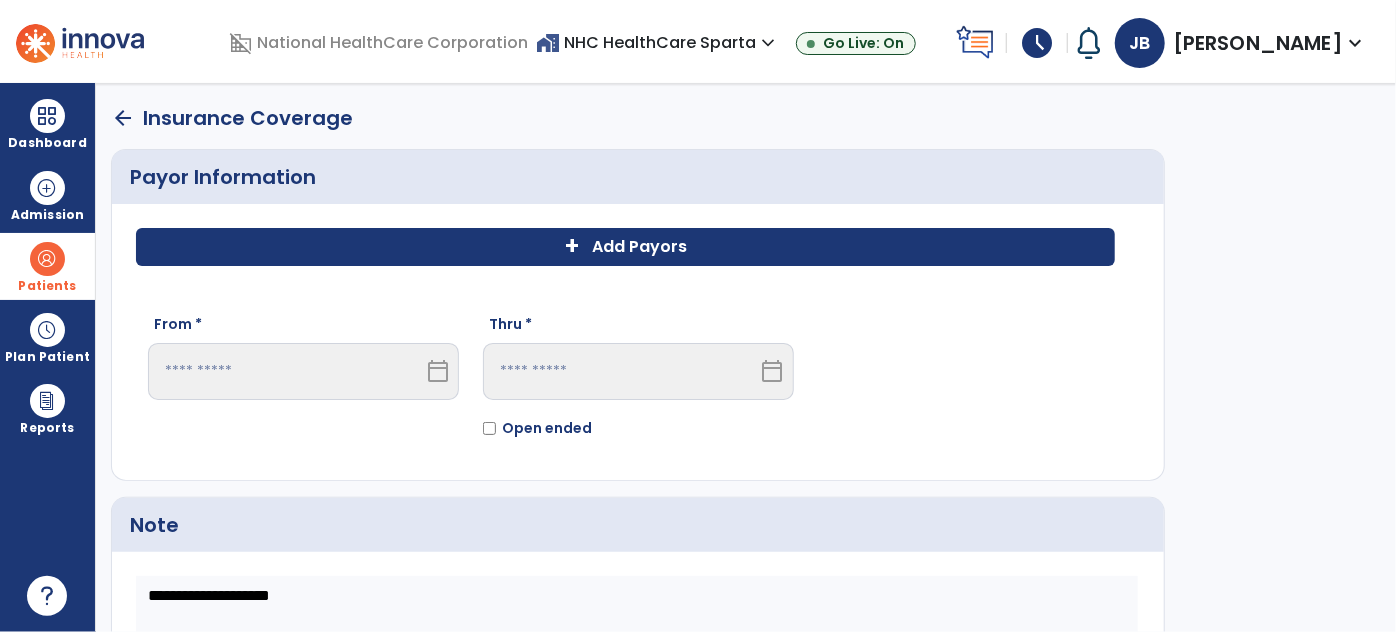 click on "Add Payors" 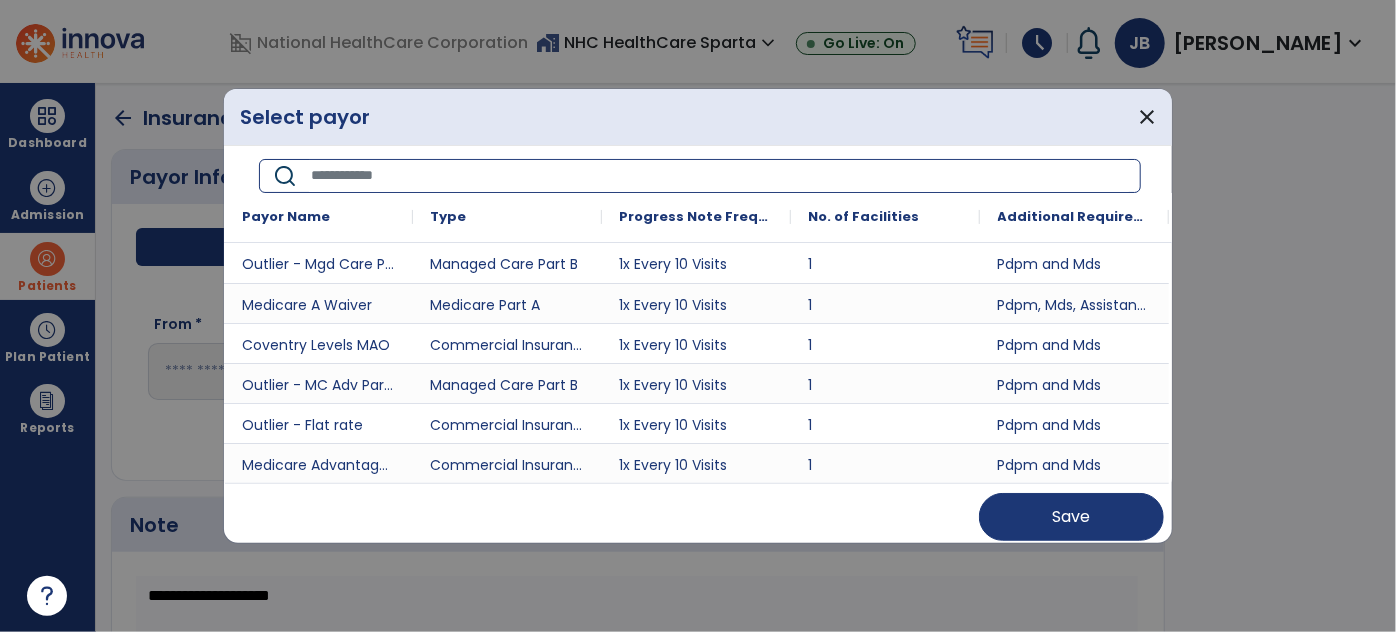 click at bounding box center [719, 176] 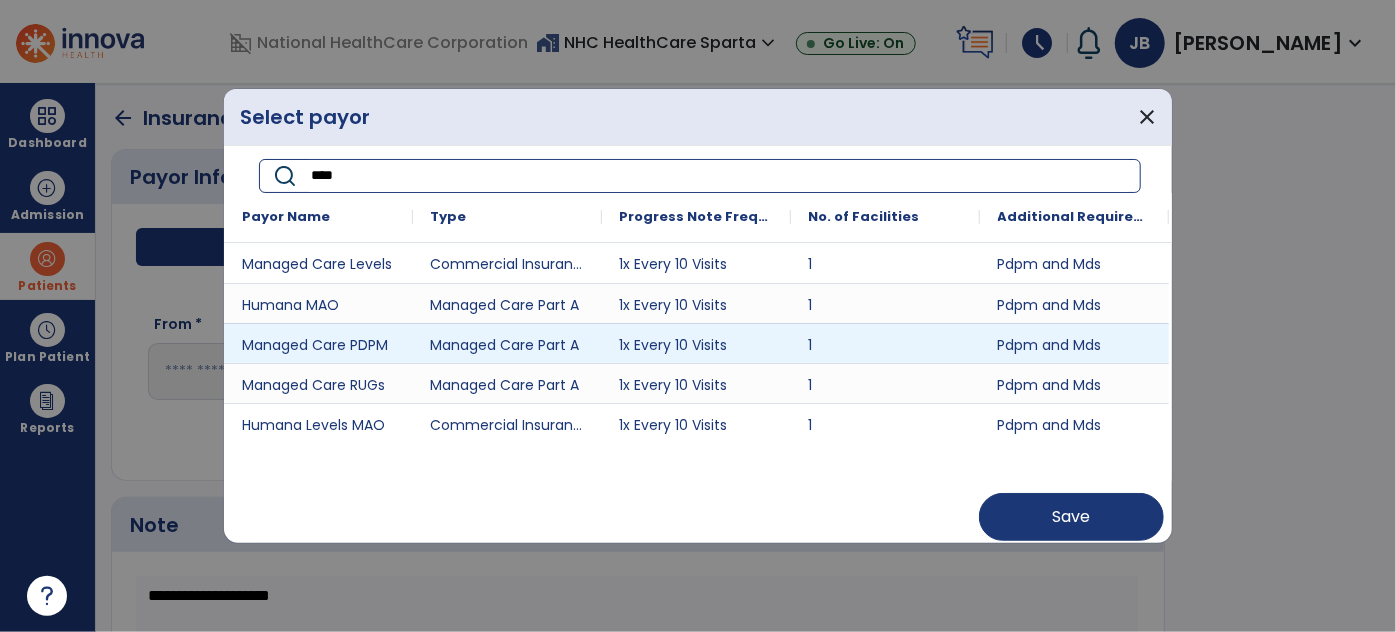type on "****" 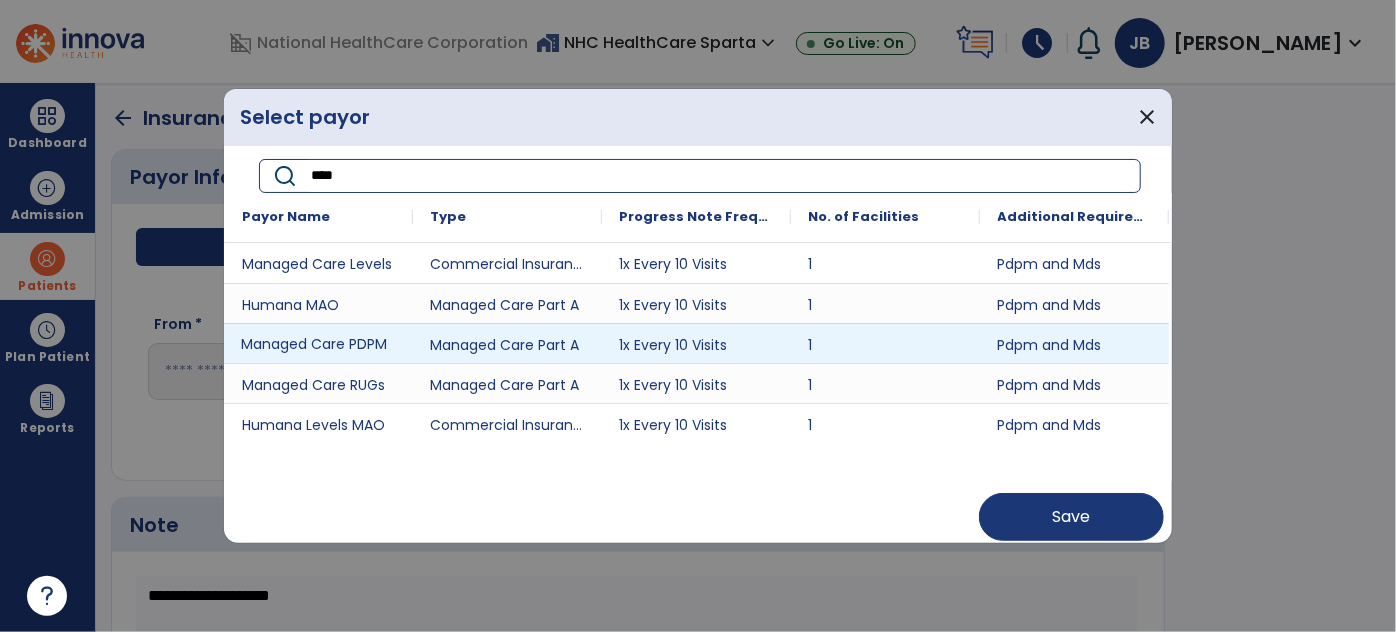 click on "Managed Care PDPM" at bounding box center [318, 343] 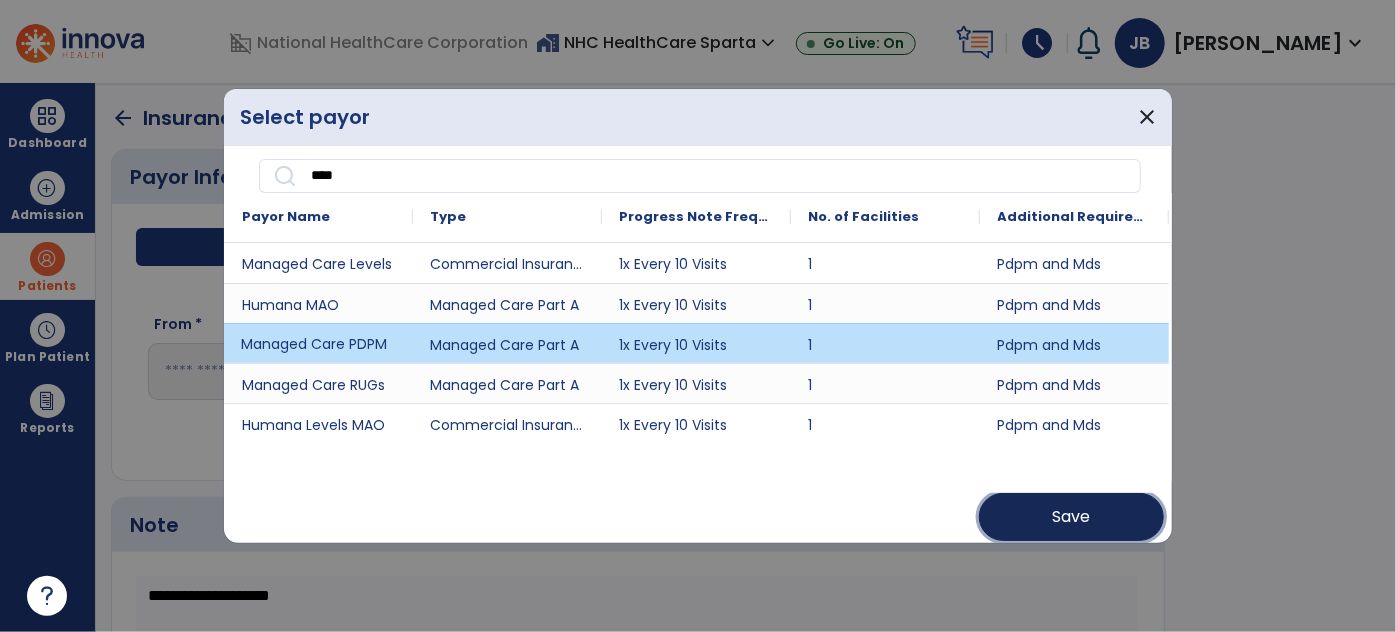 click on "Save" at bounding box center (1071, 517) 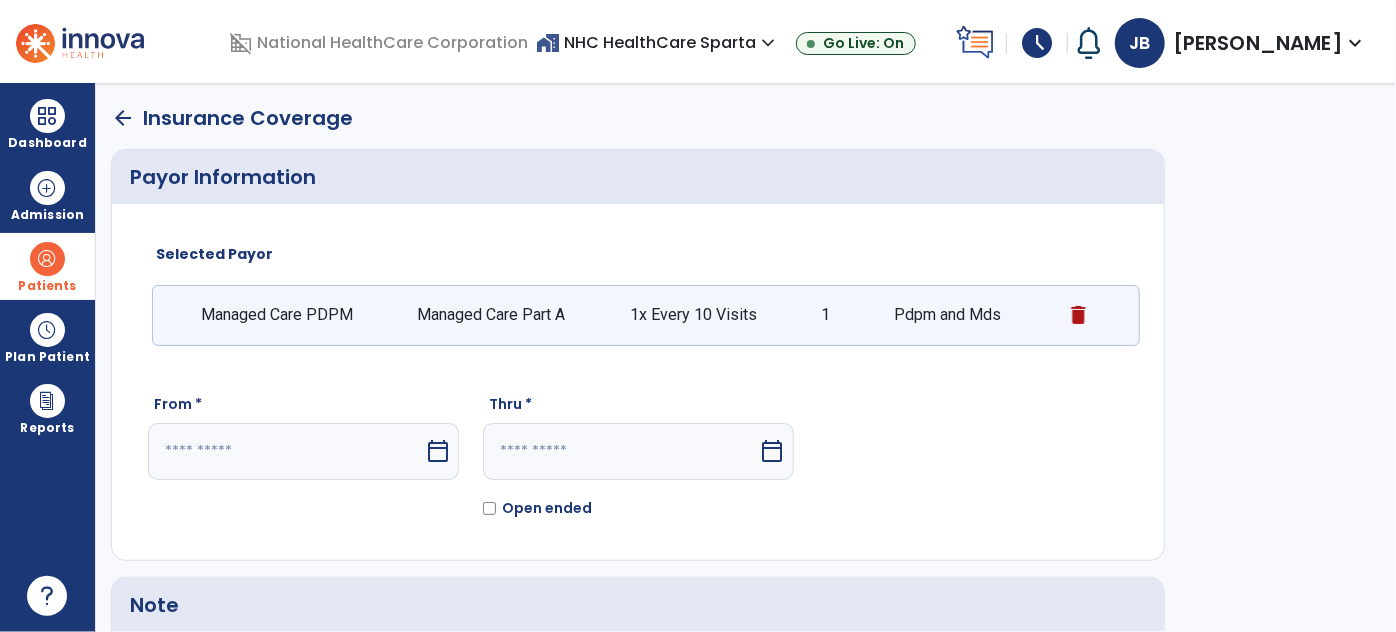 click at bounding box center (286, 451) 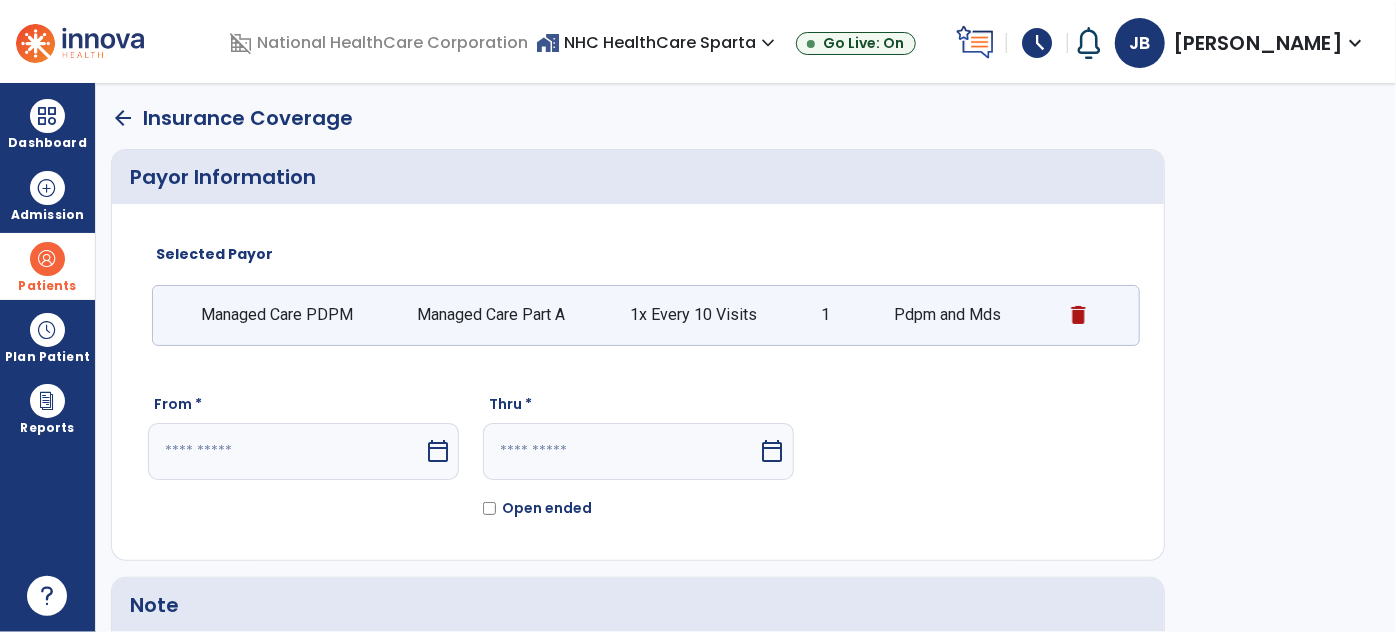 scroll, scrollTop: 0, scrollLeft: 0, axis: both 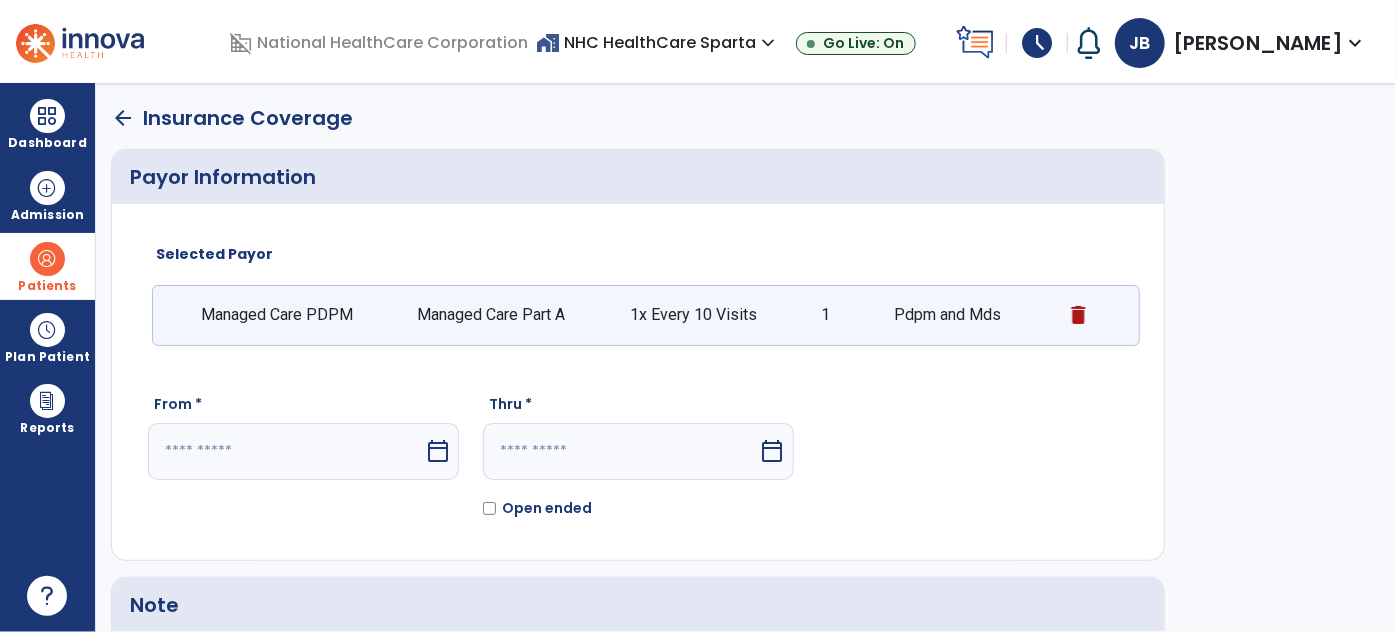 select on "*" 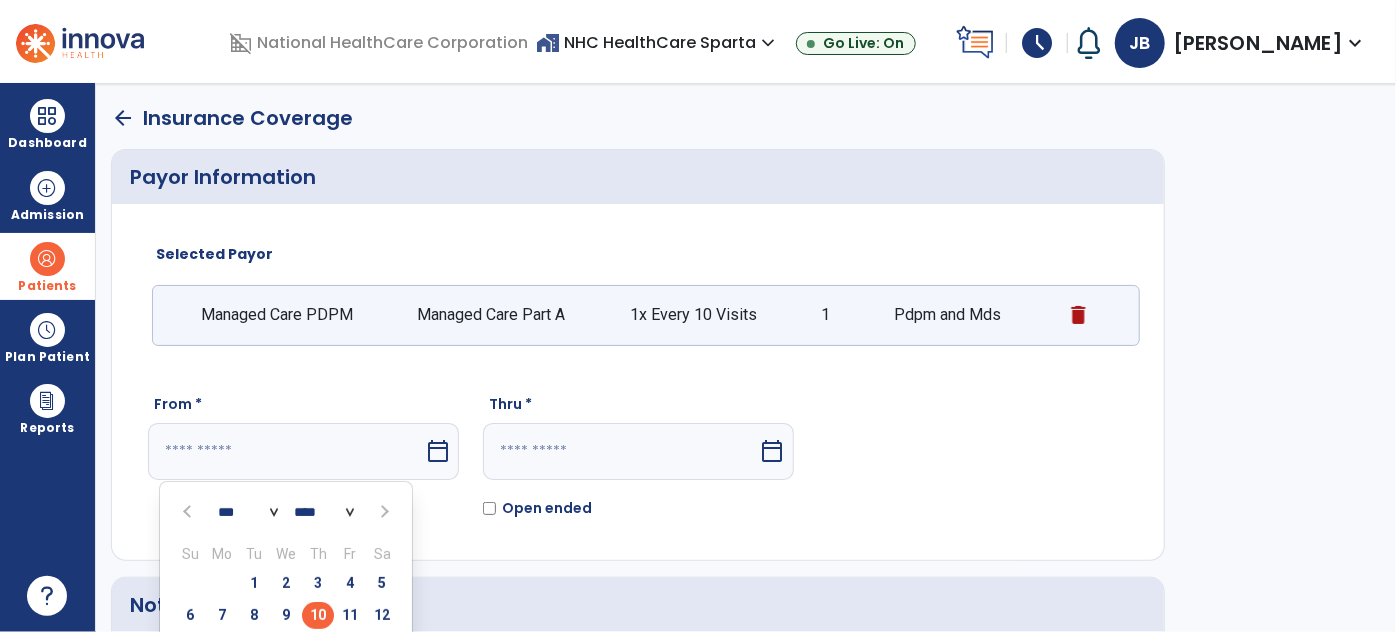 click on "10" at bounding box center [318, 615] 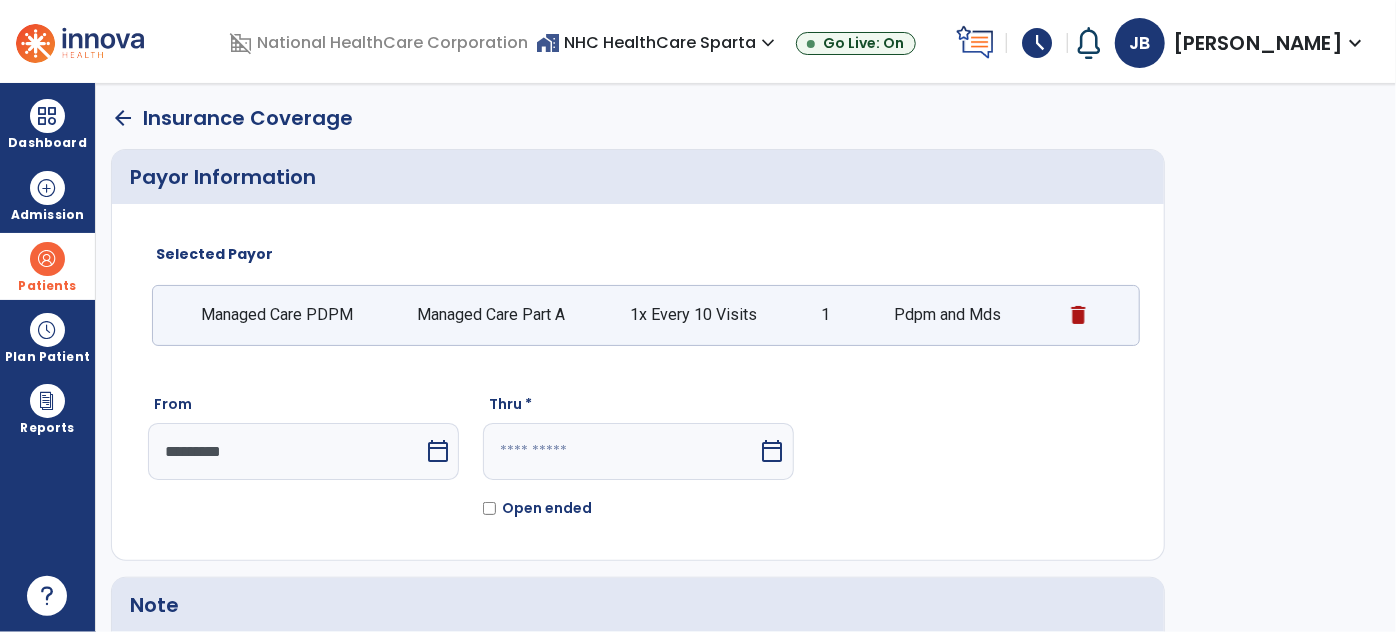click on "Open ended" 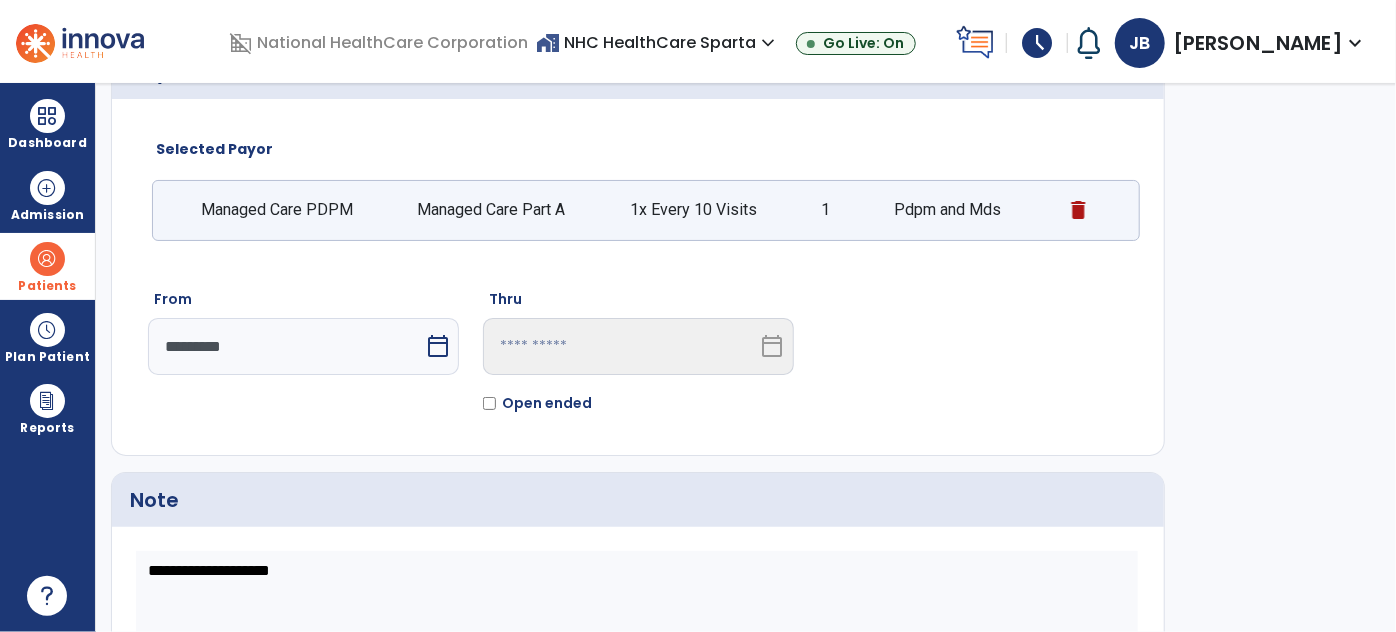 scroll, scrollTop: 271, scrollLeft: 0, axis: vertical 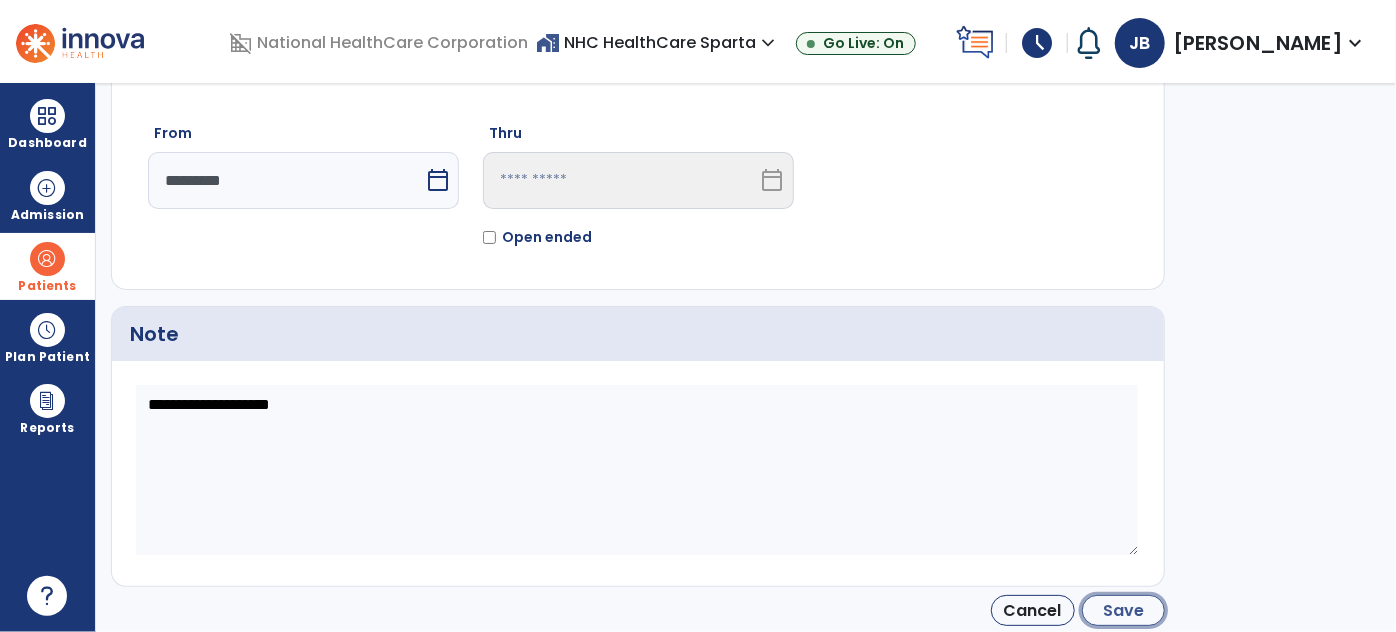 click on "Save" 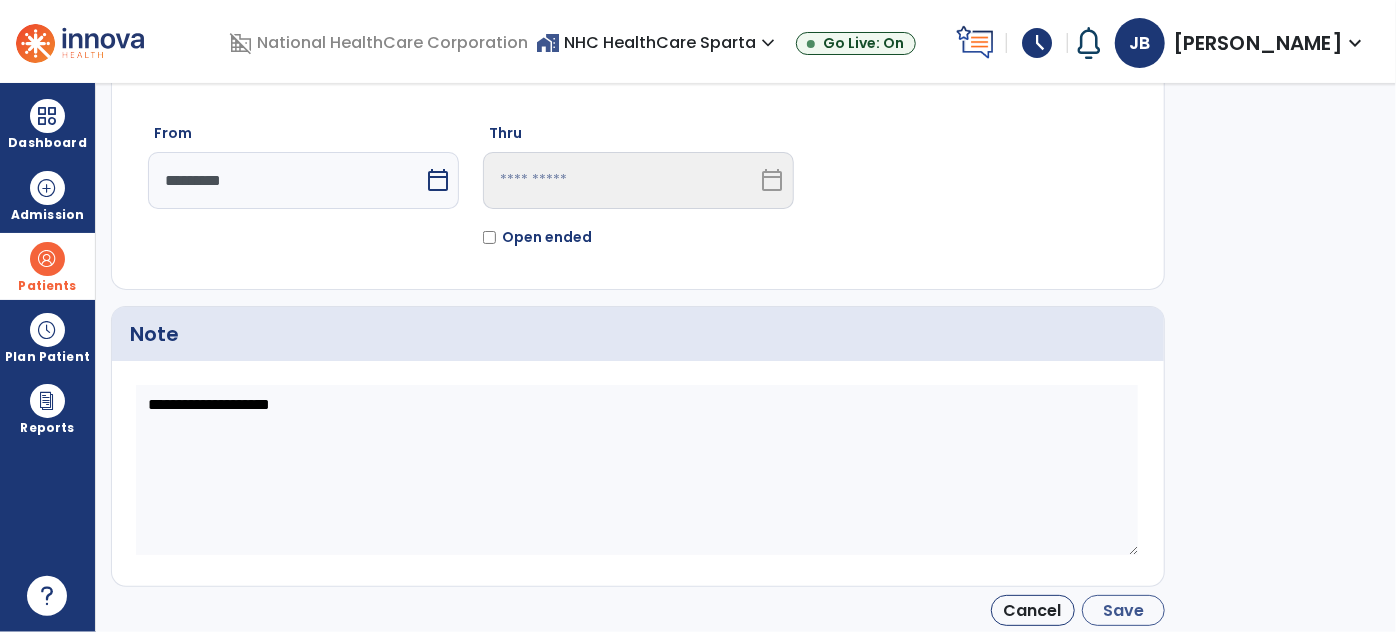 type on "*********" 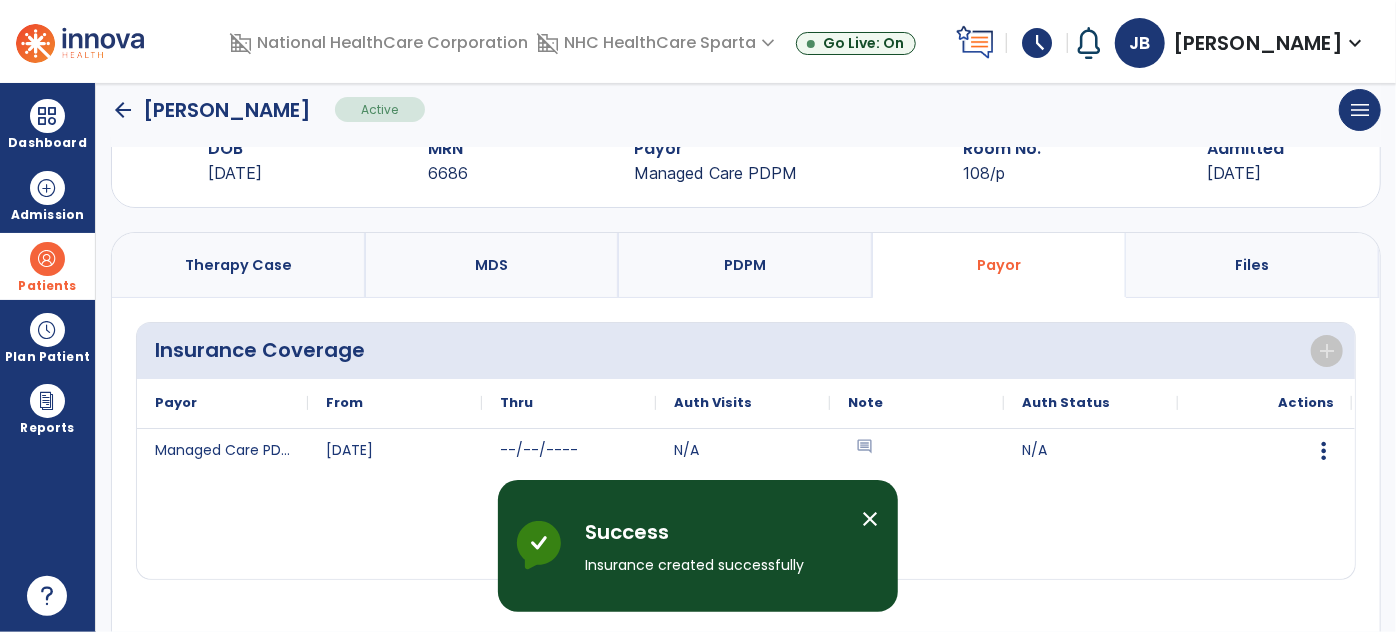 scroll, scrollTop: 0, scrollLeft: 0, axis: both 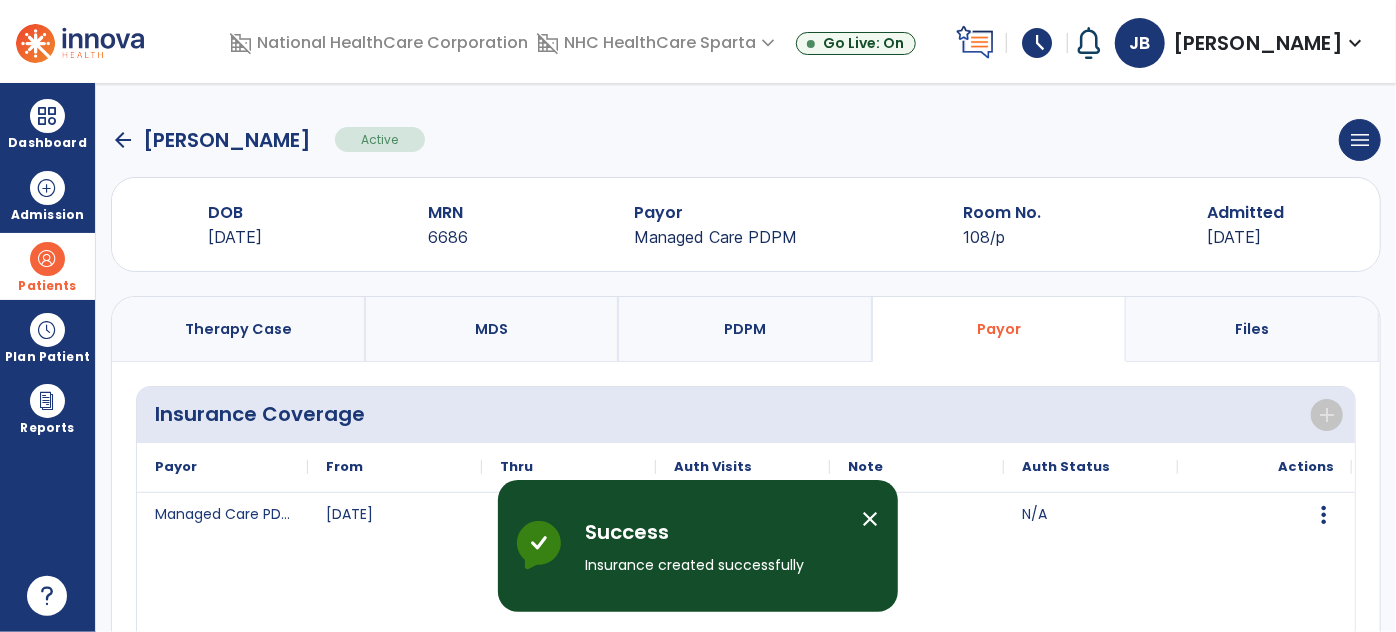 click on "Therapy Case" at bounding box center [239, 329] 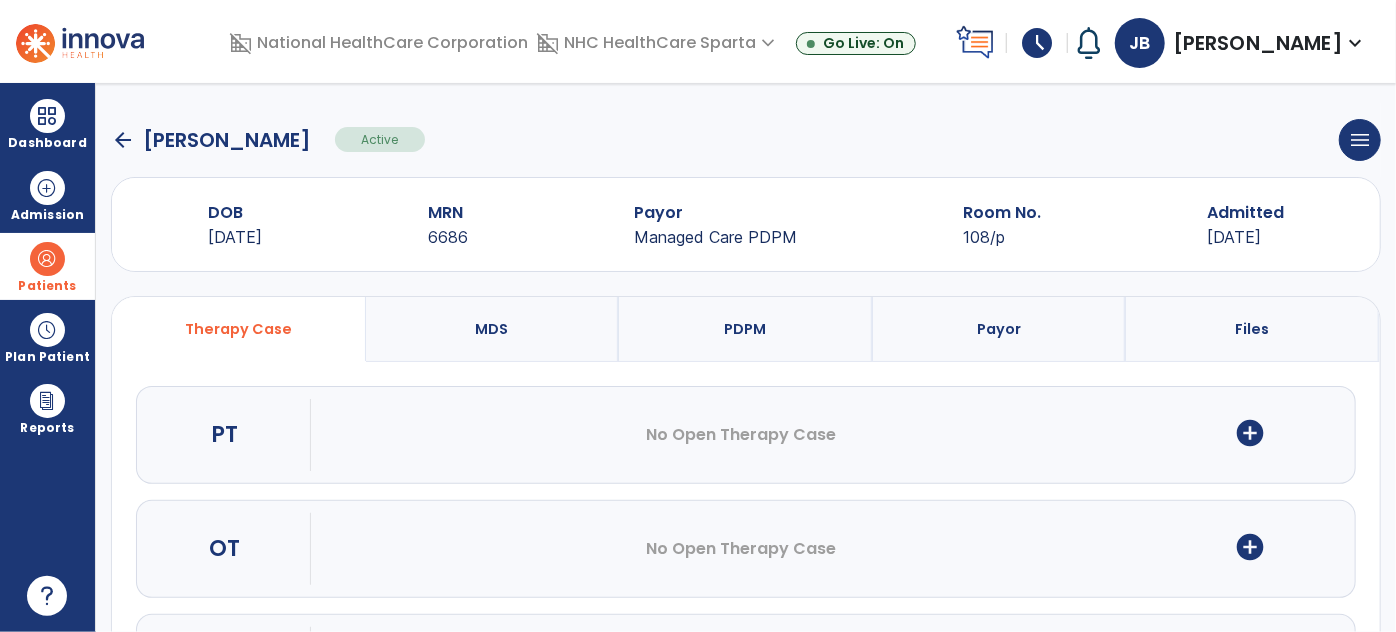 click on "add_circle" at bounding box center (1250, 433) 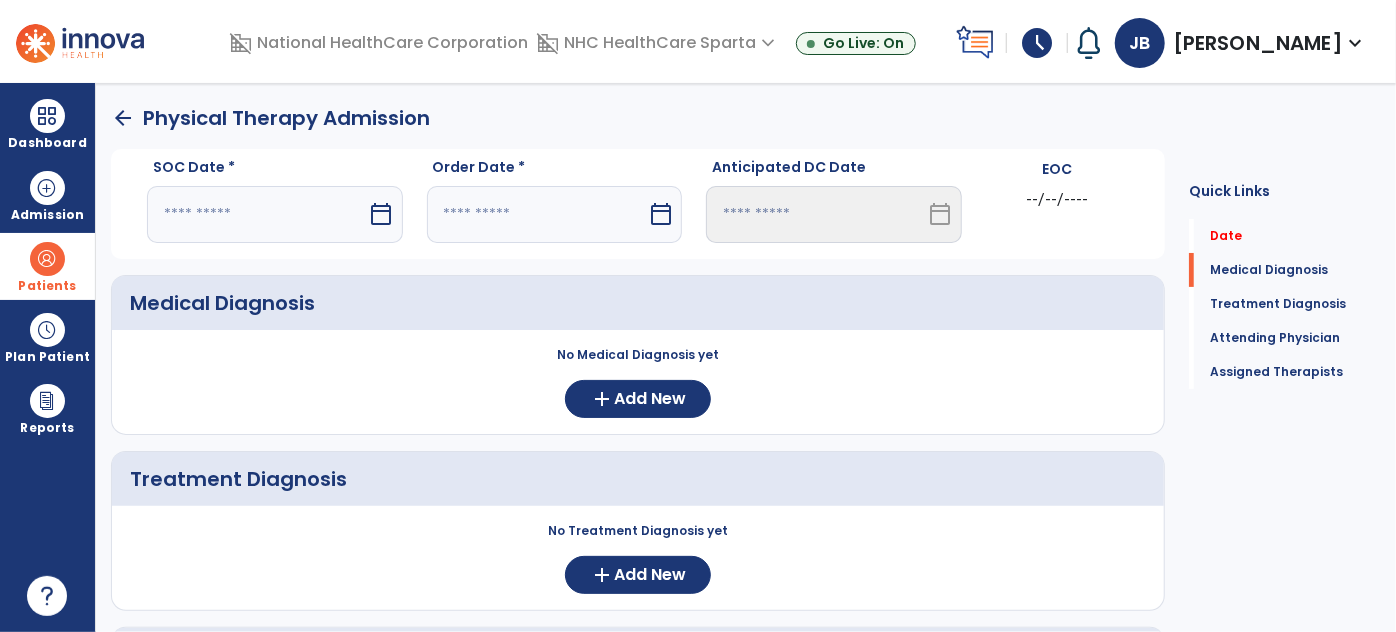 drag, startPoint x: 393, startPoint y: 217, endPoint x: 381, endPoint y: 221, distance: 12.649111 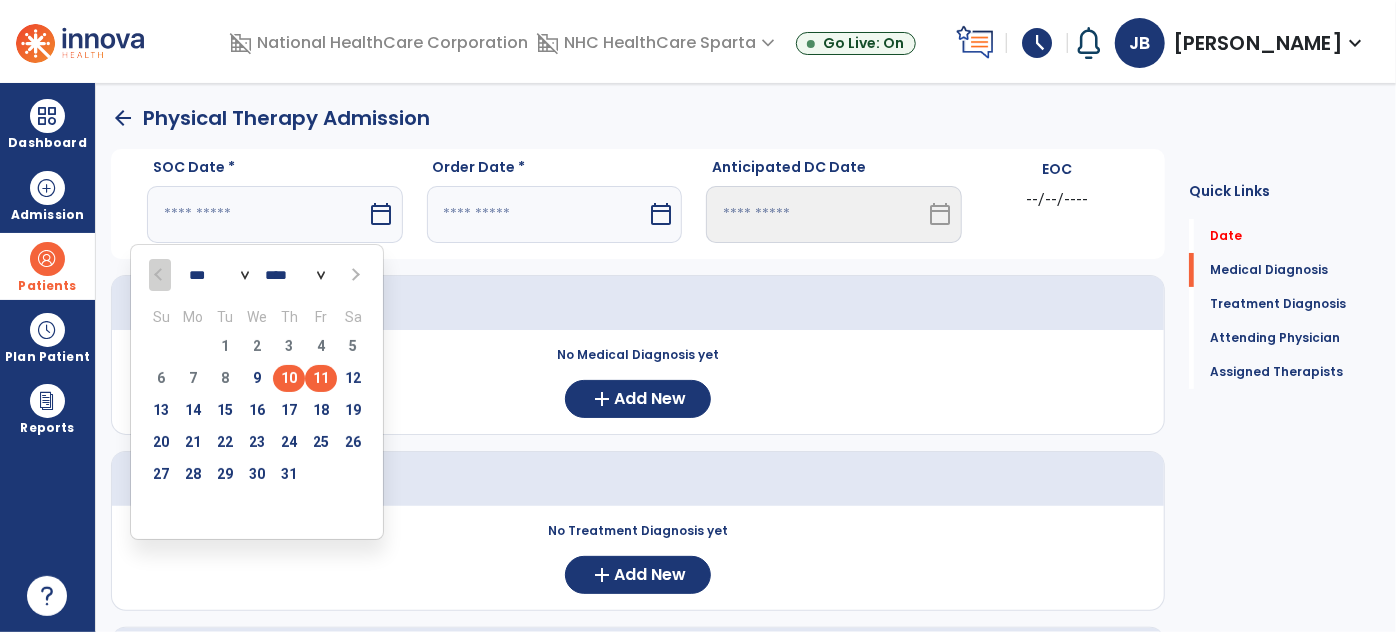 click on "11" at bounding box center (321, 378) 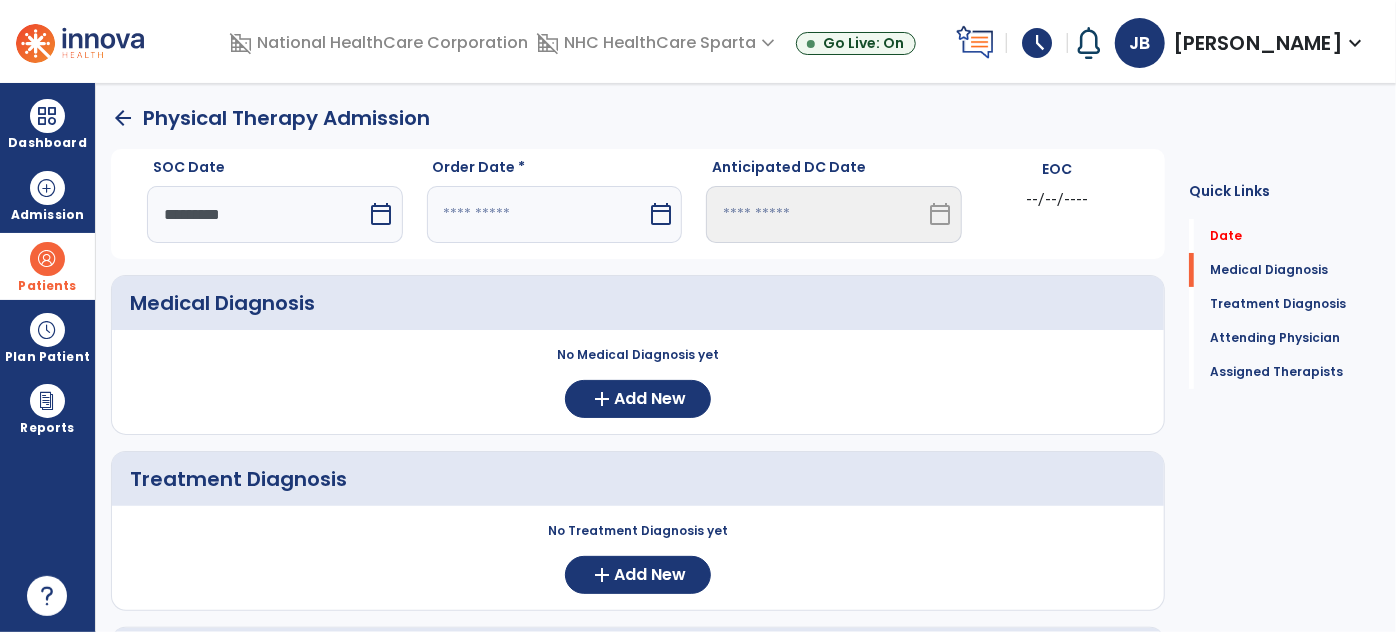 click on "*********" at bounding box center (257, 214) 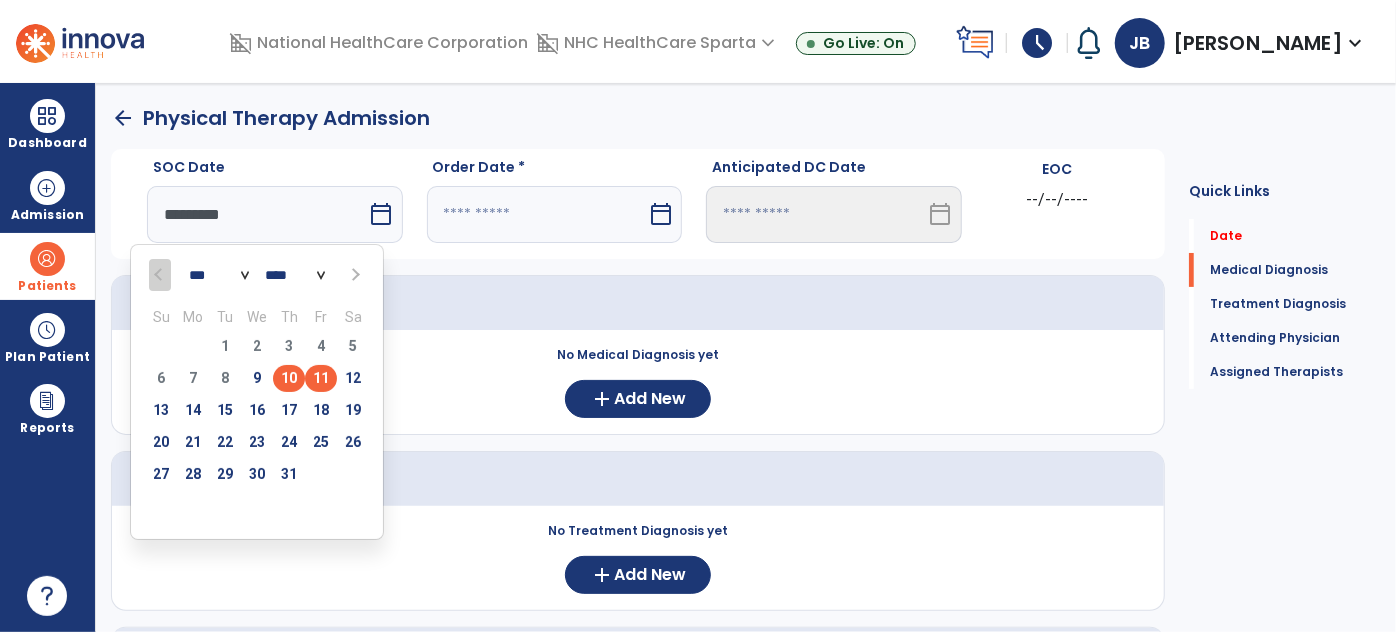 click on "10" at bounding box center (289, 378) 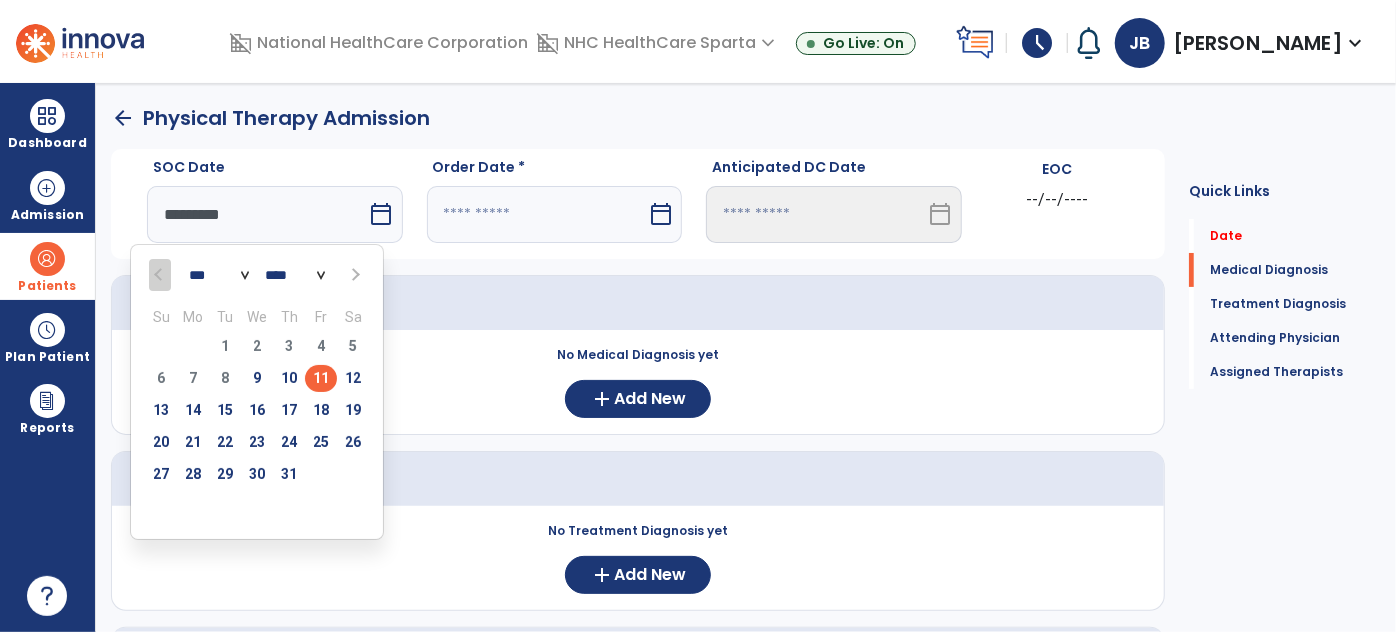 type on "*********" 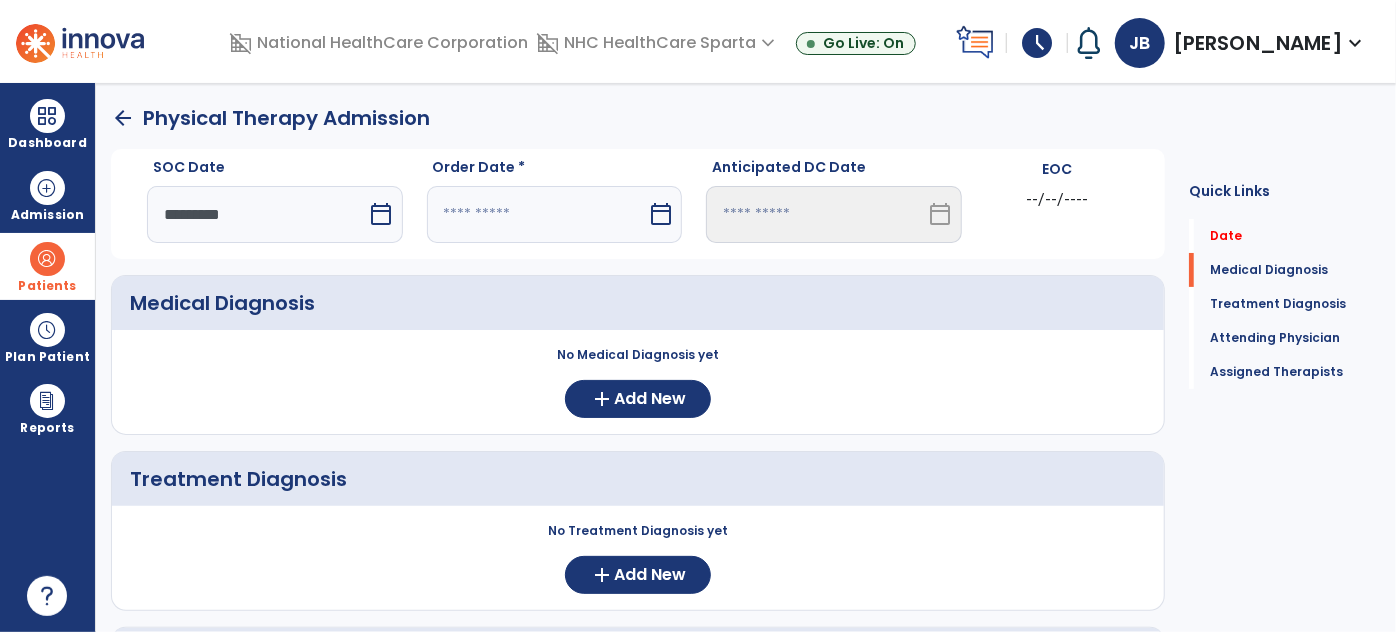 drag, startPoint x: 574, startPoint y: 242, endPoint x: 570, endPoint y: 285, distance: 43.185646 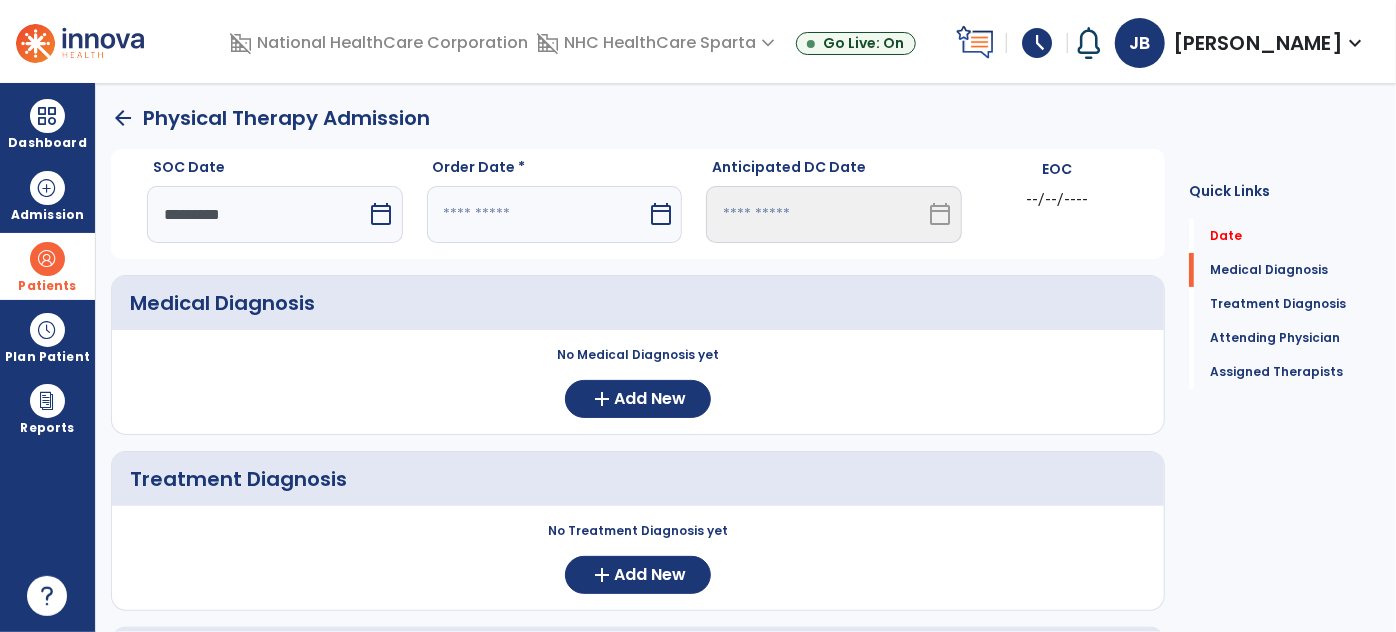 click on "calendar_today" at bounding box center (555, 214) 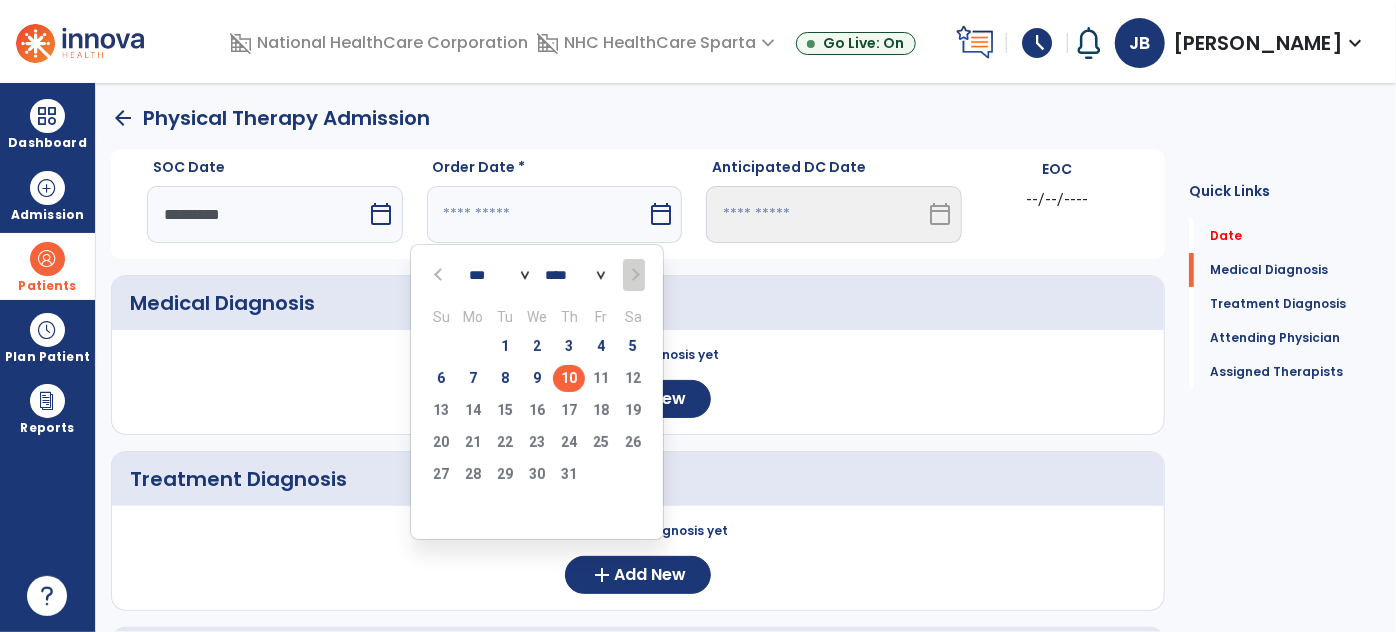 click on "10" at bounding box center (569, 378) 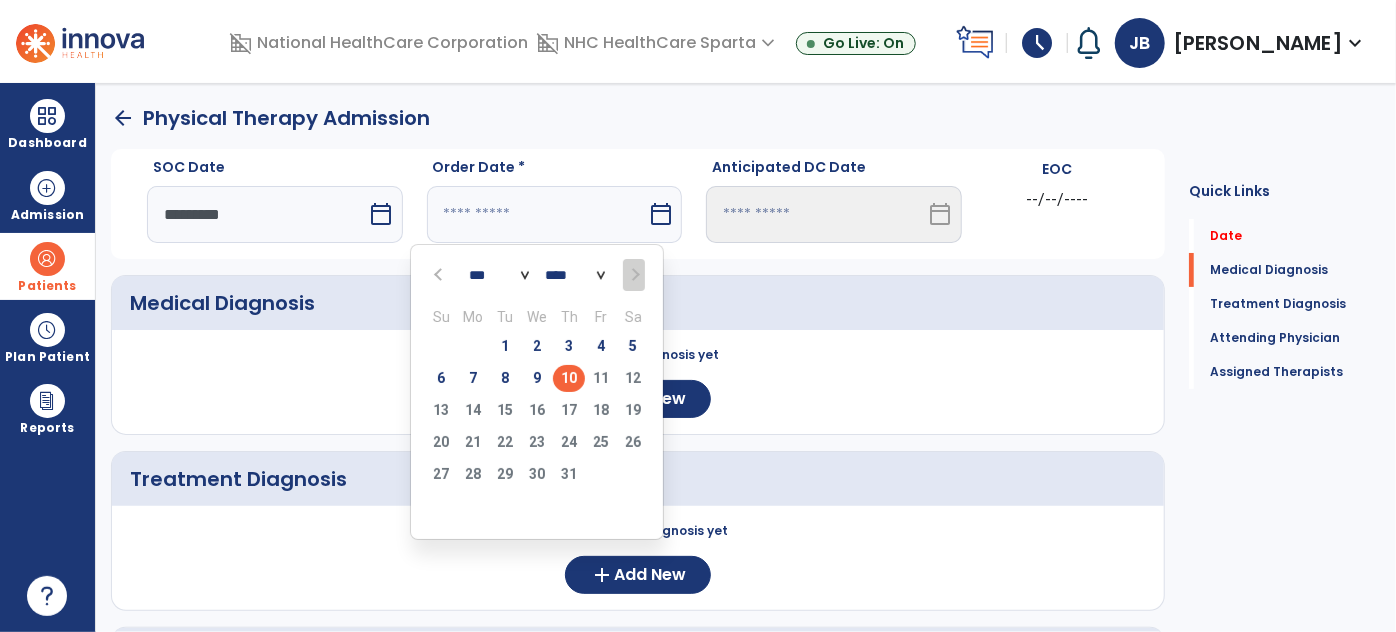type on "*********" 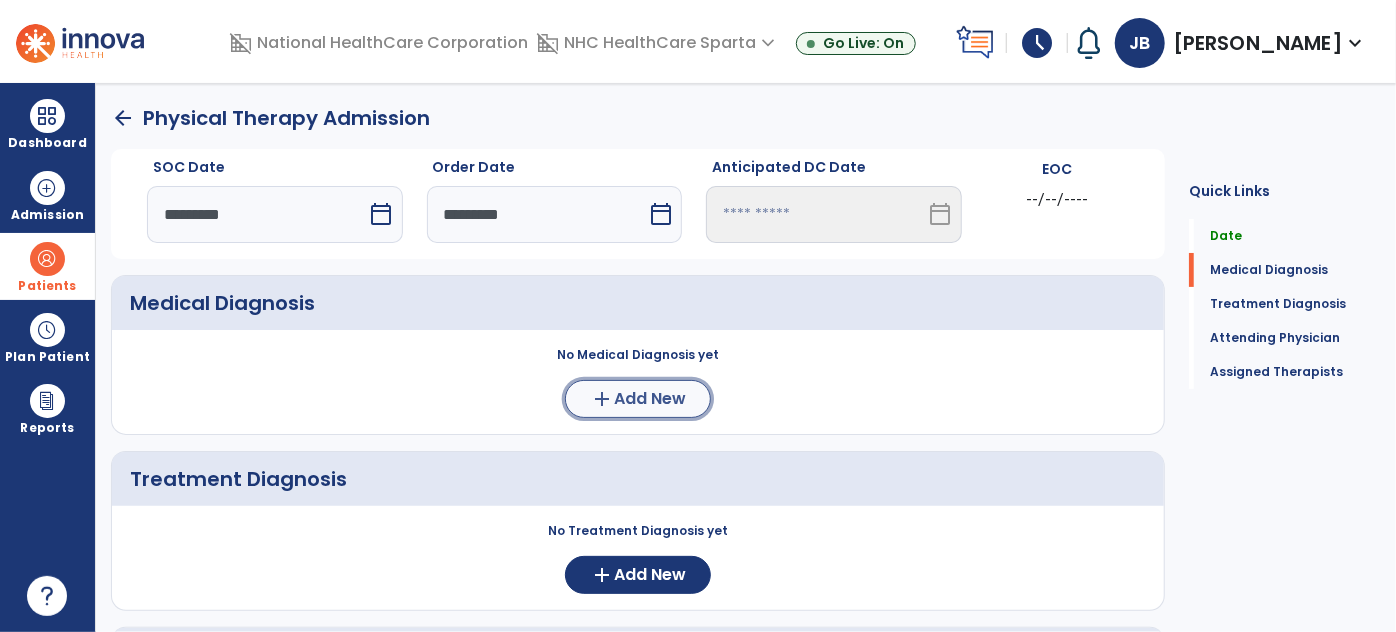 click on "add" 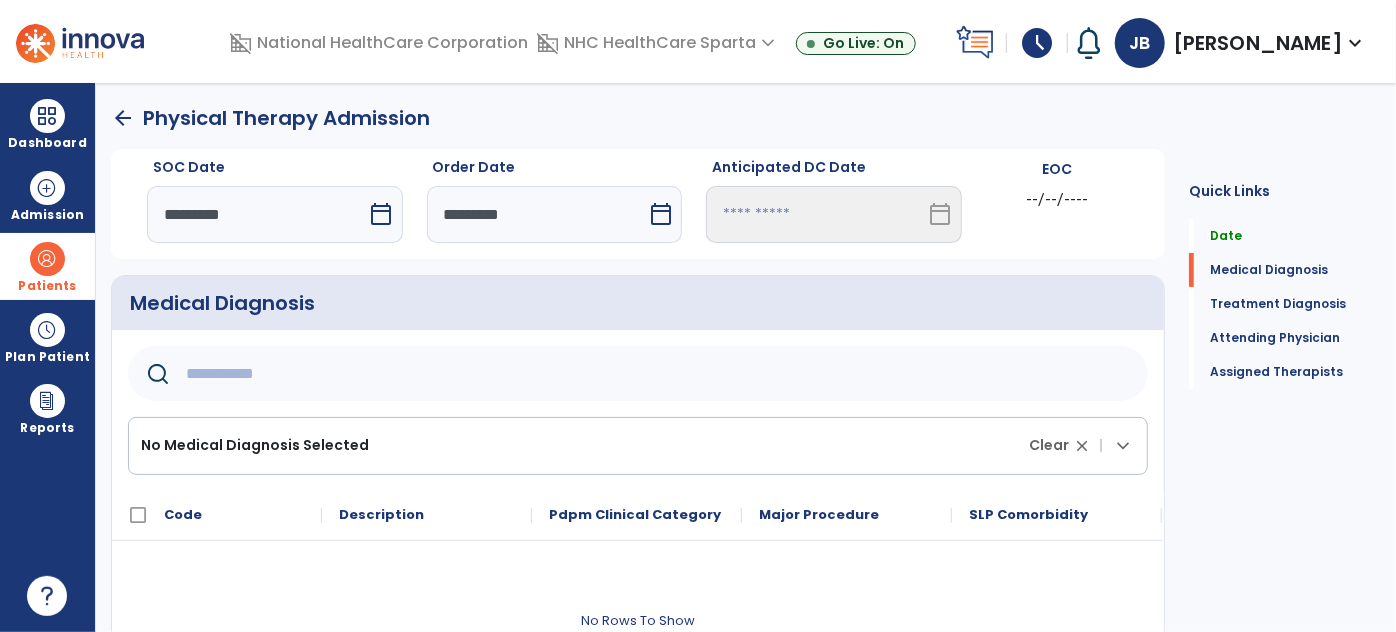 click 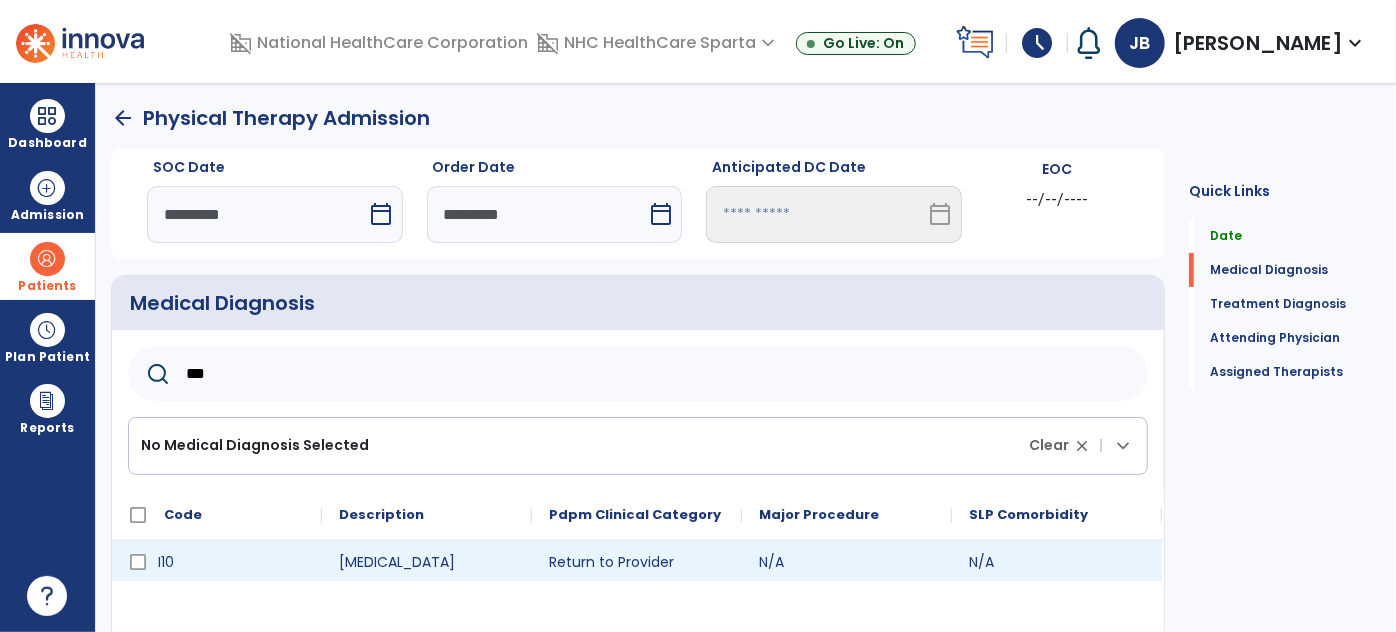 type on "***" 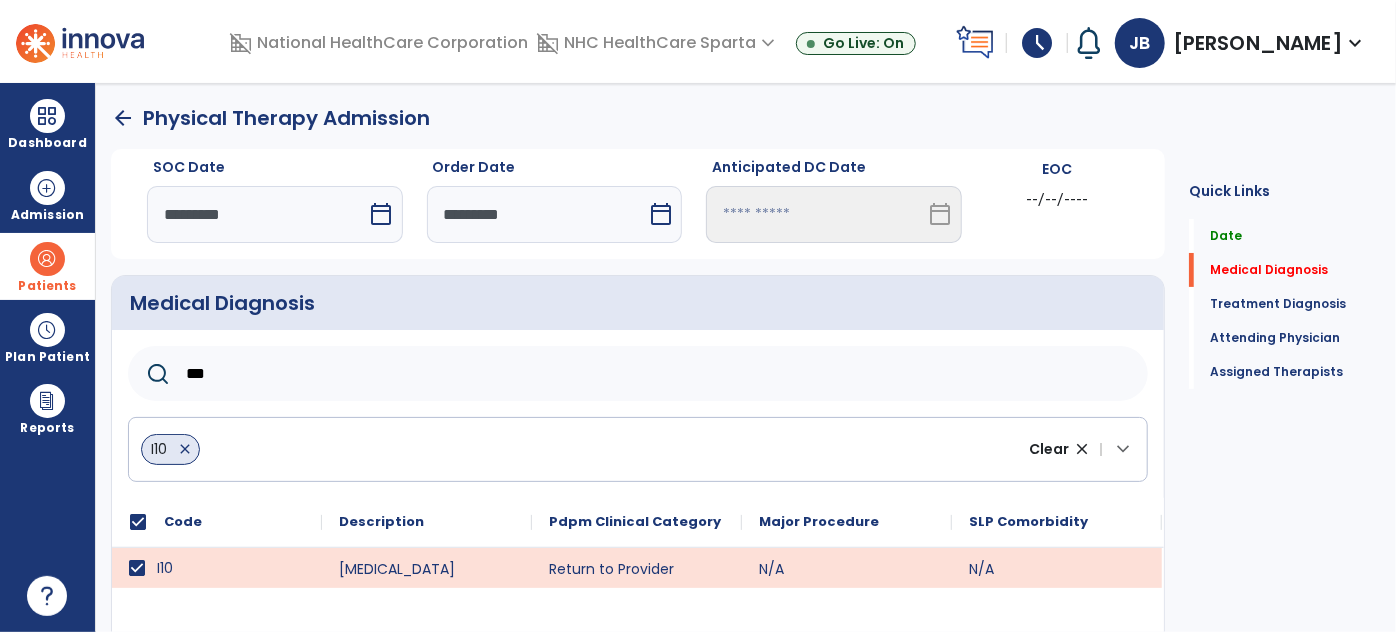 drag, startPoint x: 218, startPoint y: 378, endPoint x: 181, endPoint y: 378, distance: 37 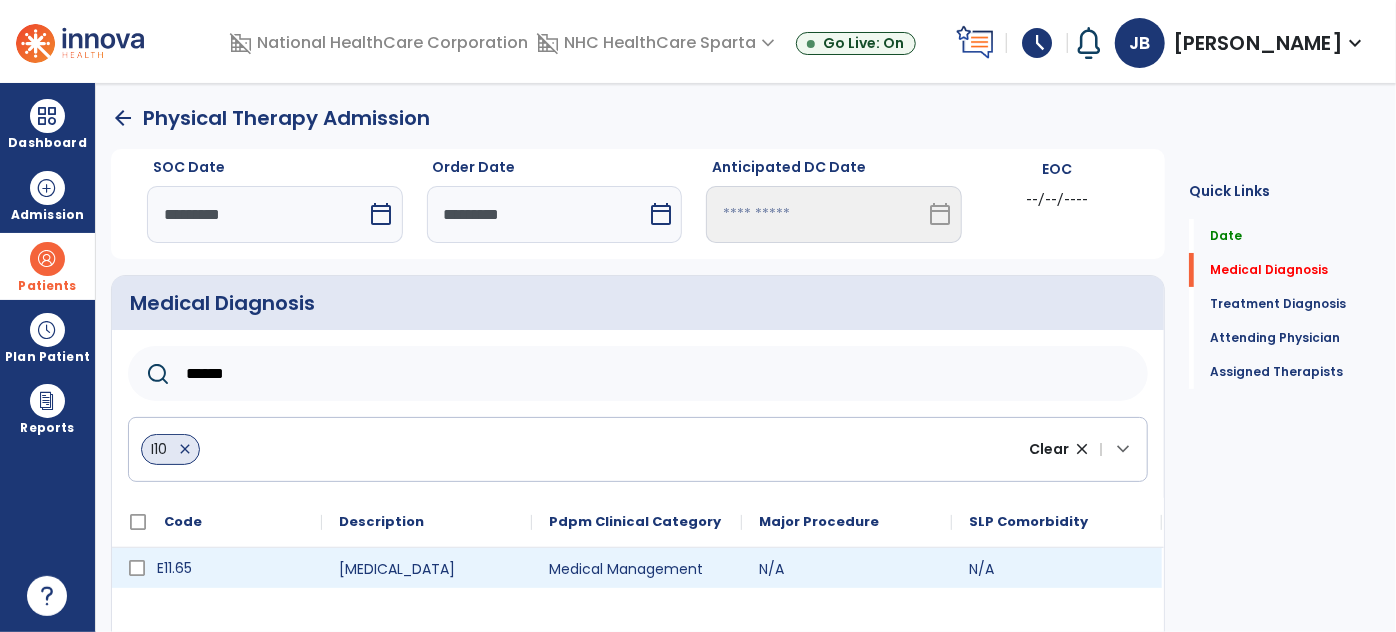 click on "E11.65" 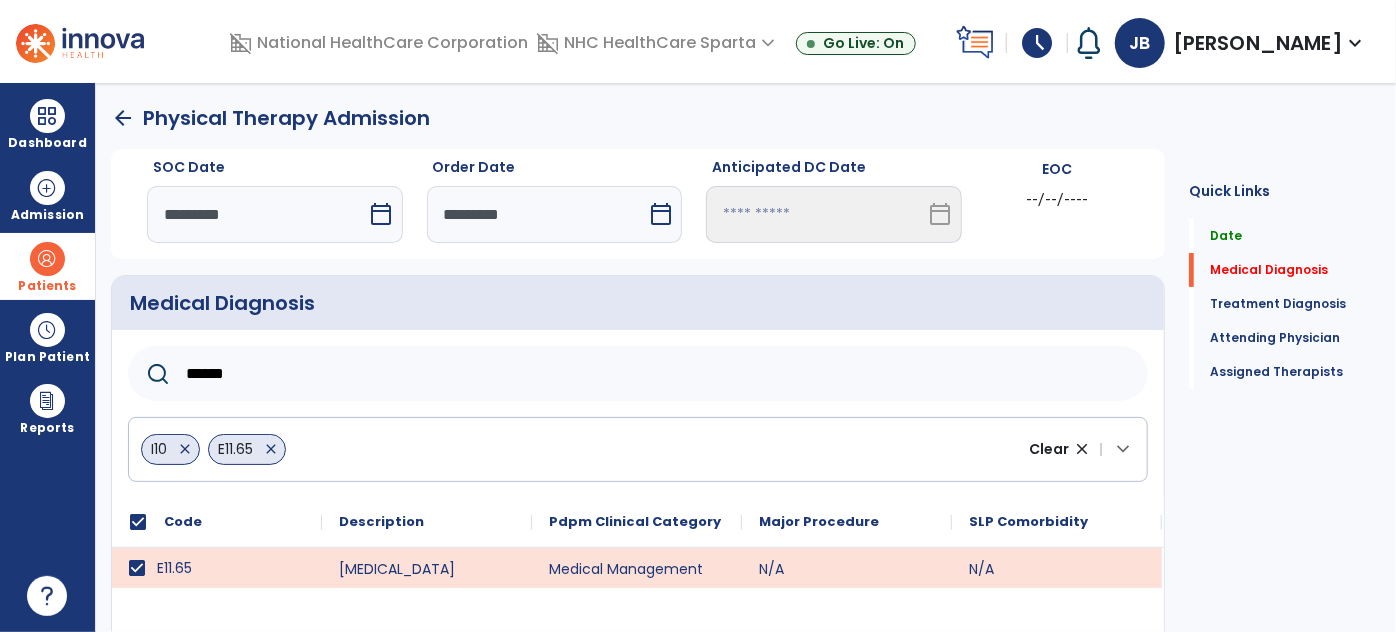 drag, startPoint x: 314, startPoint y: 369, endPoint x: 184, endPoint y: 375, distance: 130.13838 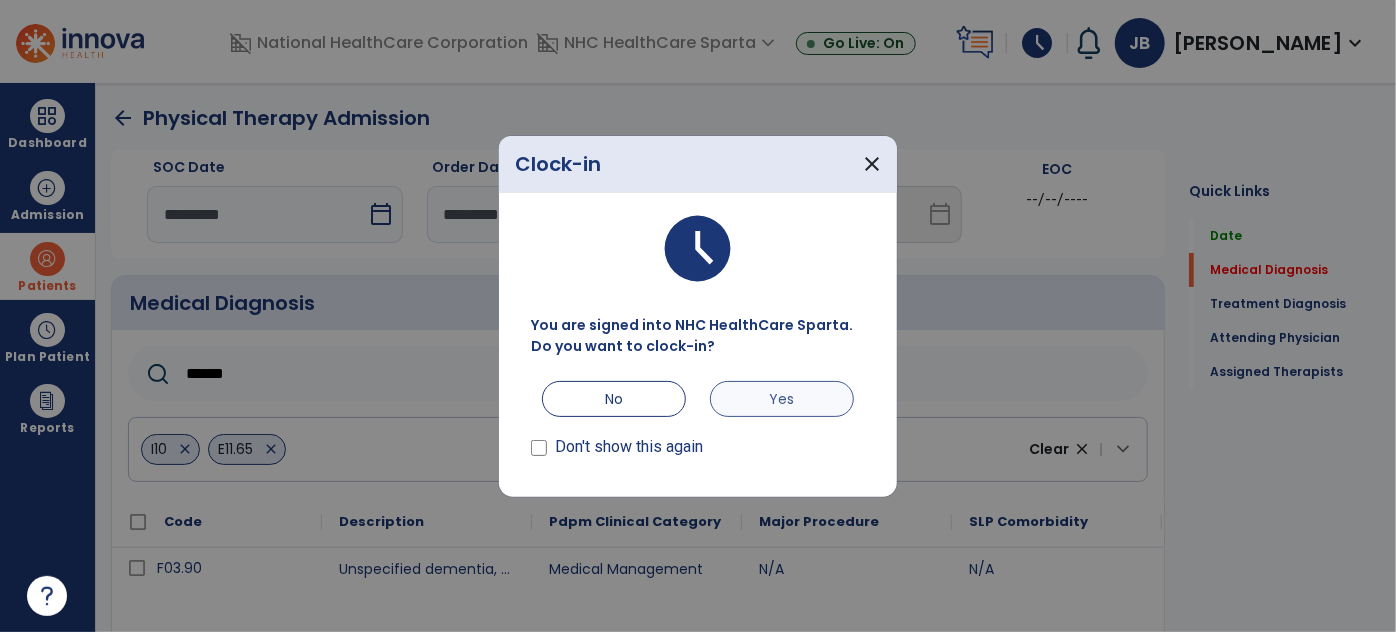 type on "******" 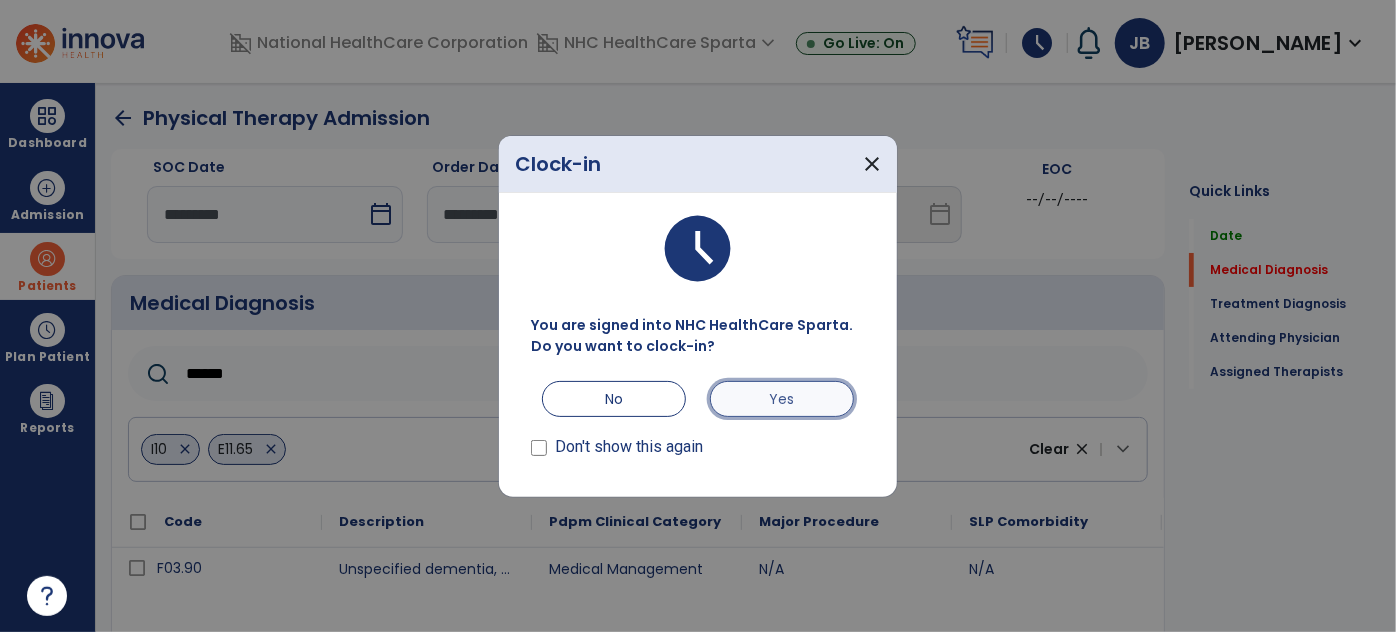 click on "Yes" at bounding box center [782, 399] 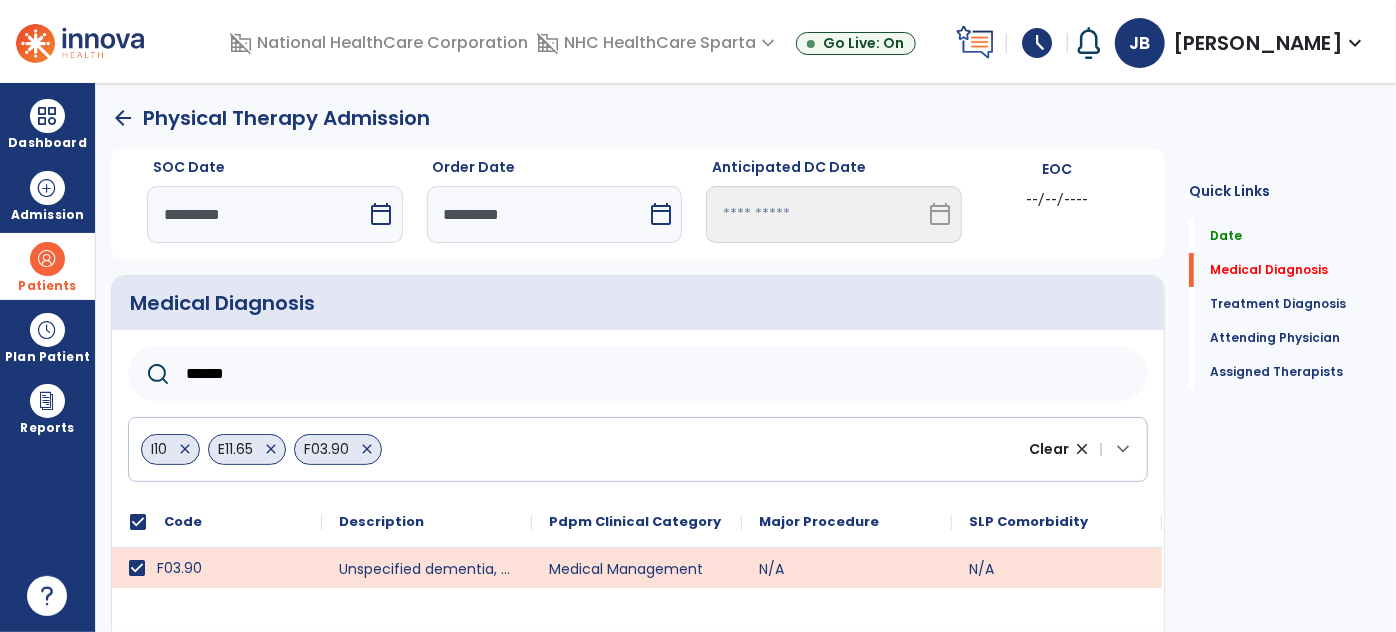 scroll, scrollTop: 272, scrollLeft: 0, axis: vertical 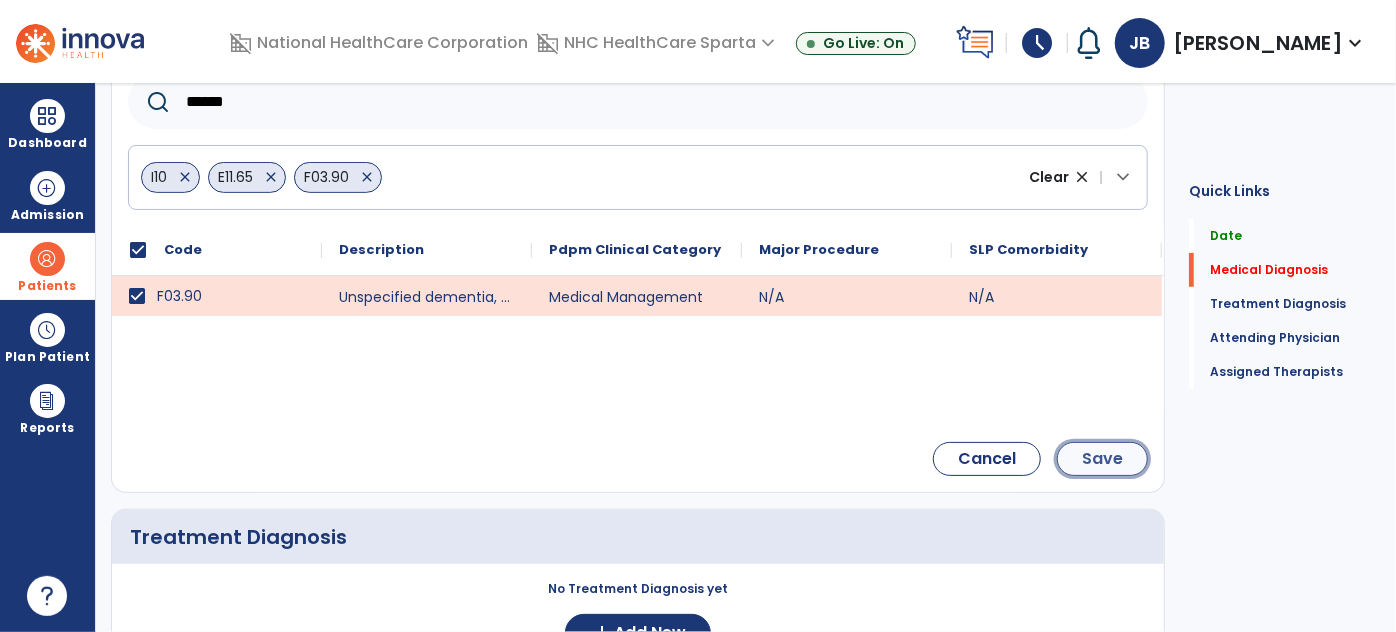 click on "Save" 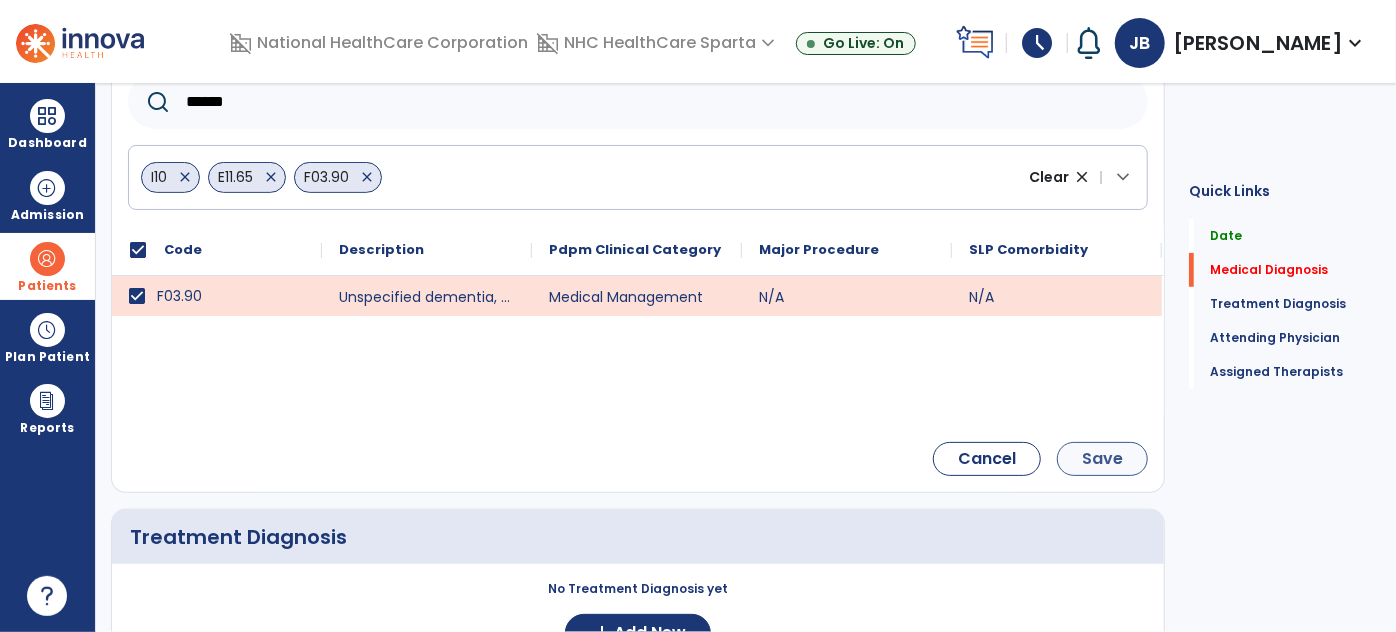 scroll, scrollTop: 107, scrollLeft: 0, axis: vertical 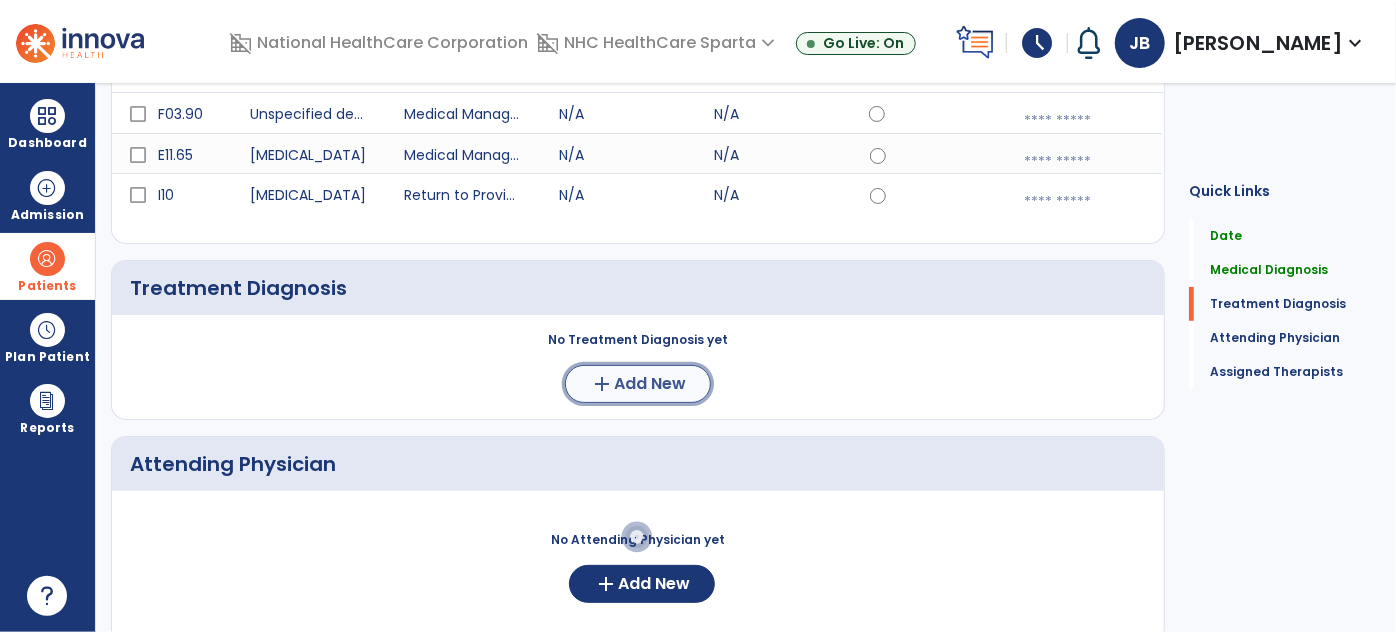click on "Add New" 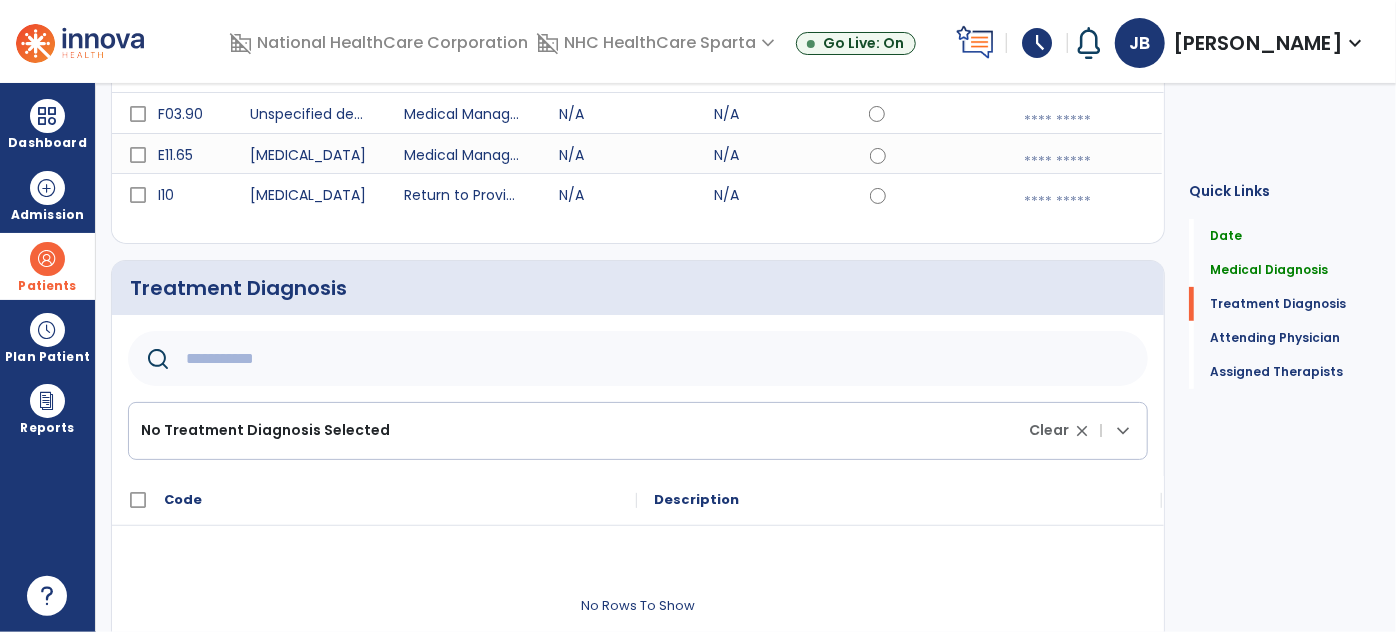 click 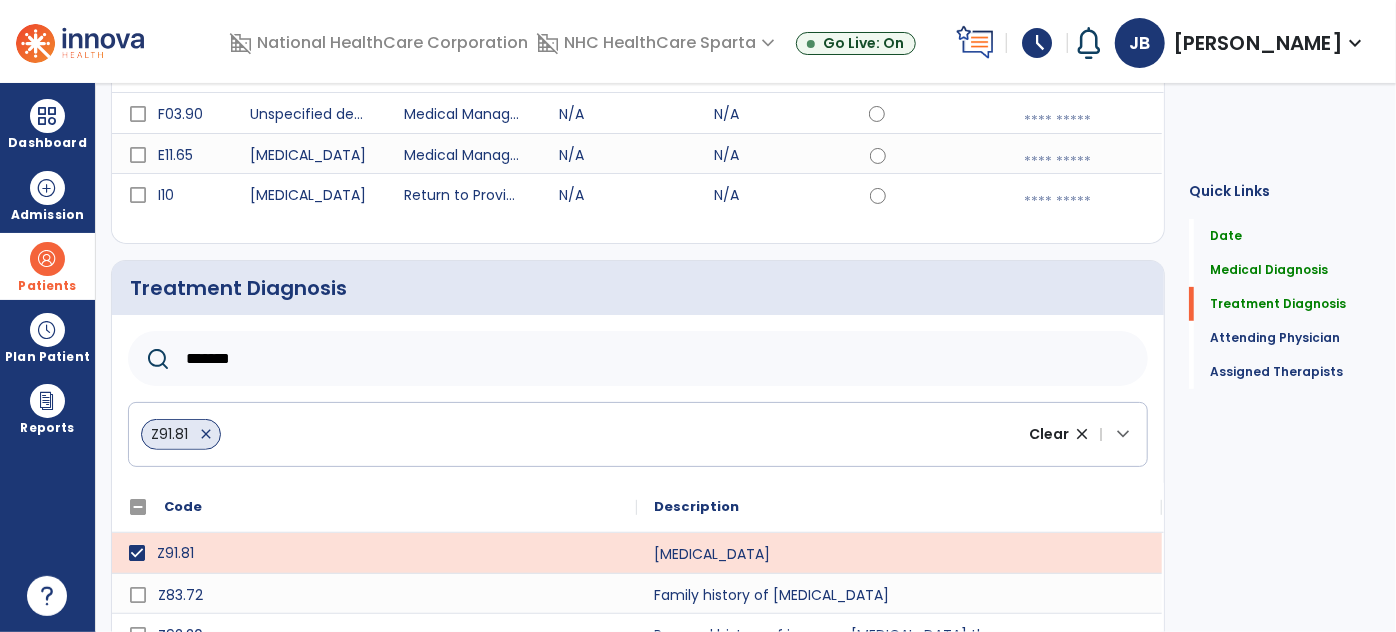 drag, startPoint x: 253, startPoint y: 368, endPoint x: 169, endPoint y: 360, distance: 84.38009 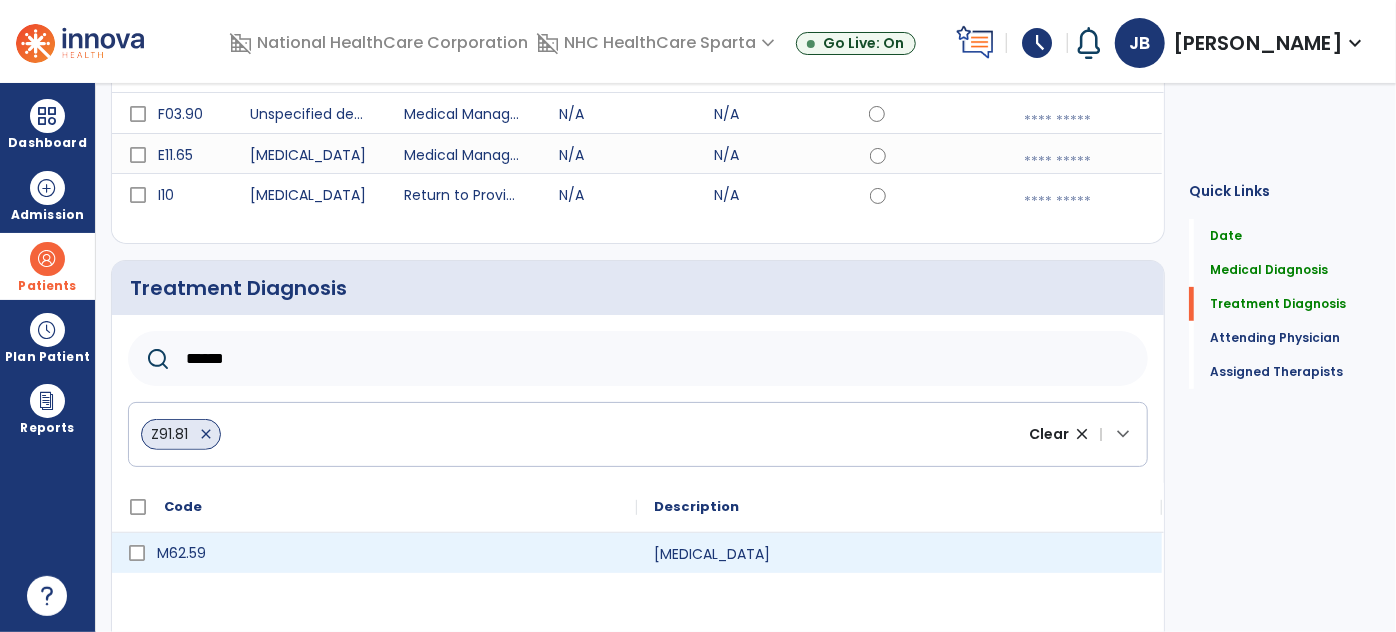 type on "******" 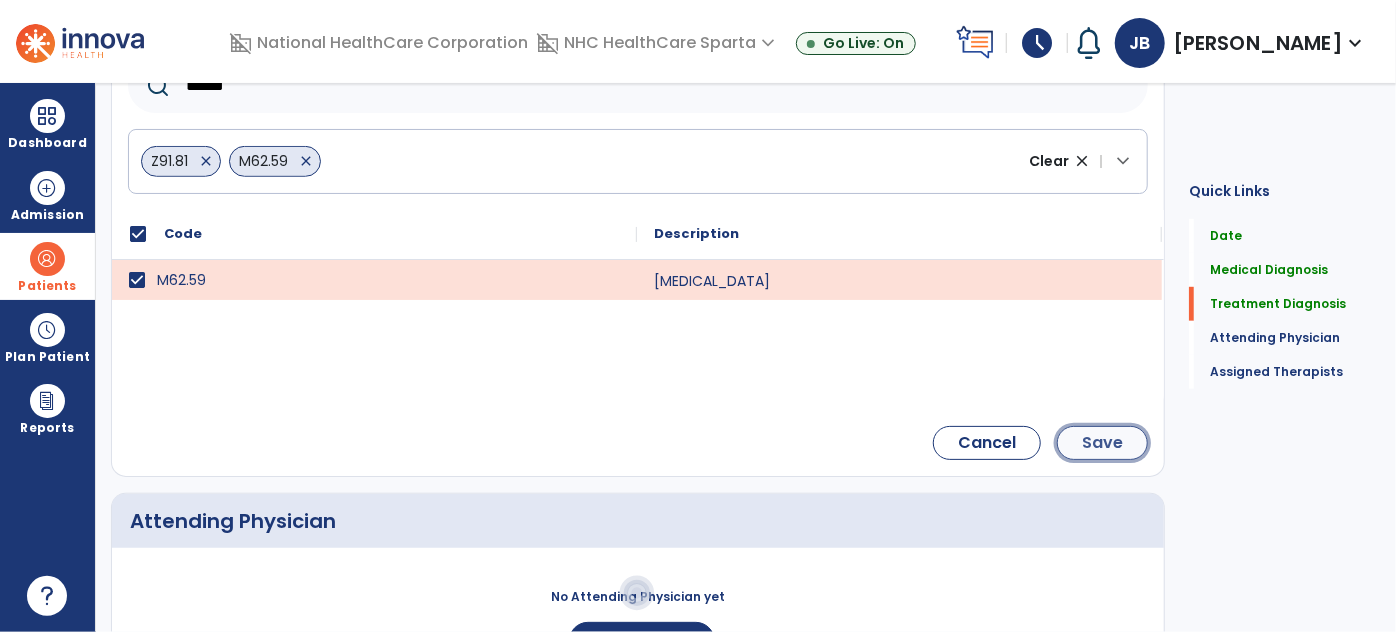 click on "Save" 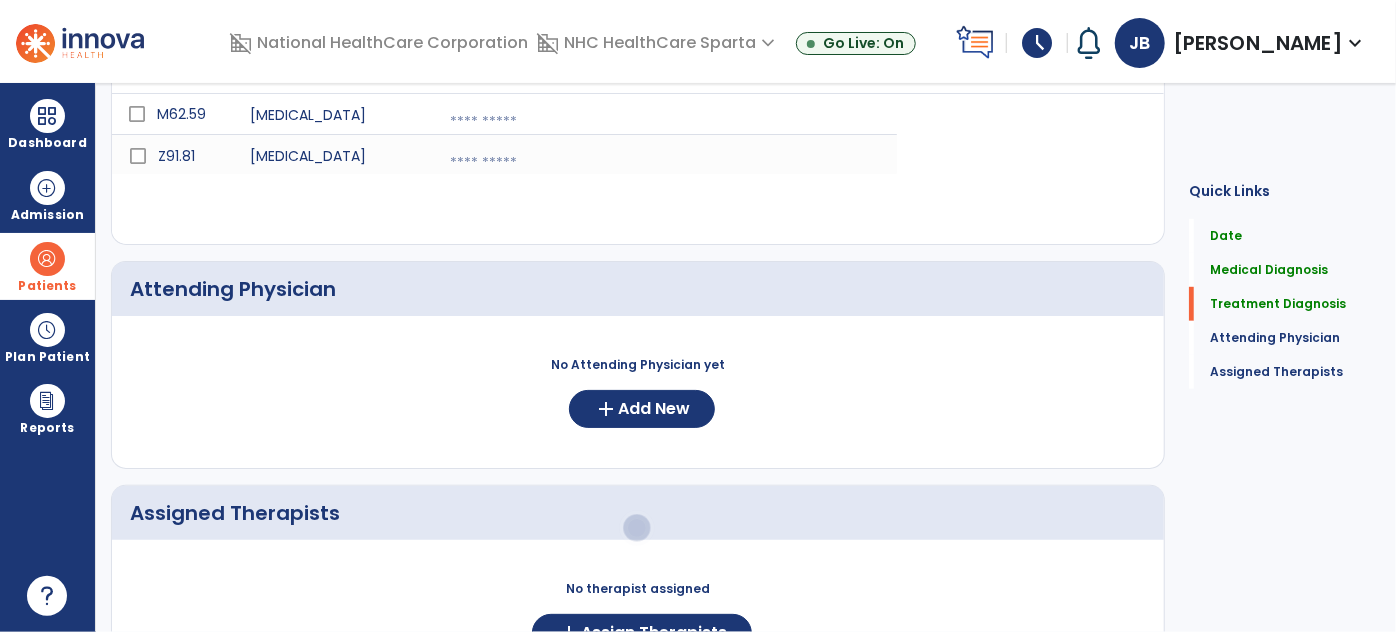 scroll, scrollTop: 397, scrollLeft: 0, axis: vertical 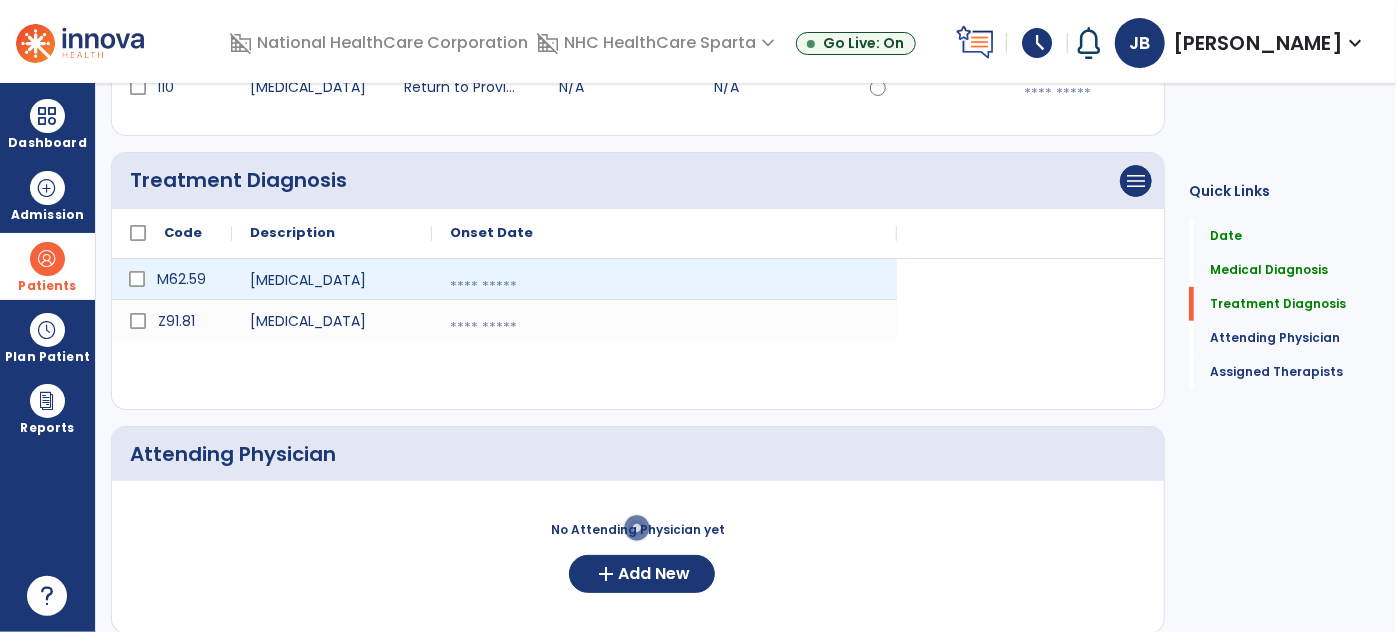 click at bounding box center (664, 287) 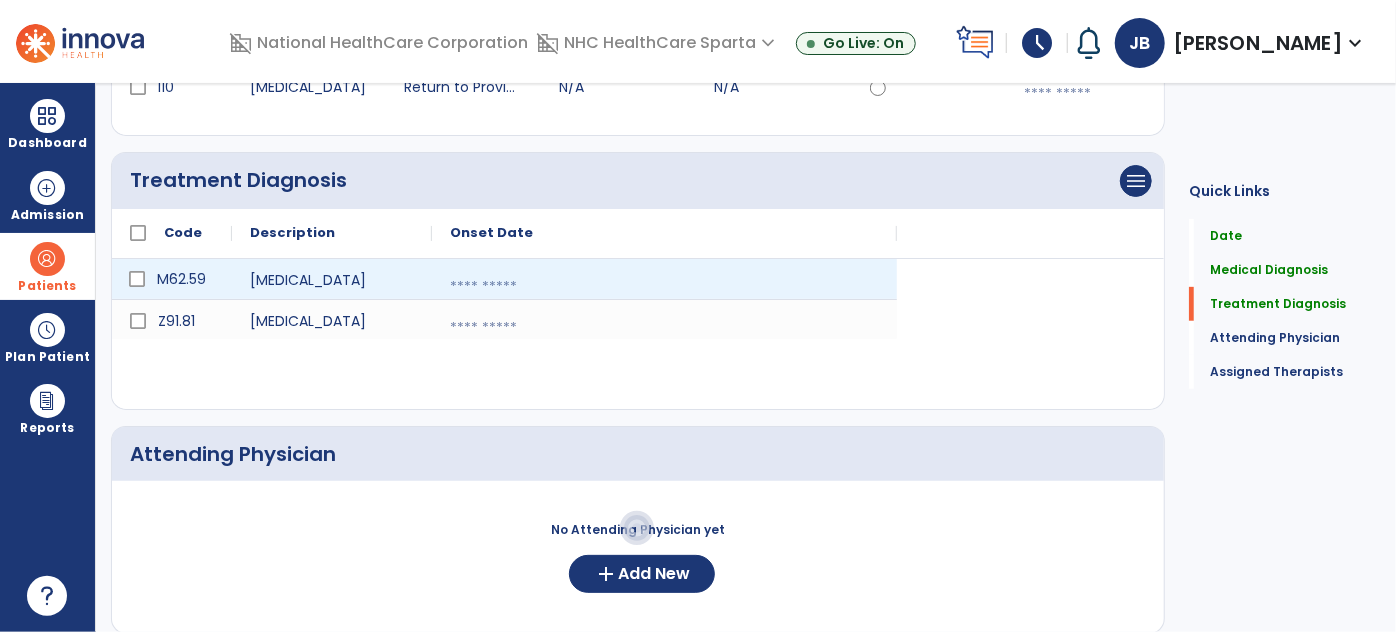 select on "*" 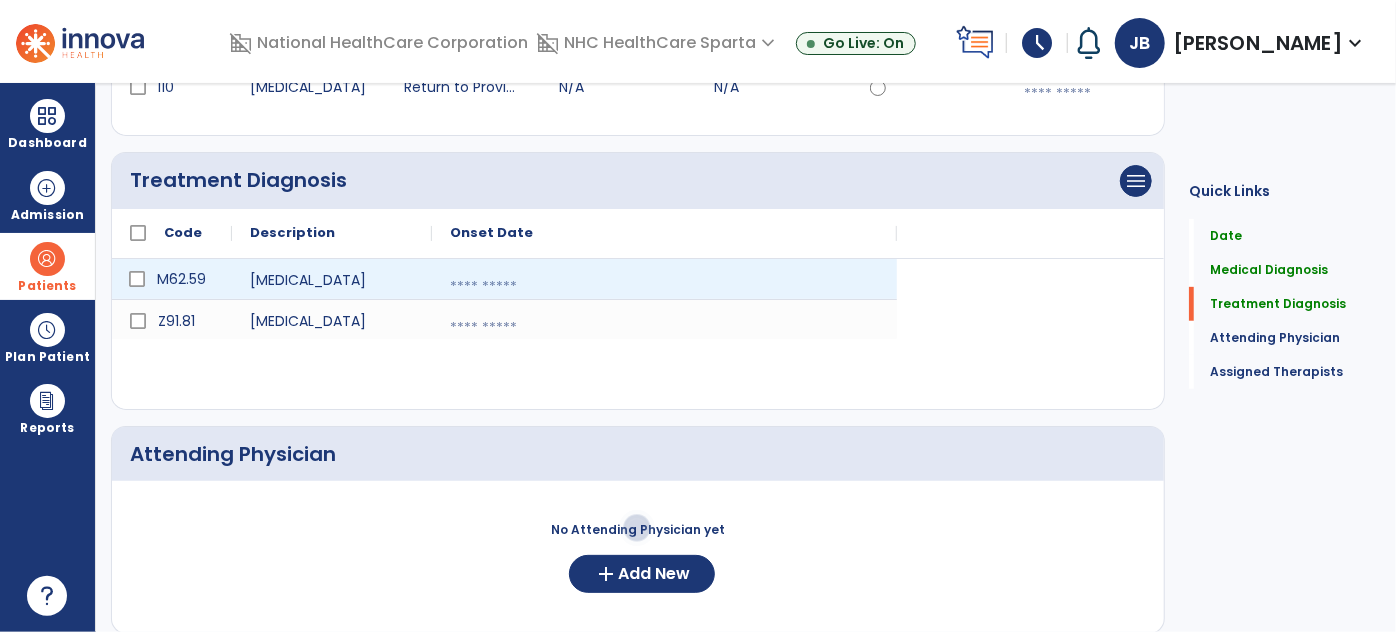 select on "****" 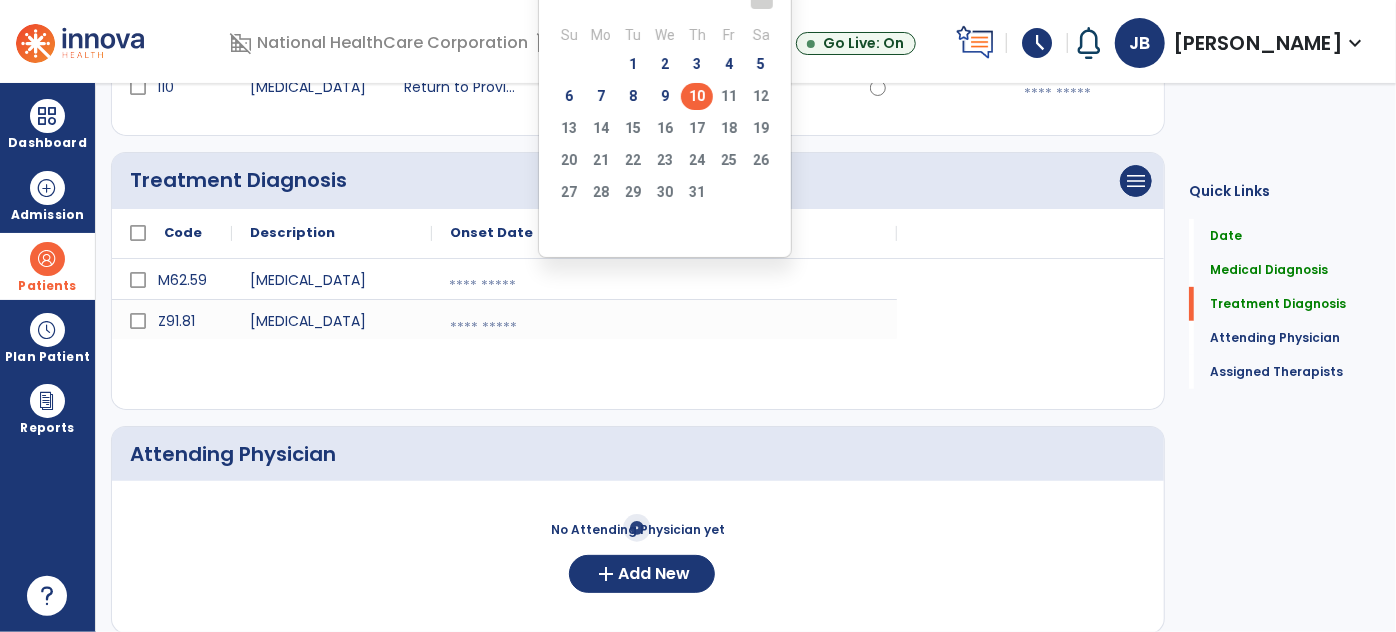 click on "10" 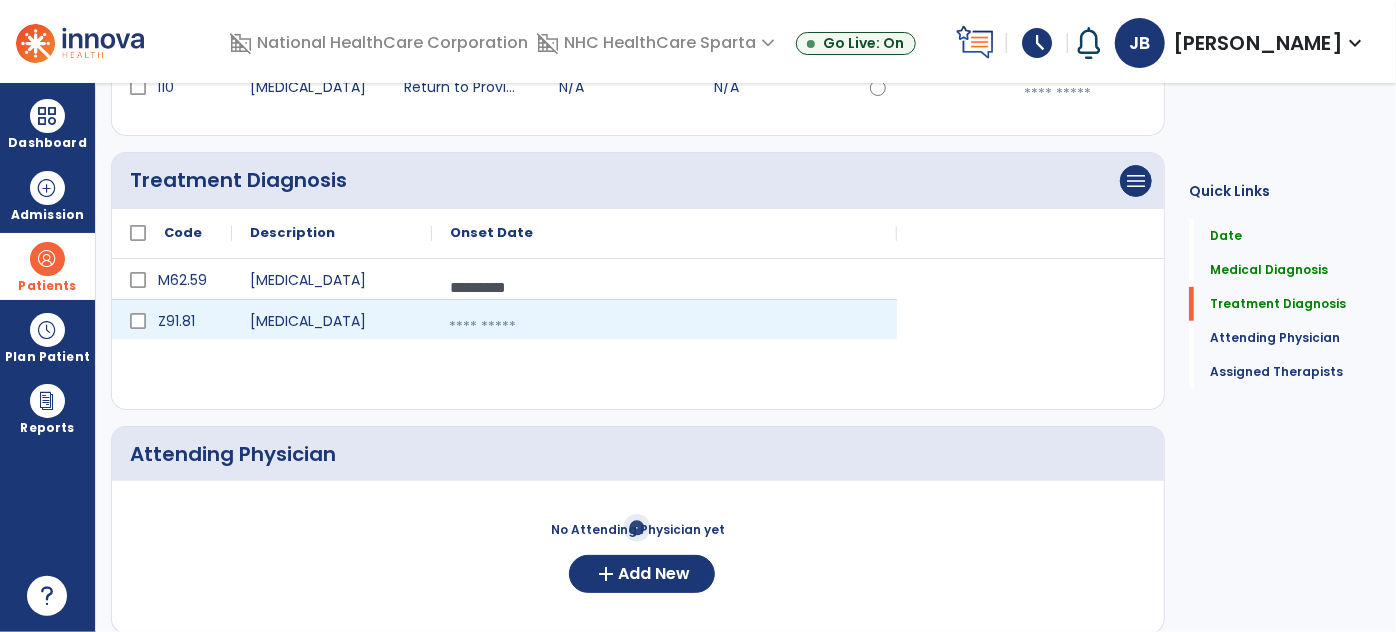click at bounding box center [664, 327] 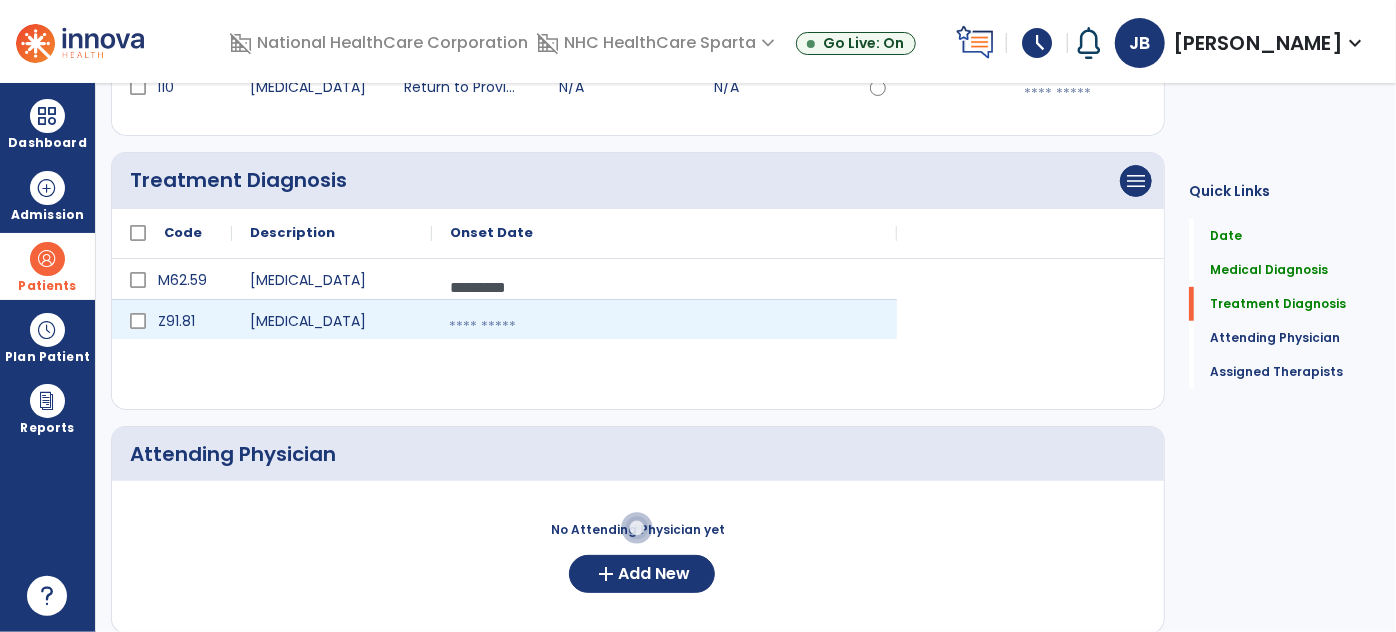 select on "*" 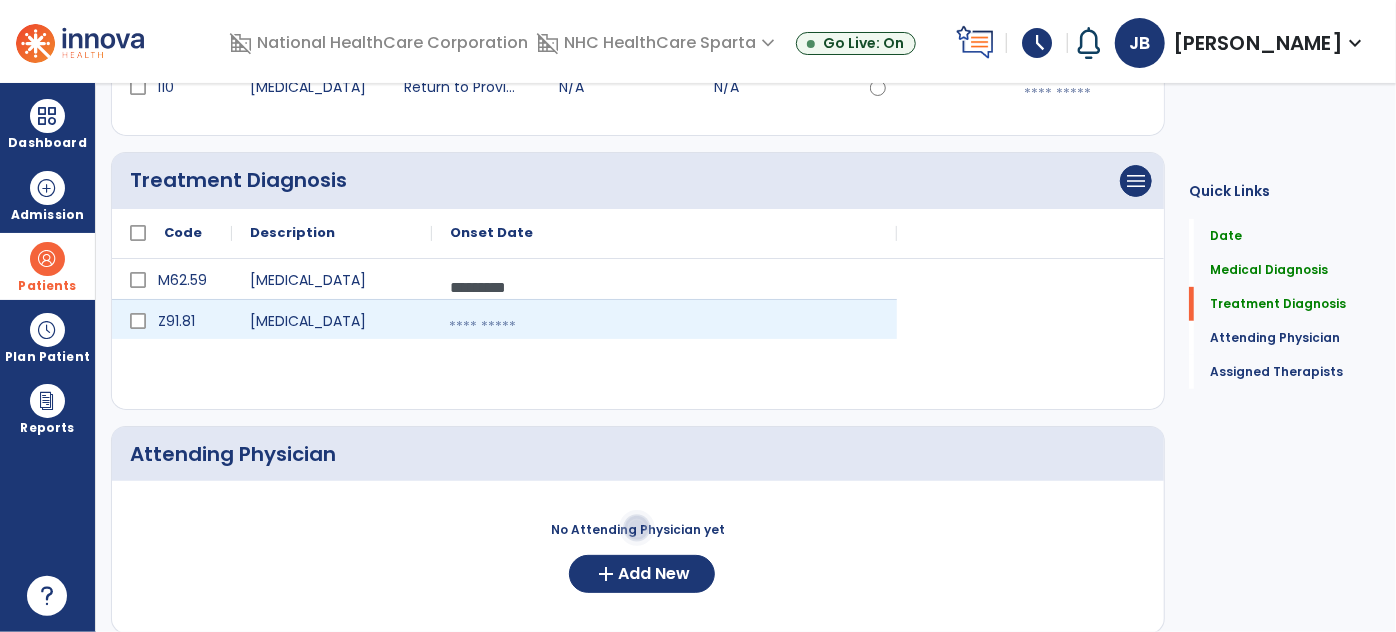 select on "****" 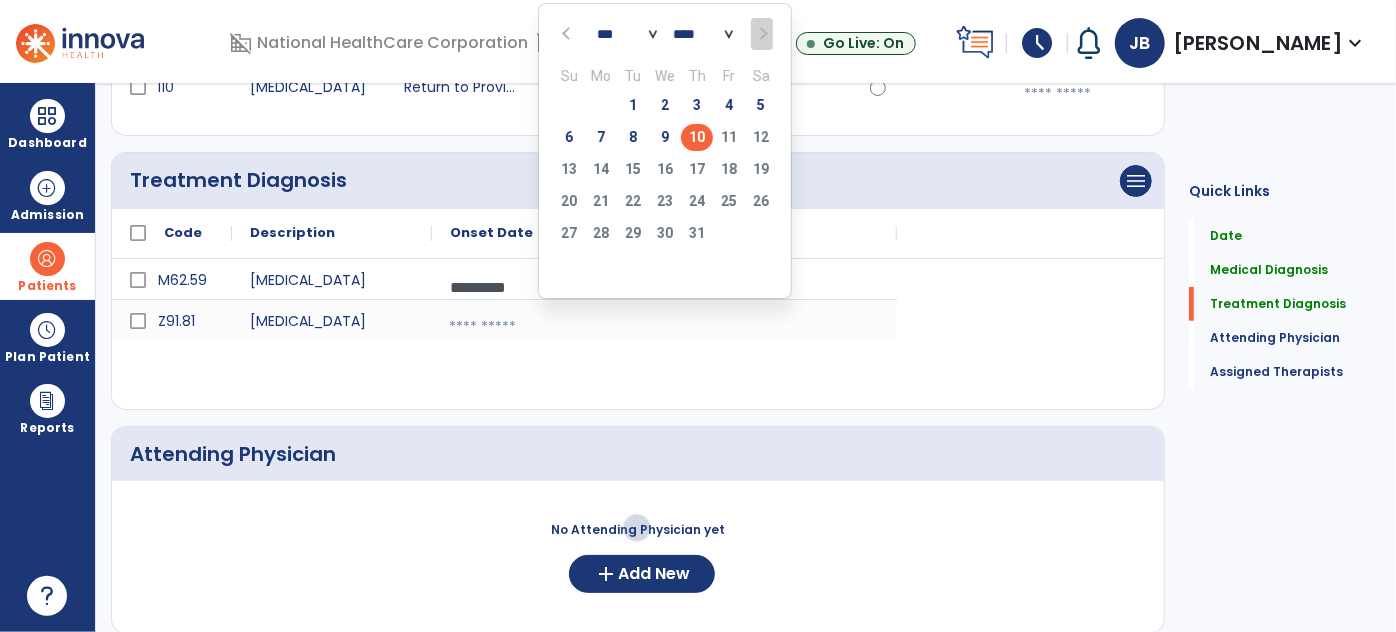 click on "10" 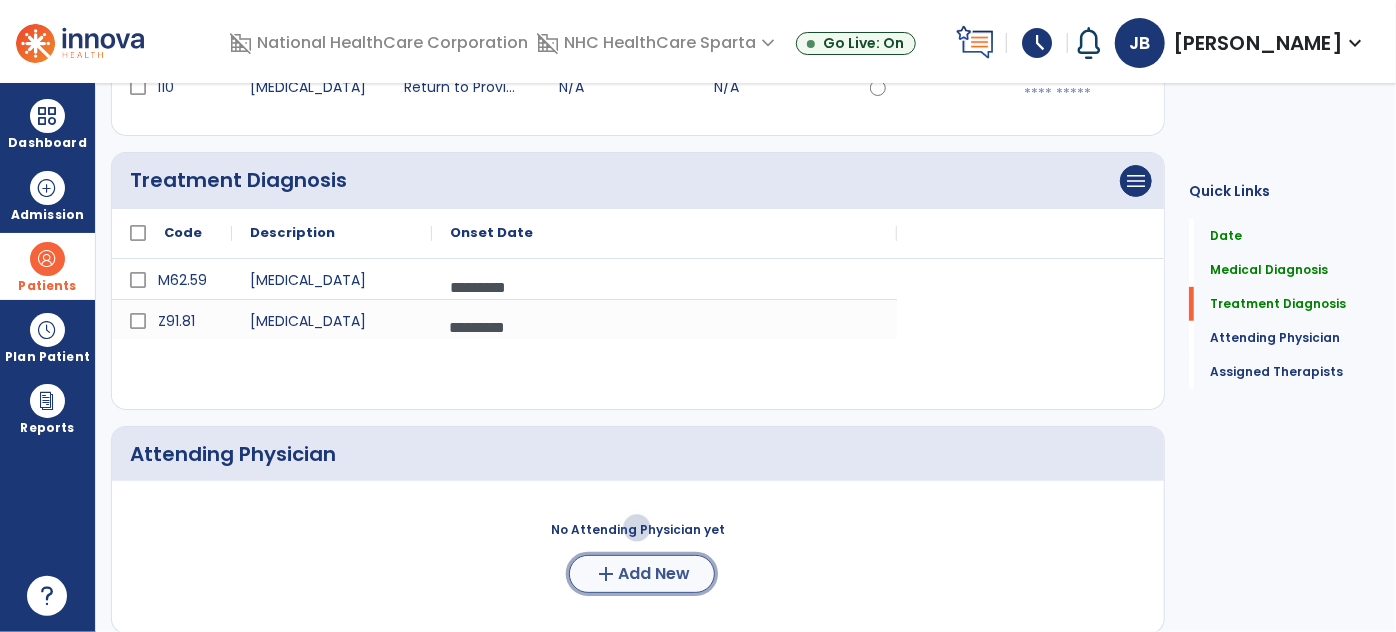 click on "add  Add New" 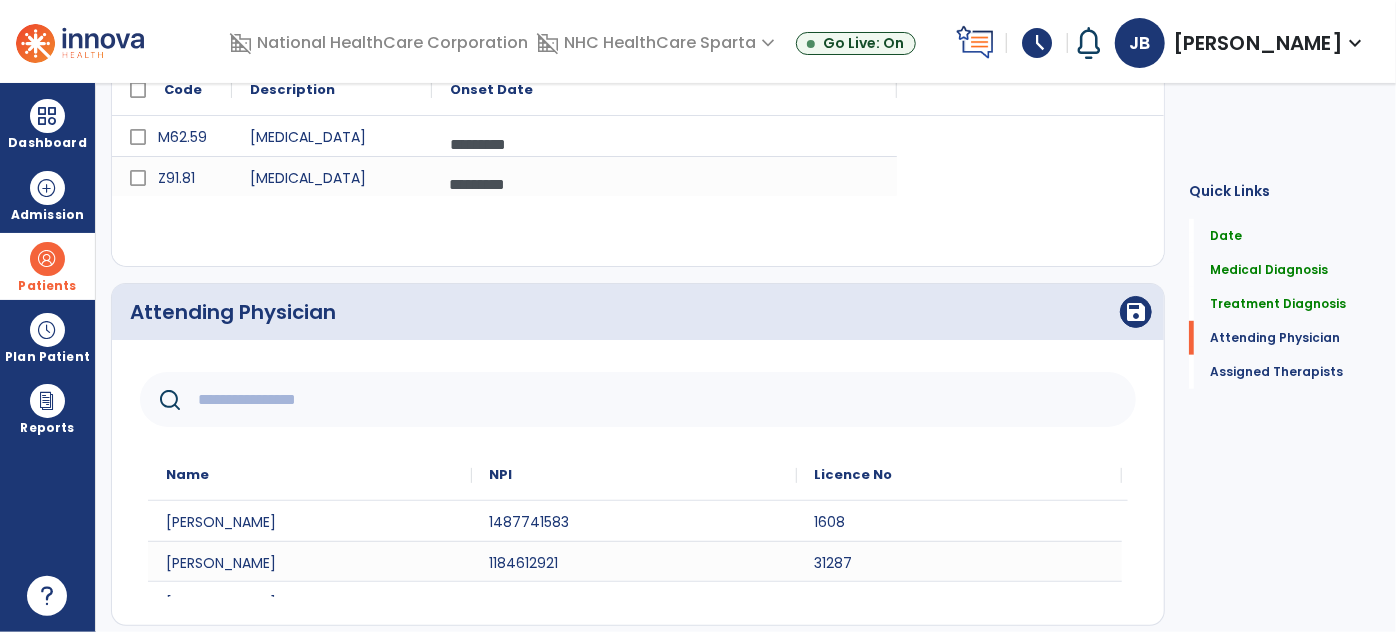 scroll, scrollTop: 669, scrollLeft: 0, axis: vertical 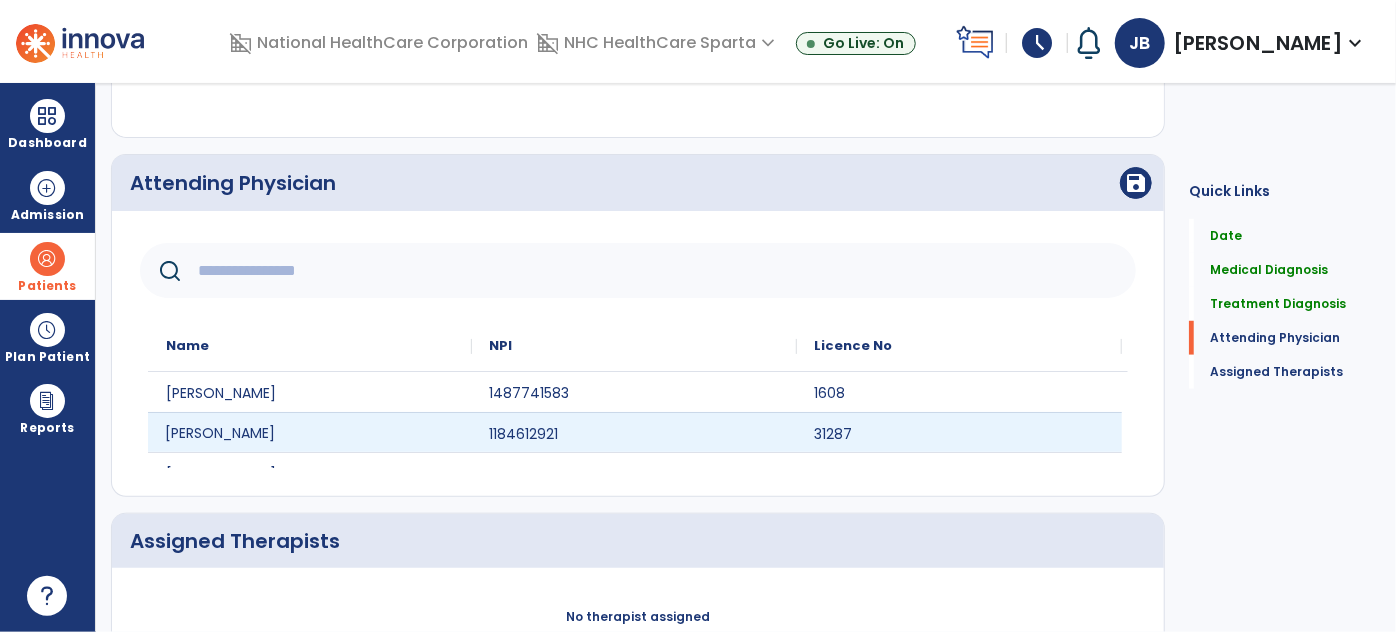 click on "Donald Vollmer" 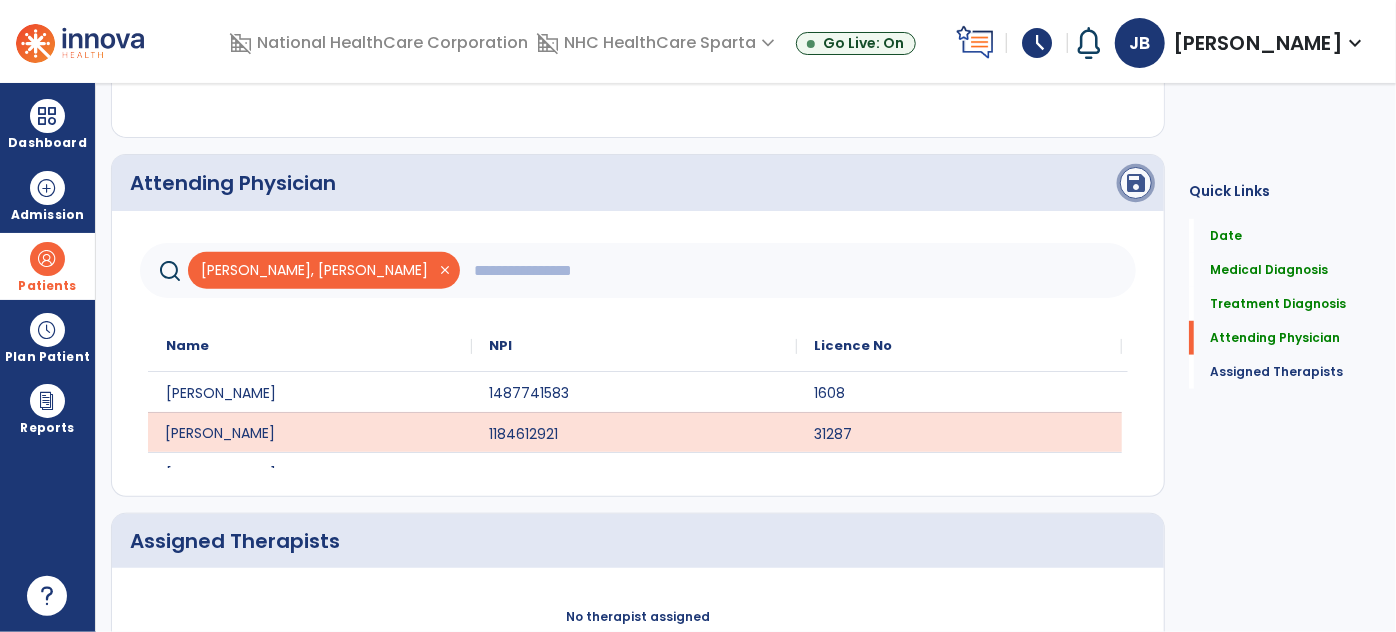 click on "save" 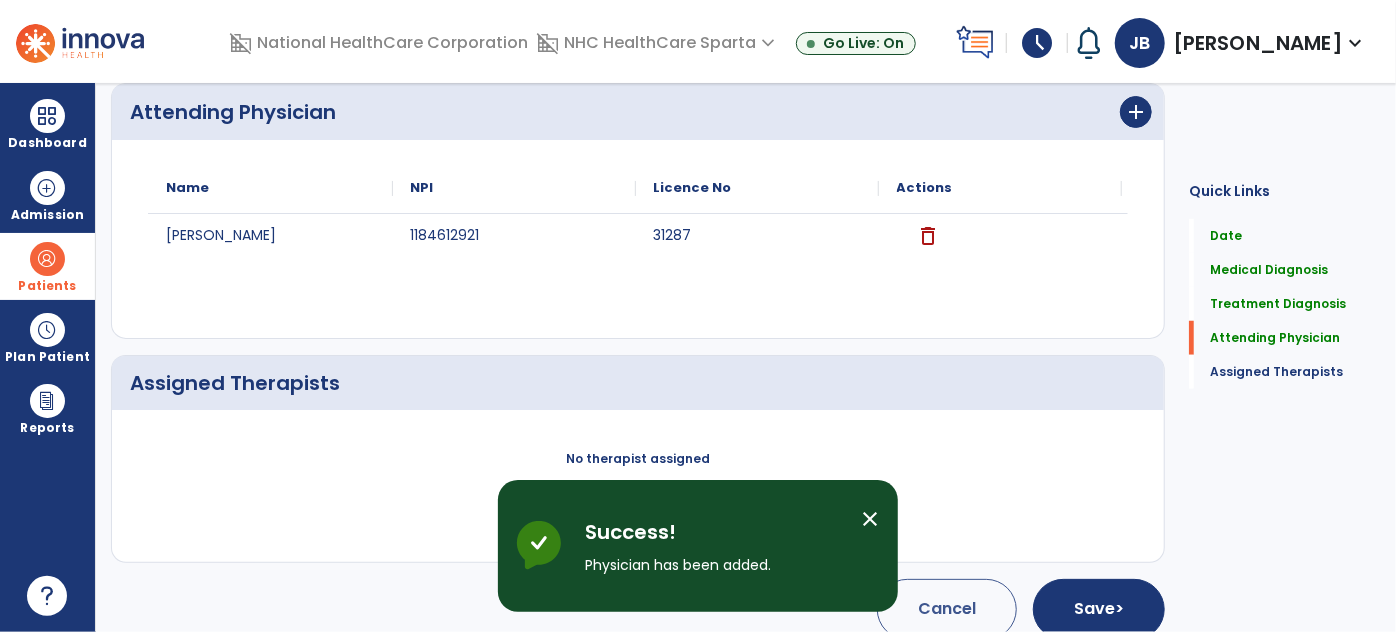 scroll, scrollTop: 760, scrollLeft: 0, axis: vertical 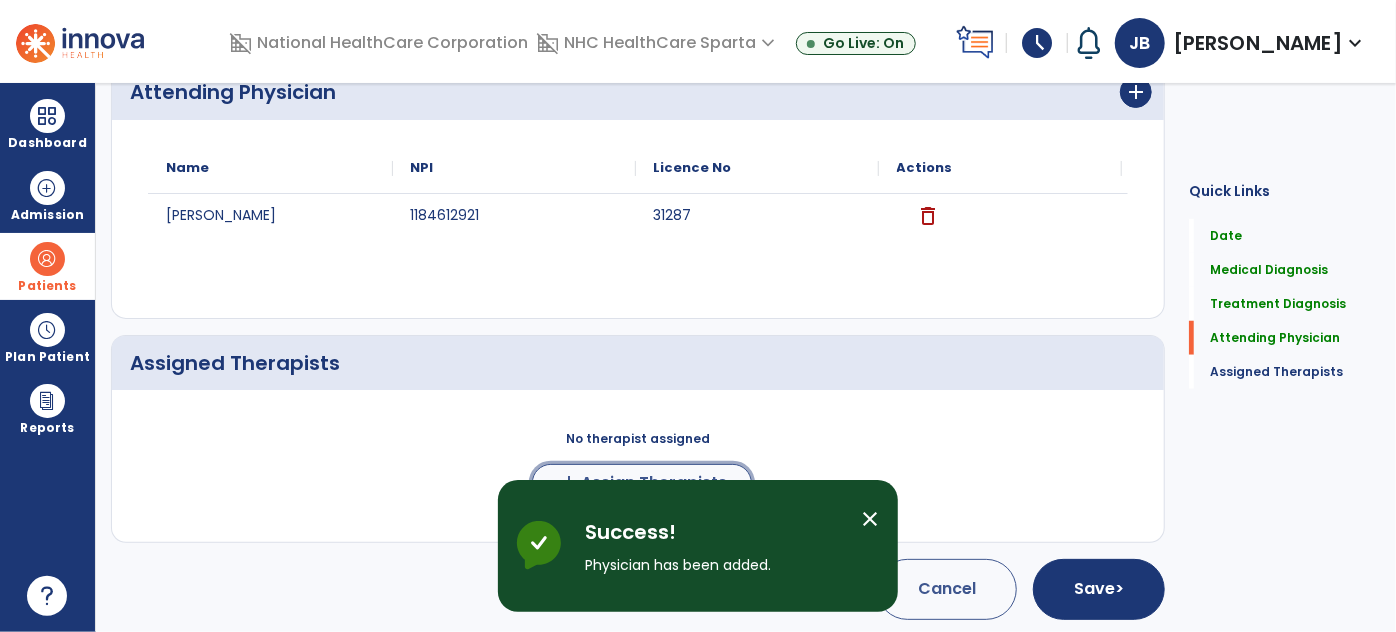click on "Assign Therapists" 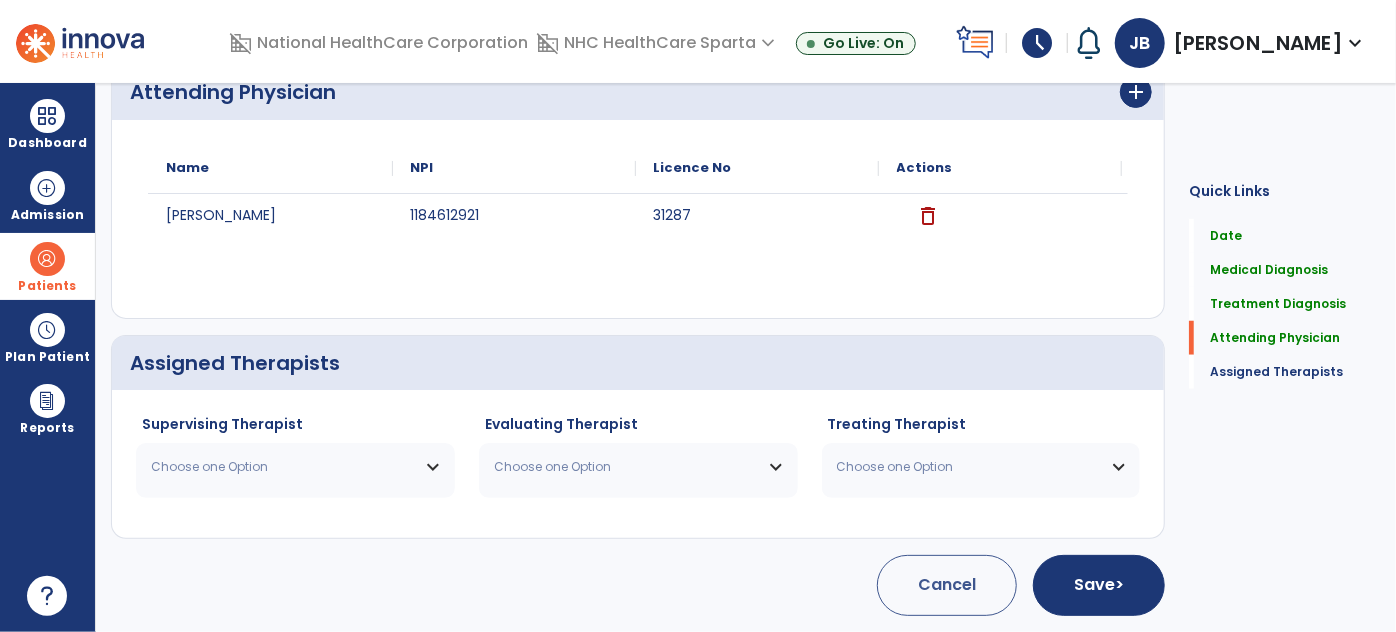 scroll, scrollTop: 757, scrollLeft: 0, axis: vertical 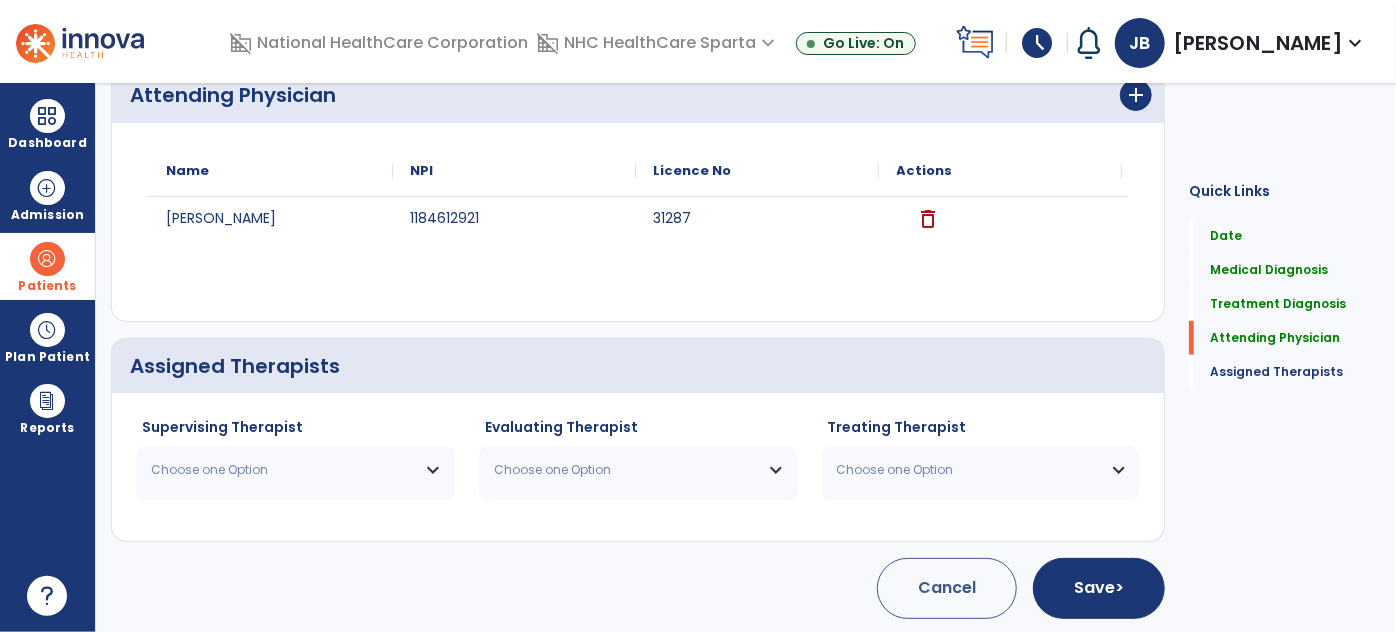 click on "Choose one Option" at bounding box center [283, 470] 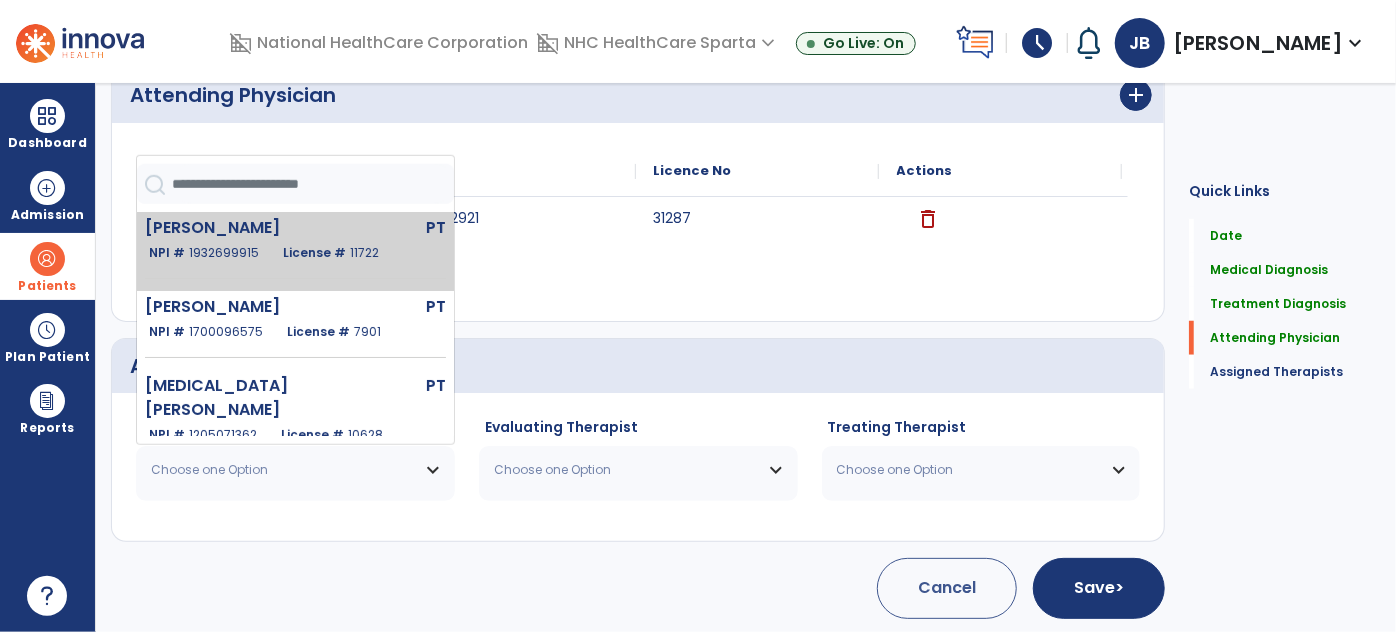 click on "11722" 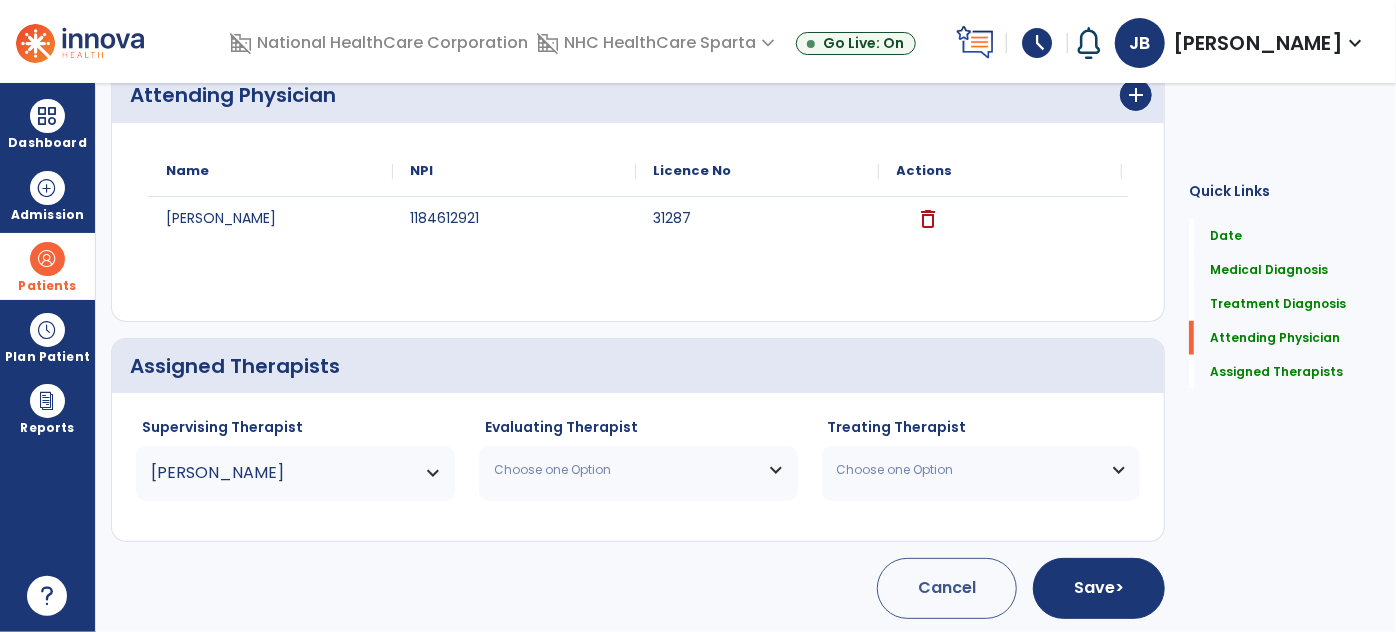 click on "Choose one Option" at bounding box center (626, 470) 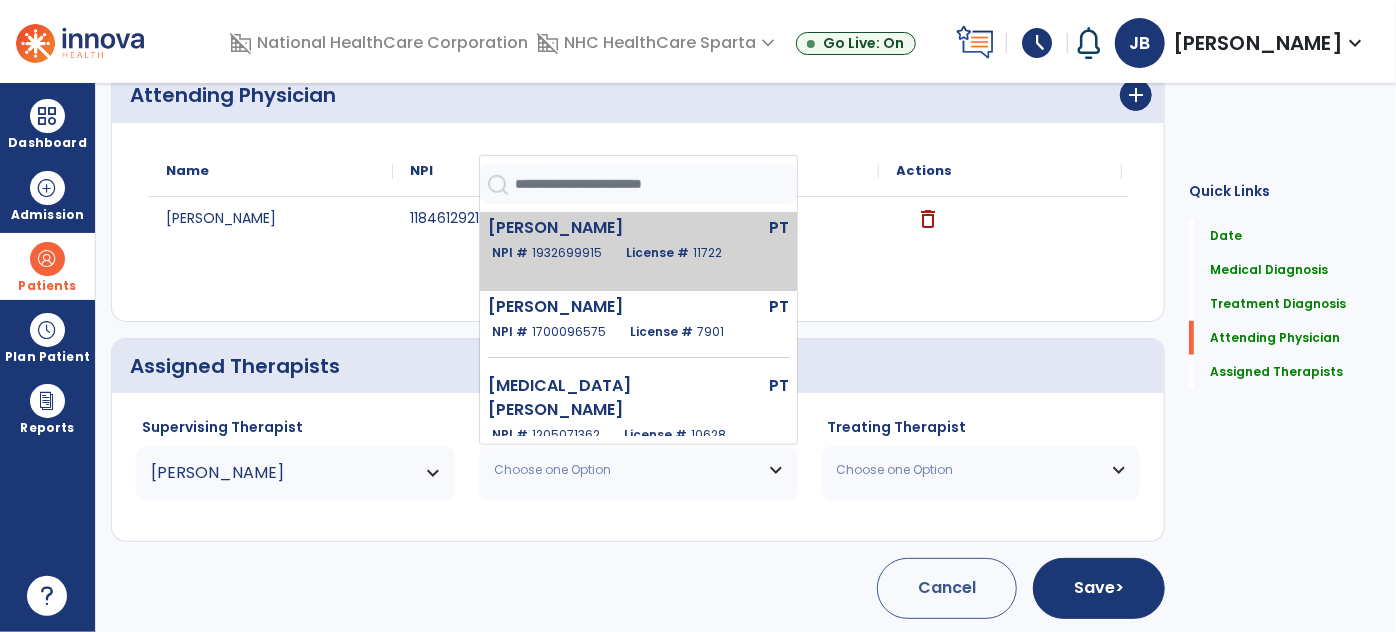 click on "License #  11722" 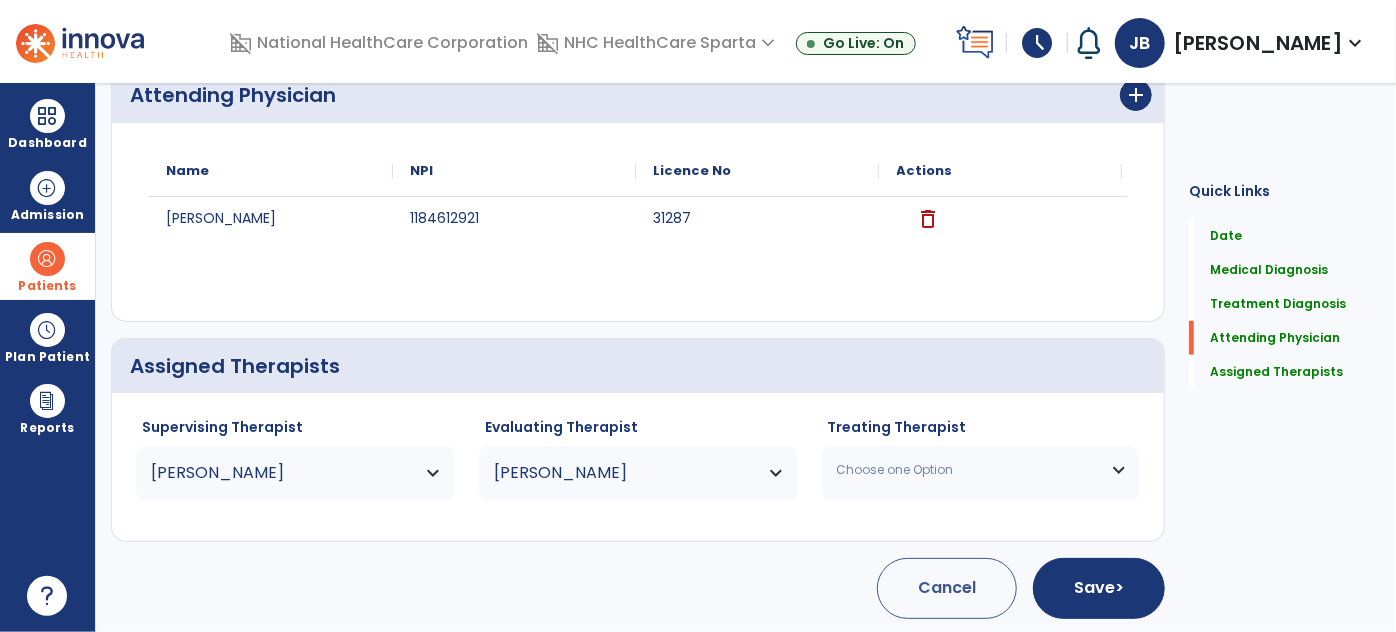click on "Choose one Option" at bounding box center [969, 470] 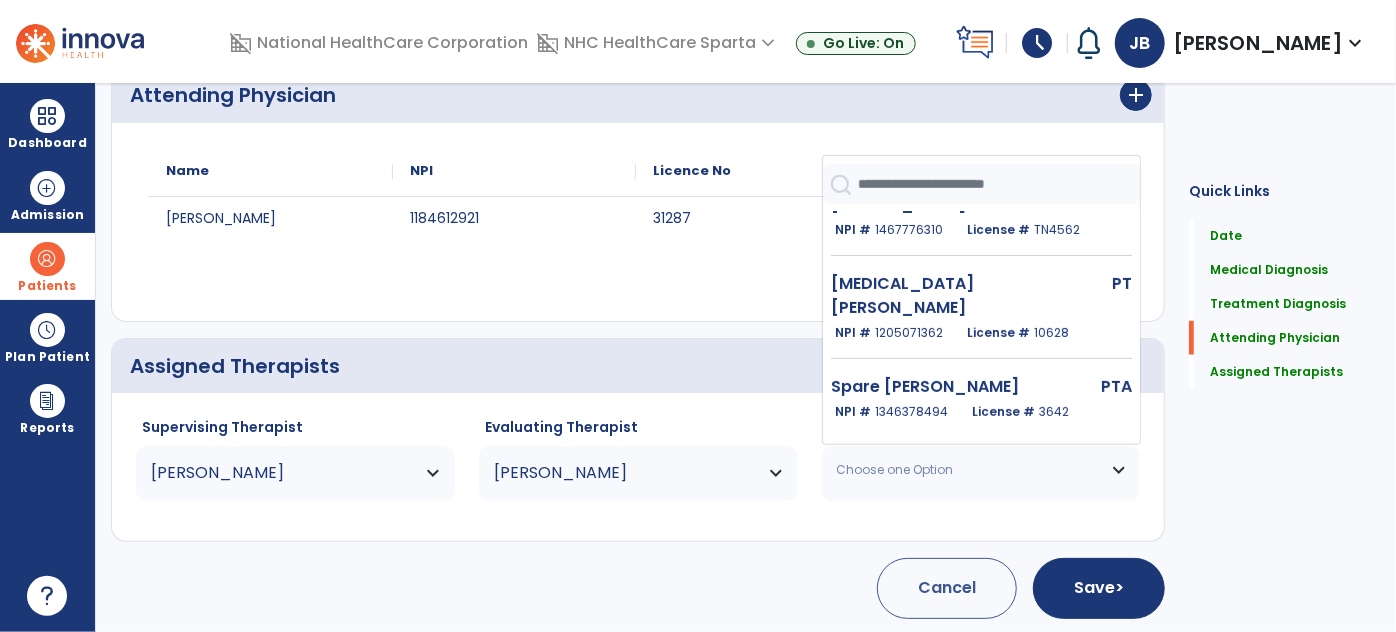scroll, scrollTop: 248, scrollLeft: 0, axis: vertical 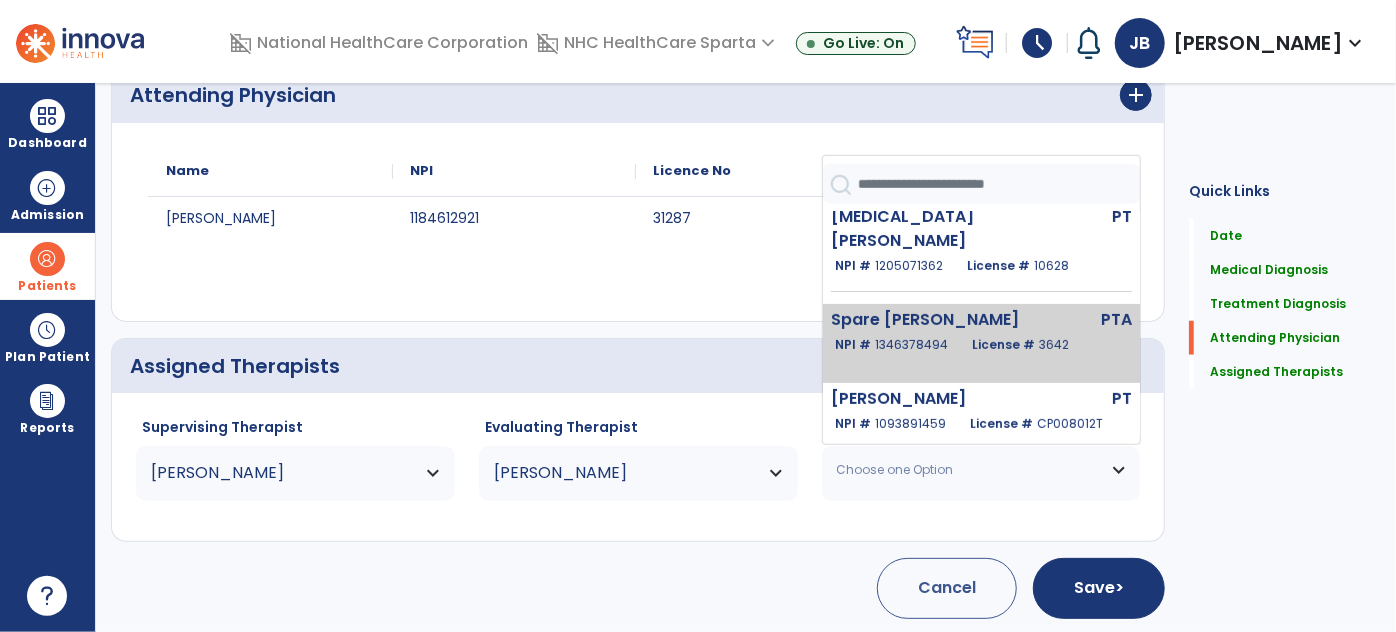 click on "Spare  Theresa   PTA   NPI #  1346378494  License #  3642" 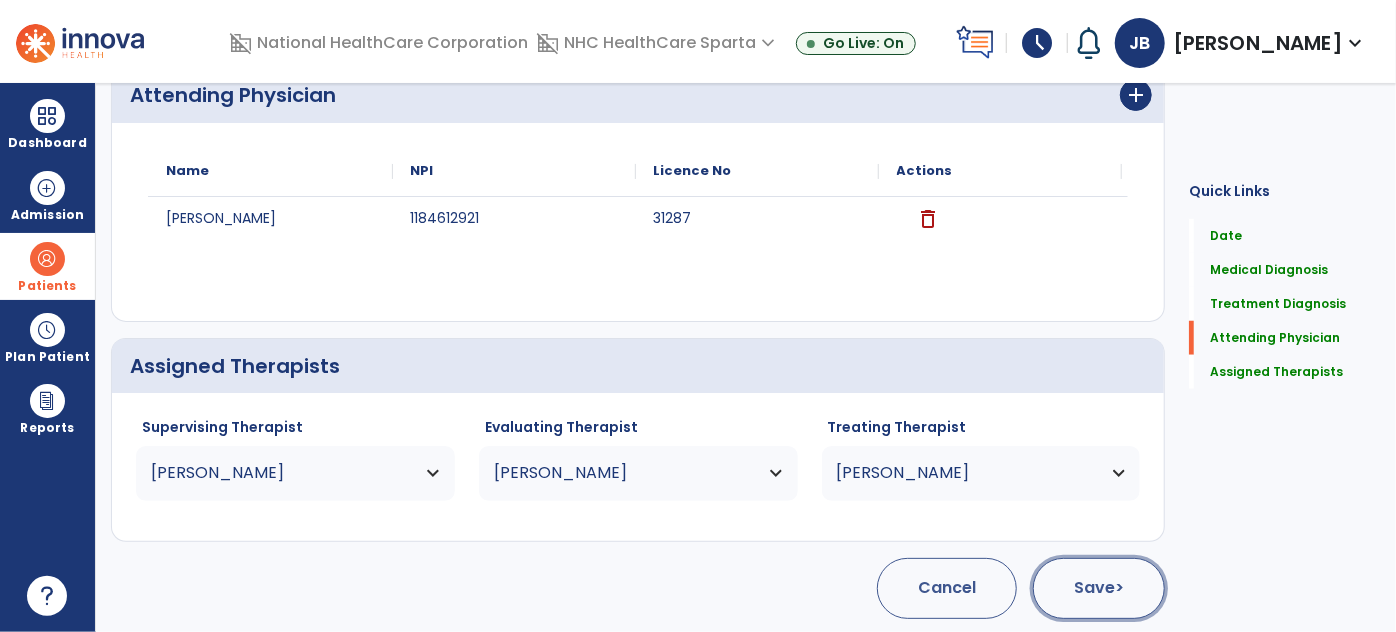 click on "Save  >" 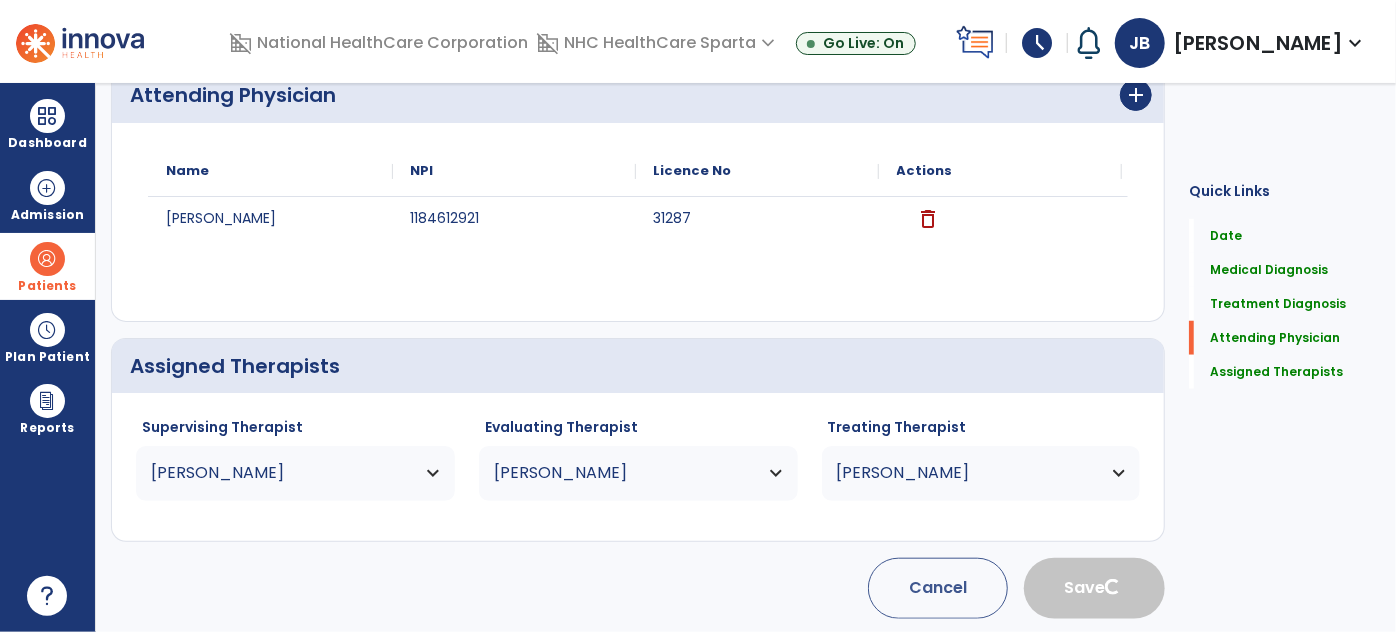 type 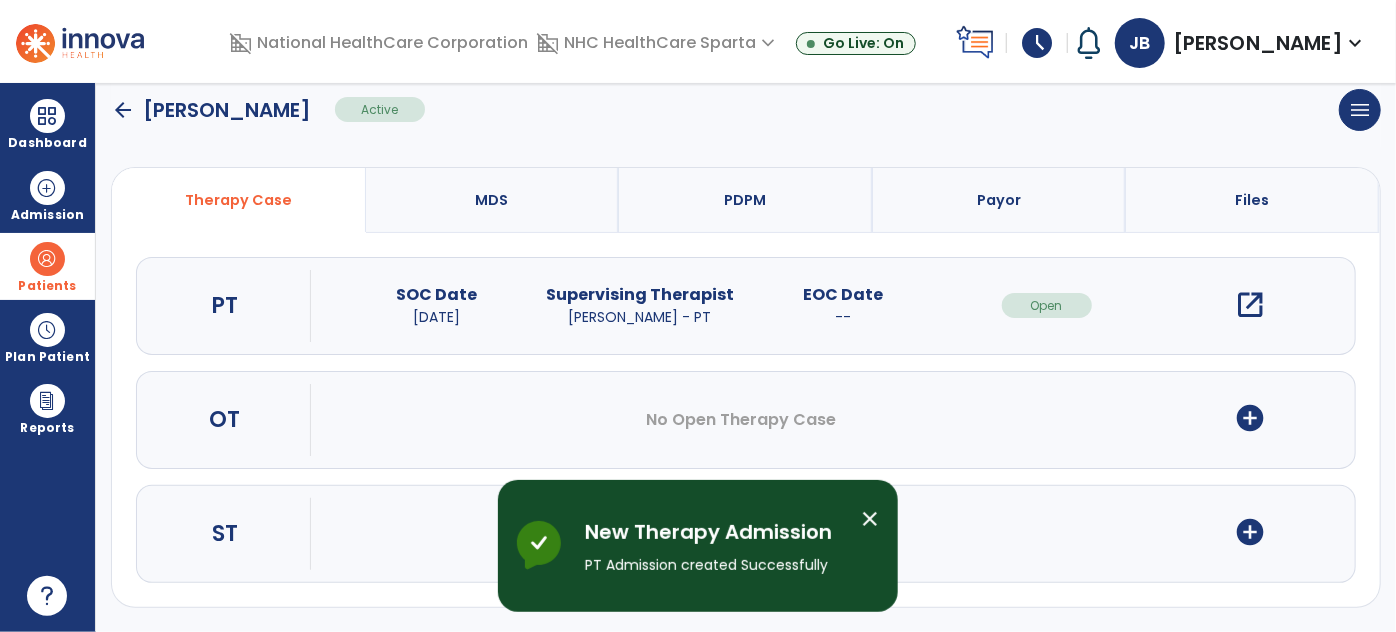 scroll, scrollTop: 125, scrollLeft: 0, axis: vertical 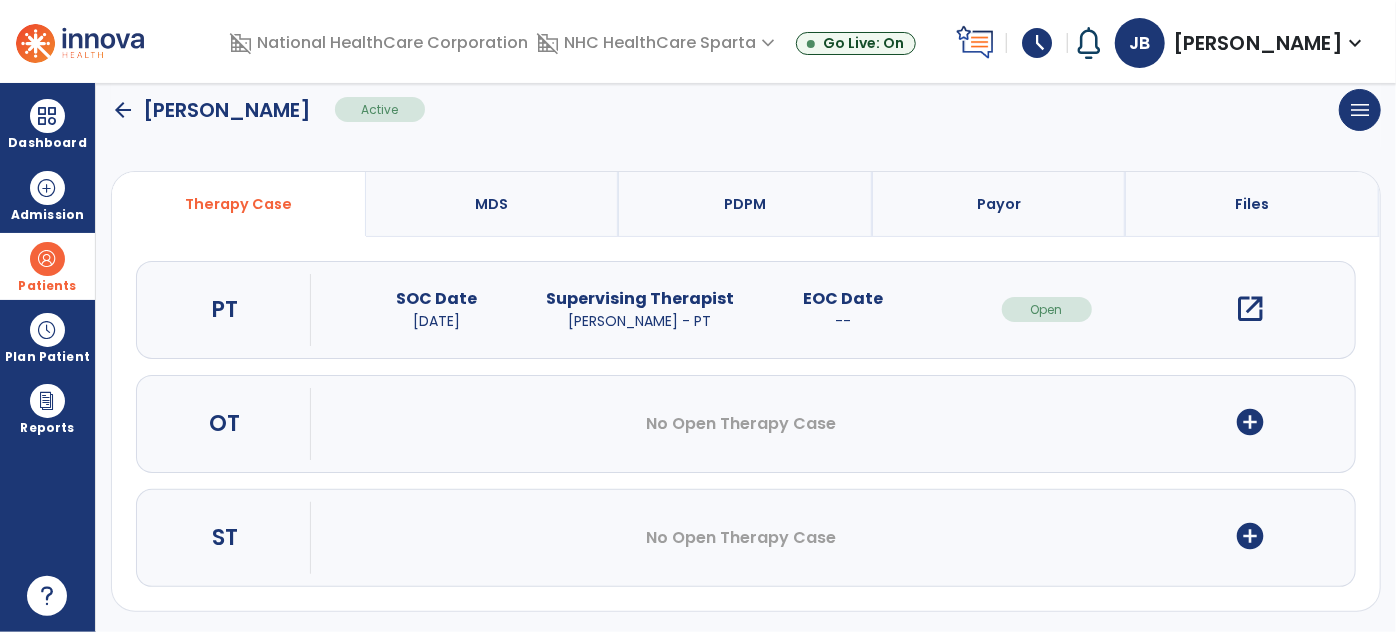 click on "open_in_new" at bounding box center (1250, 309) 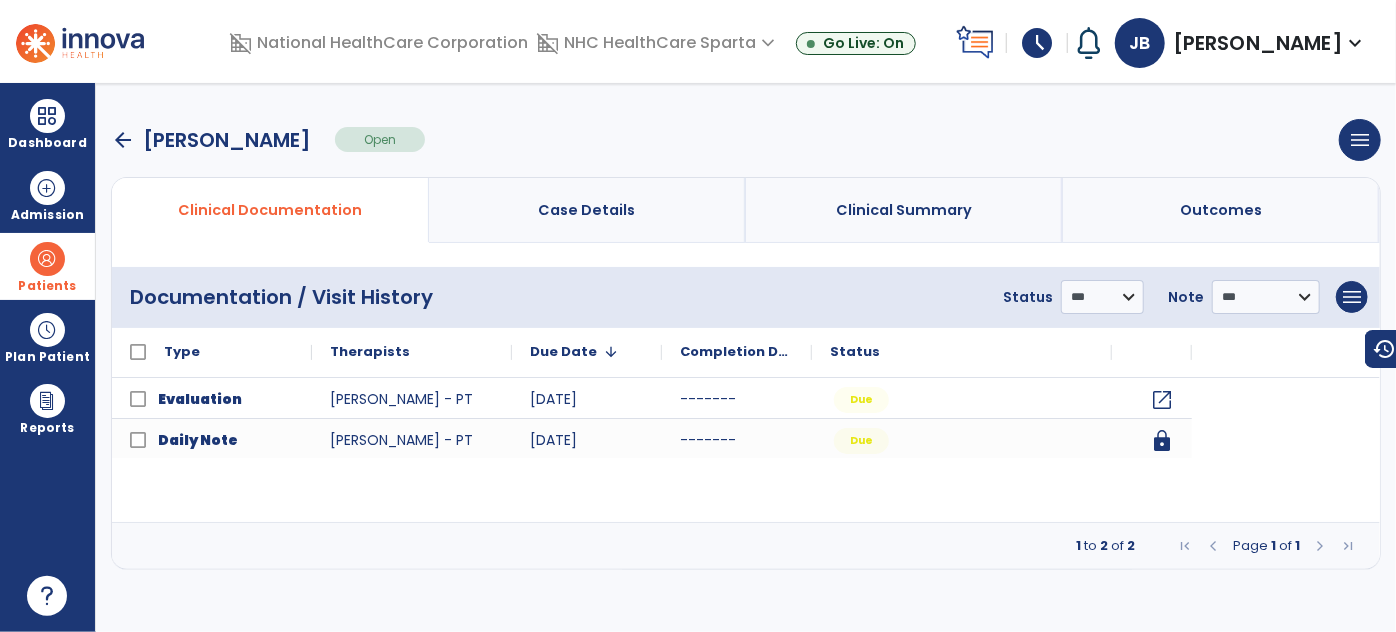 scroll, scrollTop: 0, scrollLeft: 0, axis: both 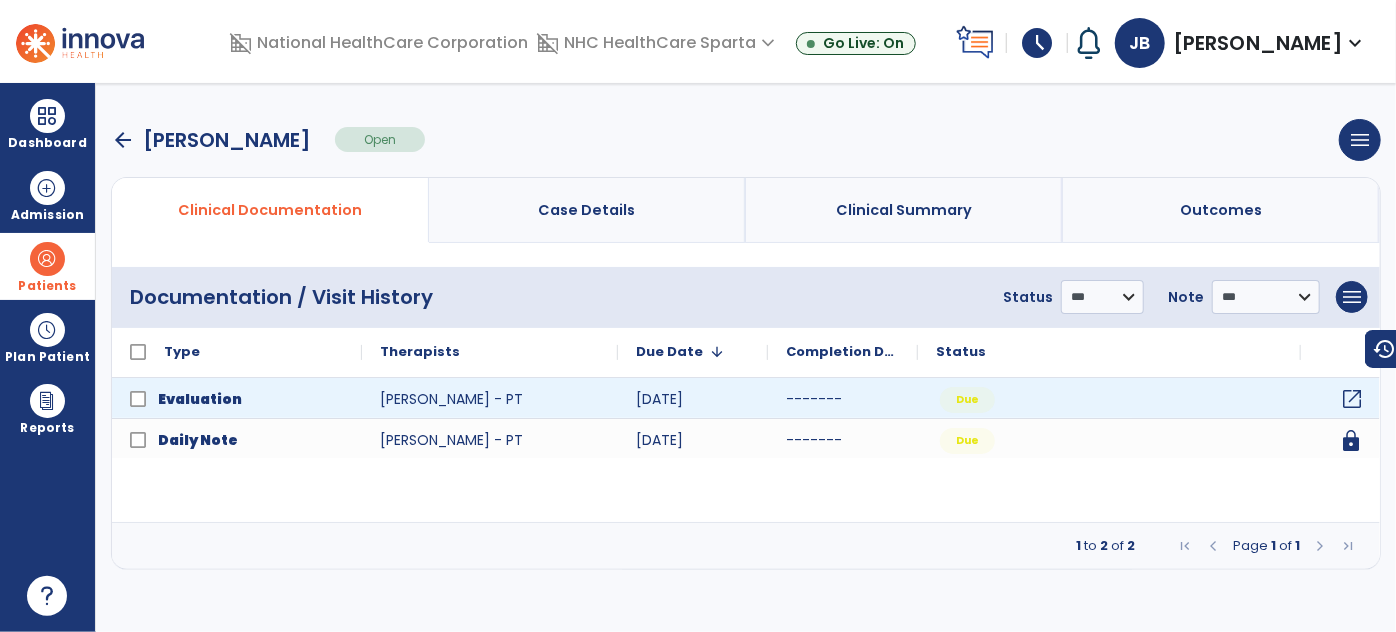 click on "open_in_new" 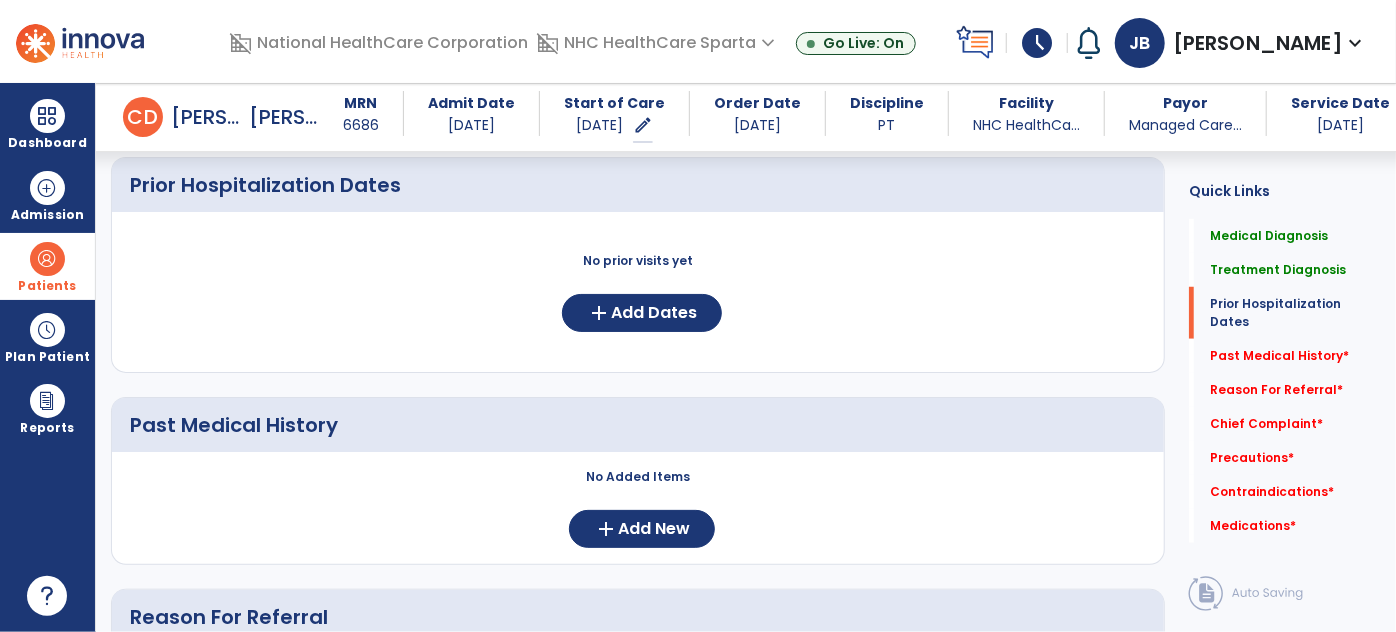 scroll, scrollTop: 909, scrollLeft: 0, axis: vertical 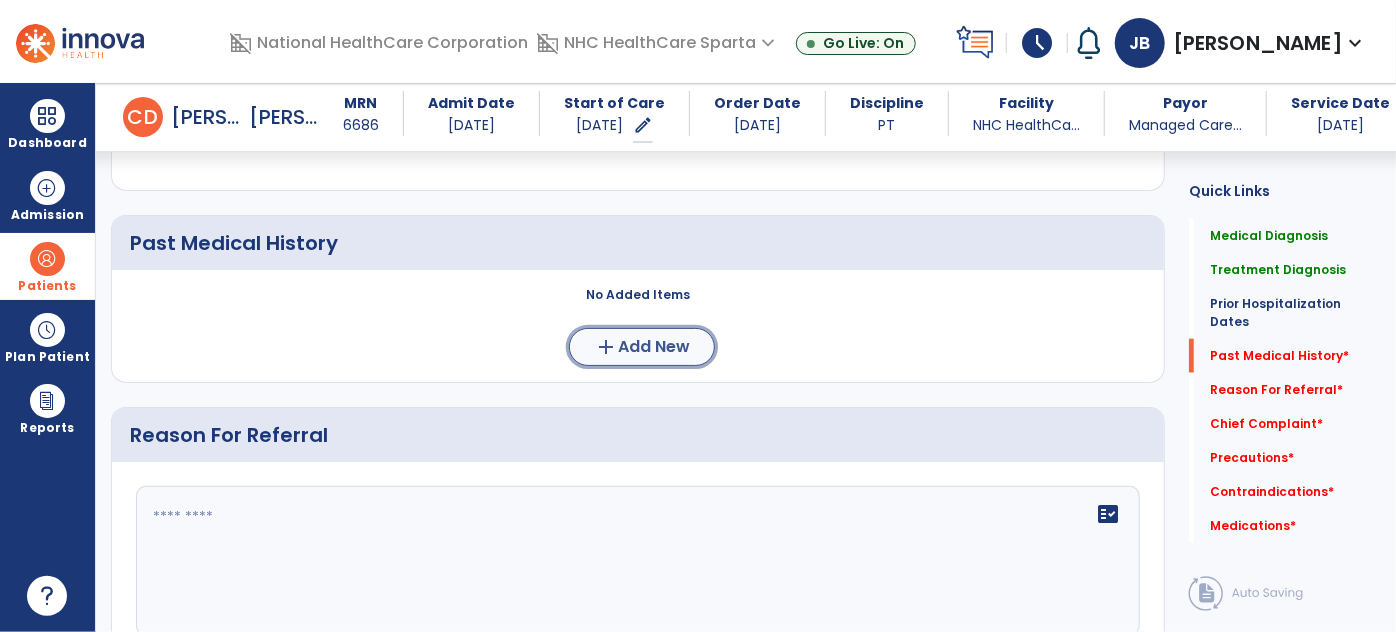 click on "add  Add New" 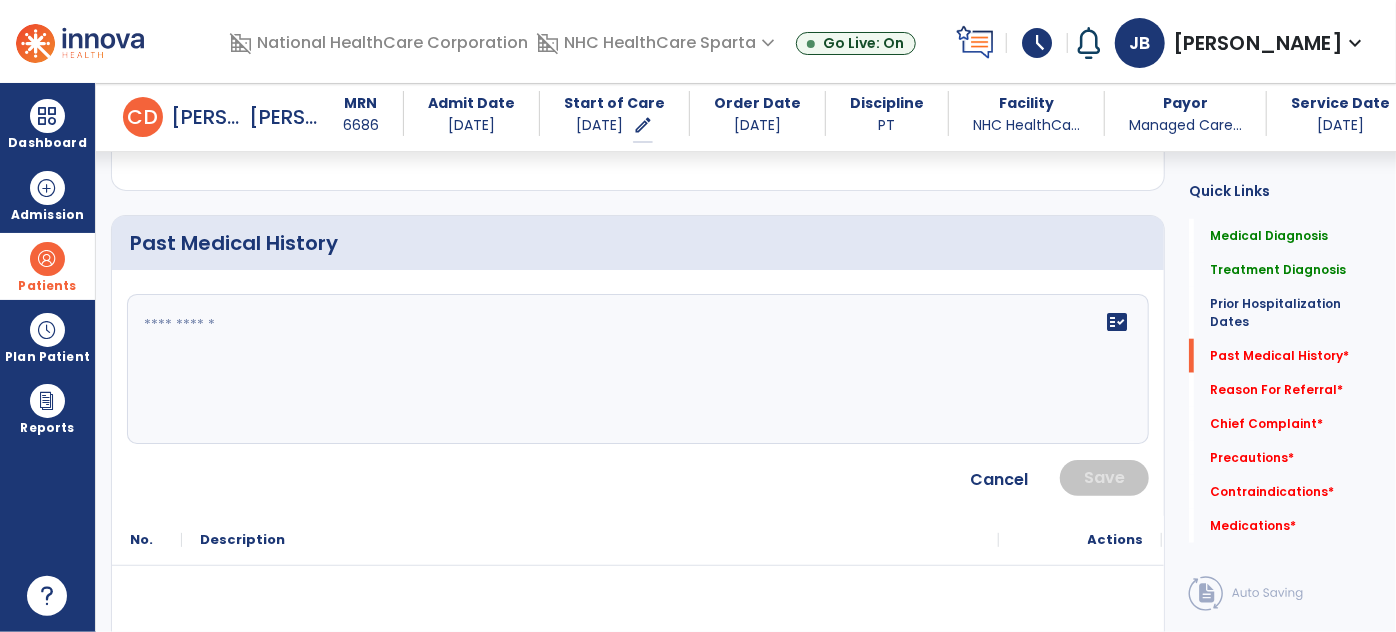 click on "fact_check" 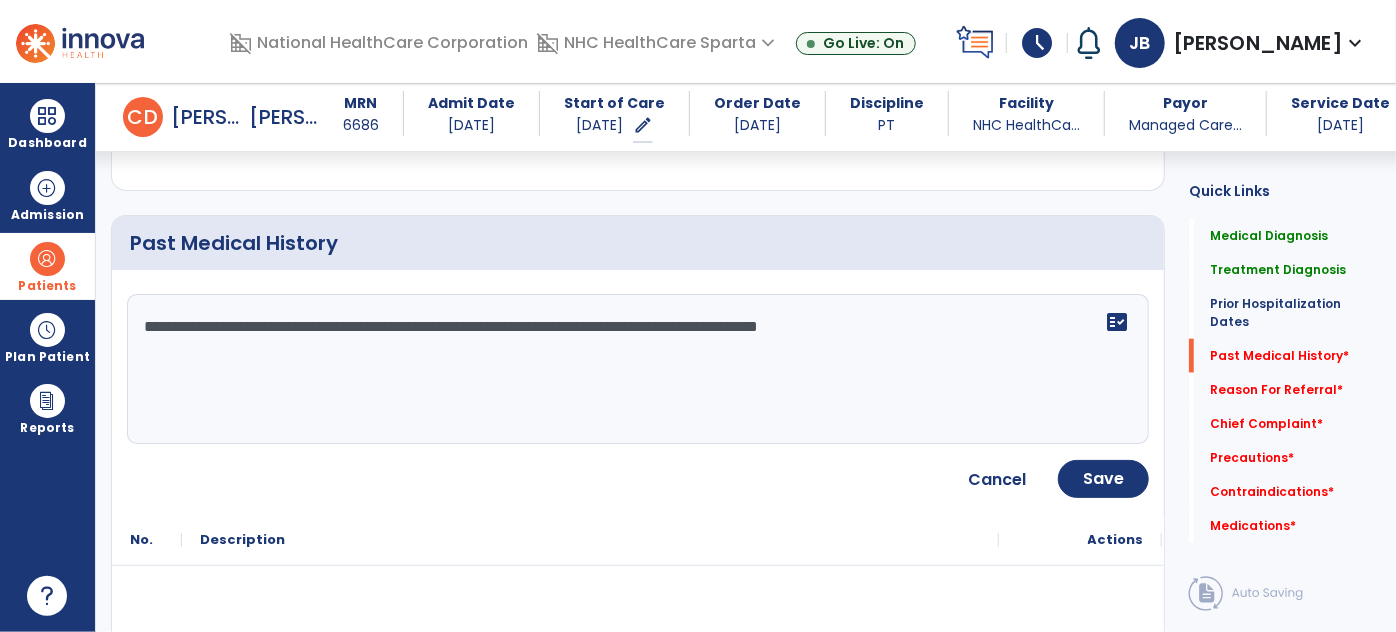 click on "**********" 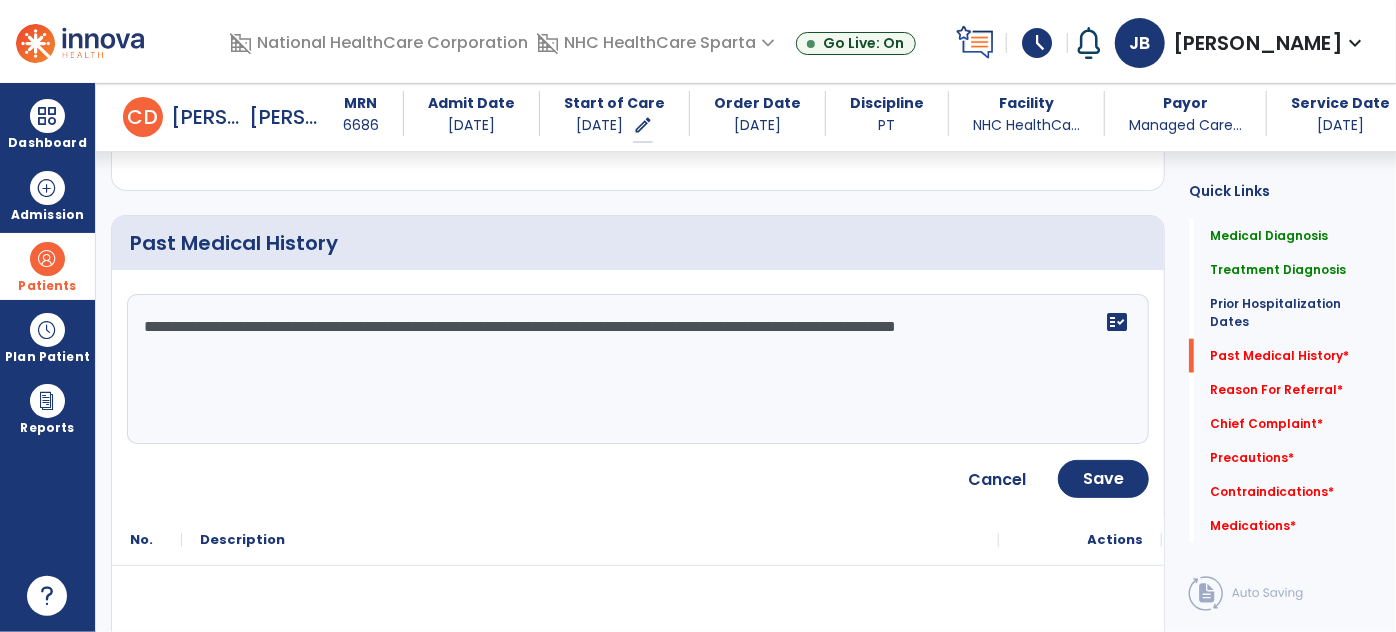 type on "**********" 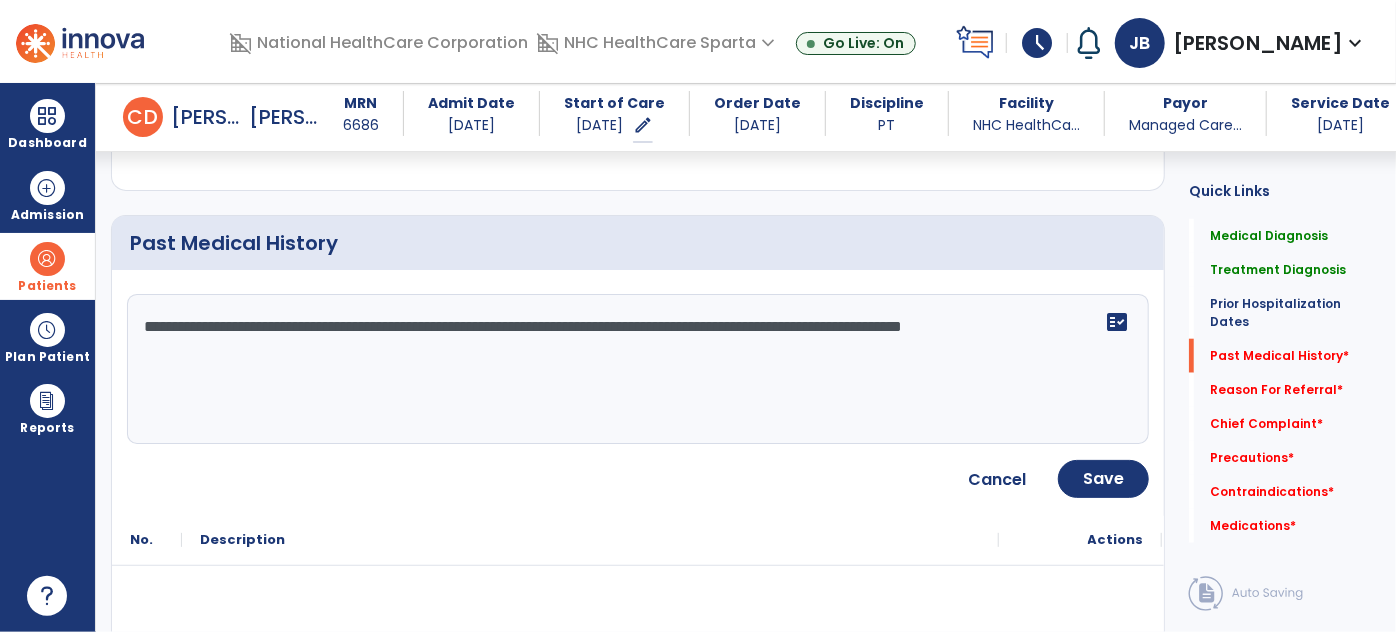 drag, startPoint x: 268, startPoint y: 364, endPoint x: 143, endPoint y: 322, distance: 131.86736 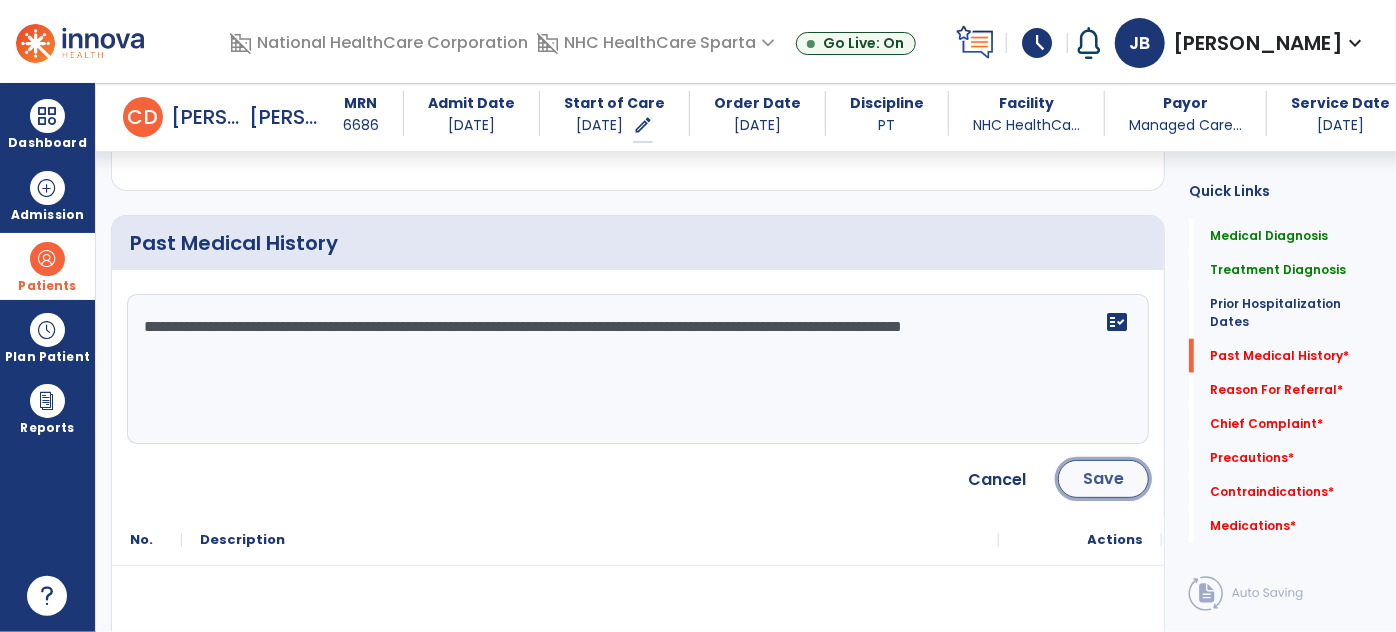 click on "Save" 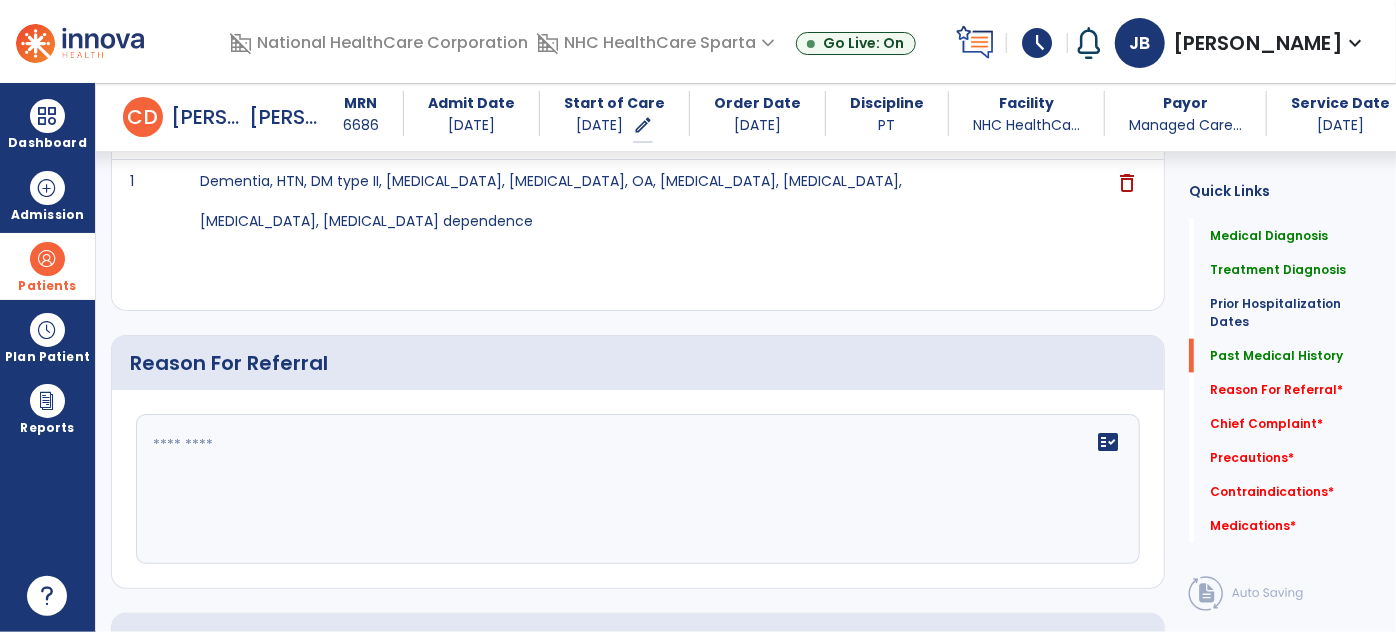 scroll, scrollTop: 1090, scrollLeft: 0, axis: vertical 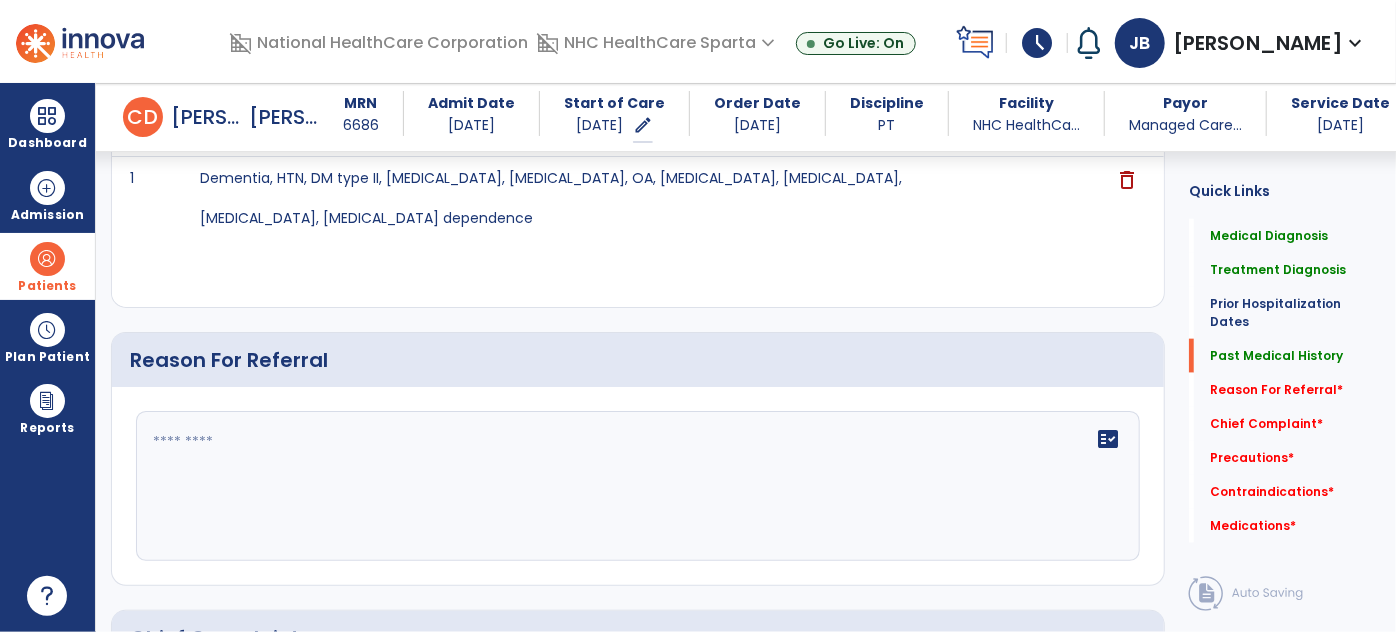 click on "fact_check" 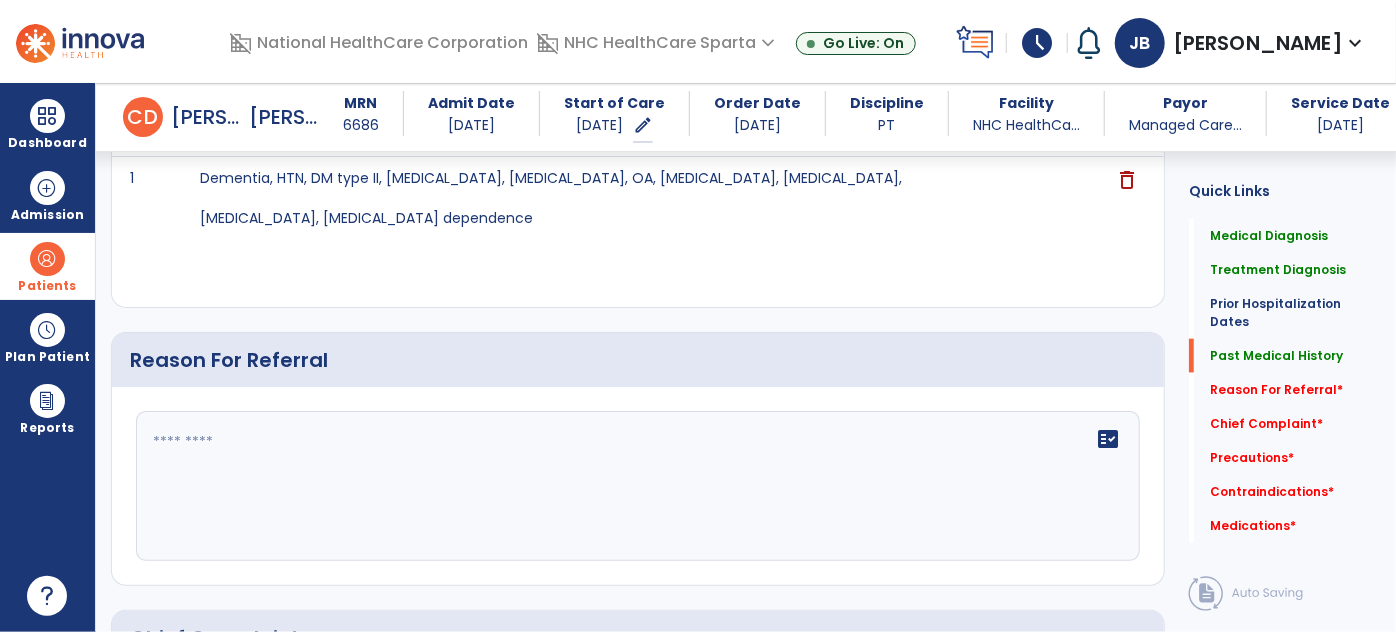 click on "fact_check" 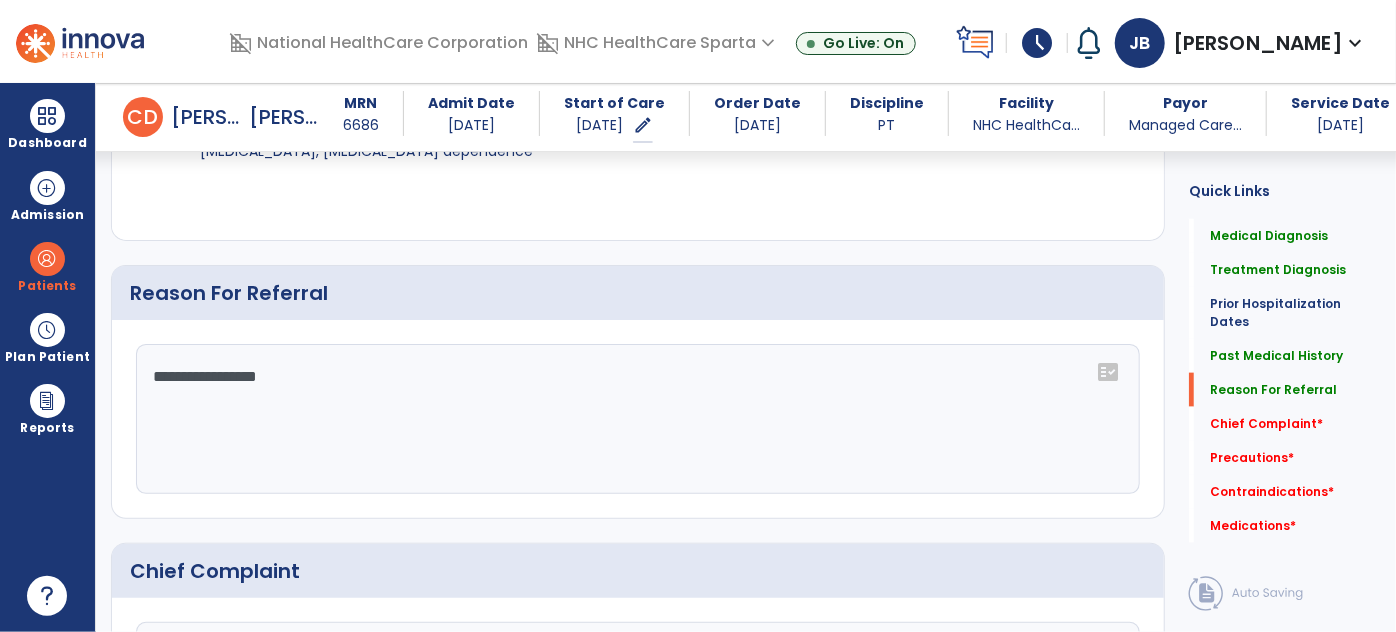 scroll, scrollTop: 1181, scrollLeft: 0, axis: vertical 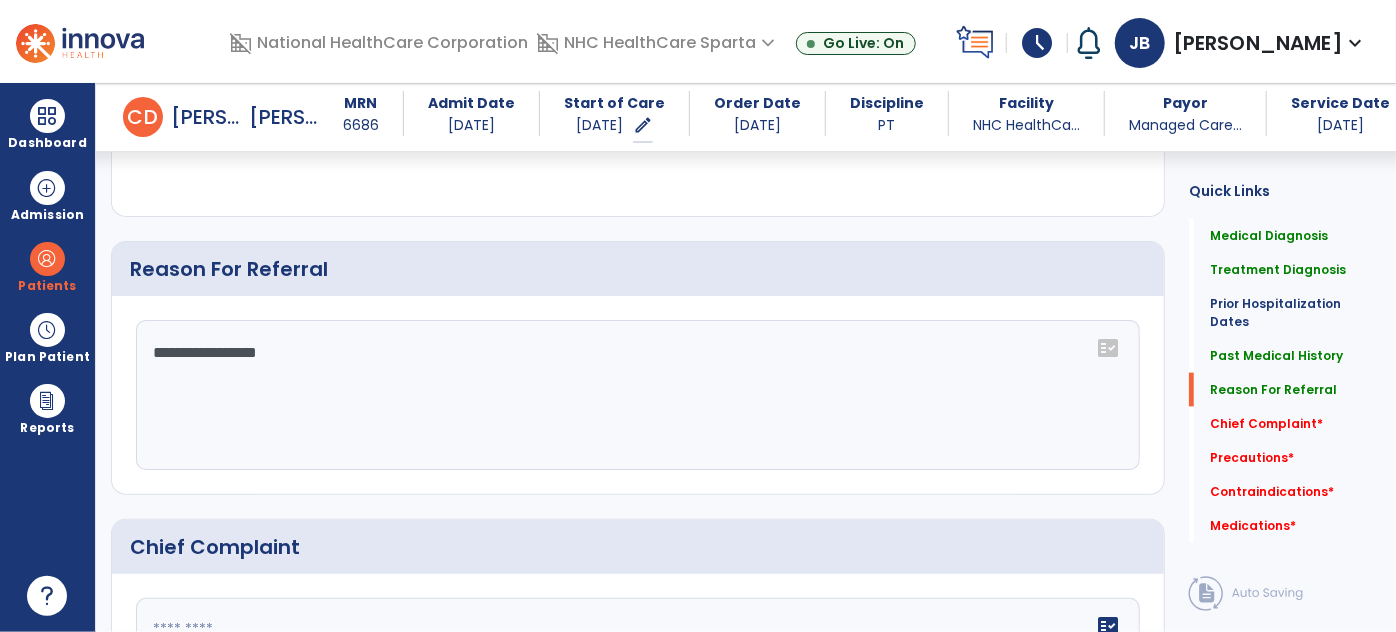 click on "**********" 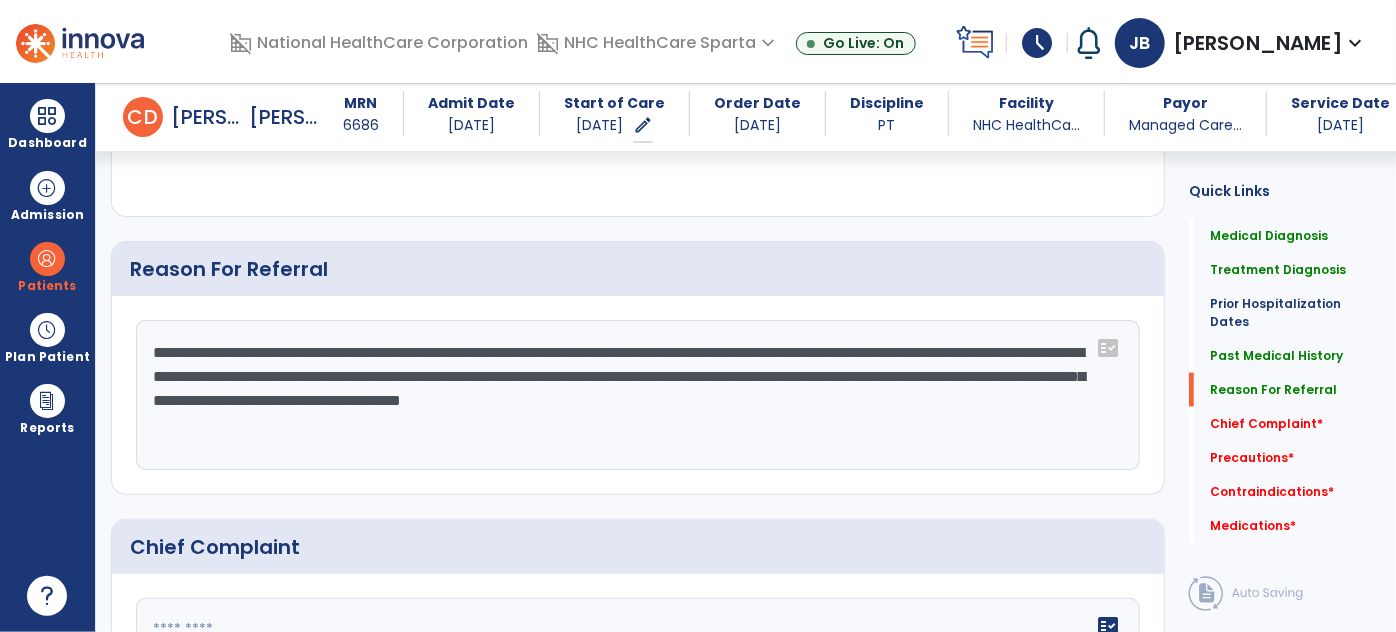 click on "**********" 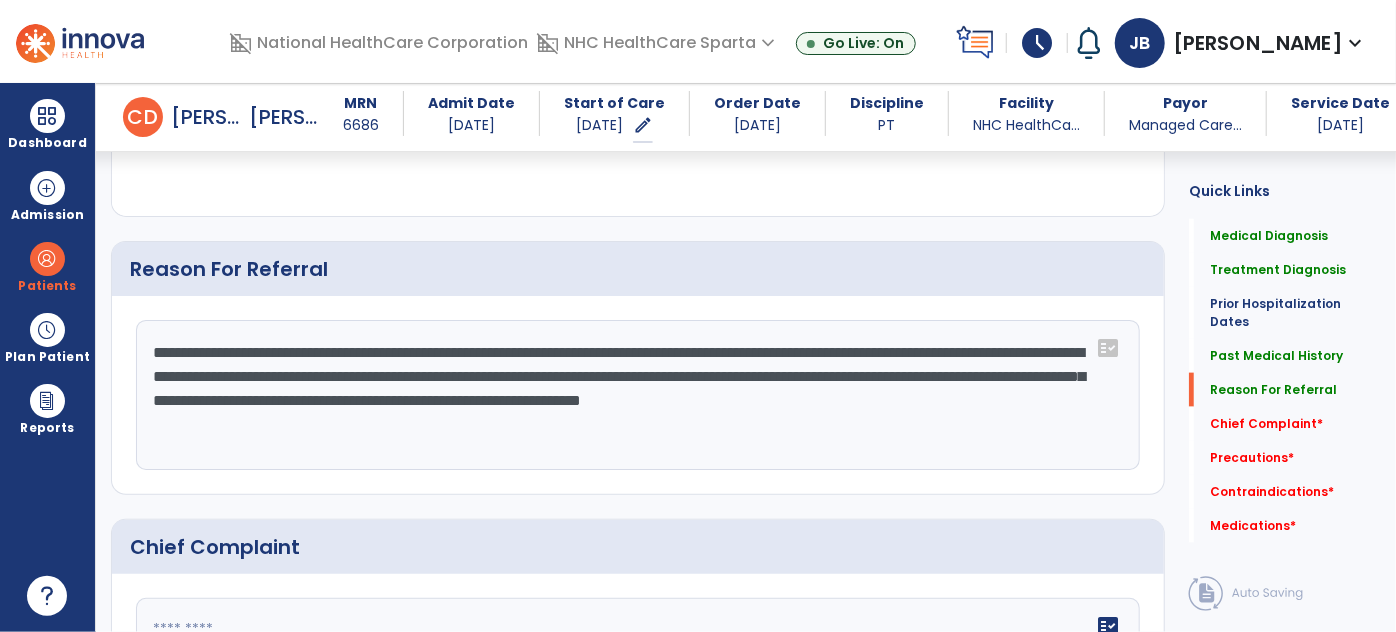 click on "**********" 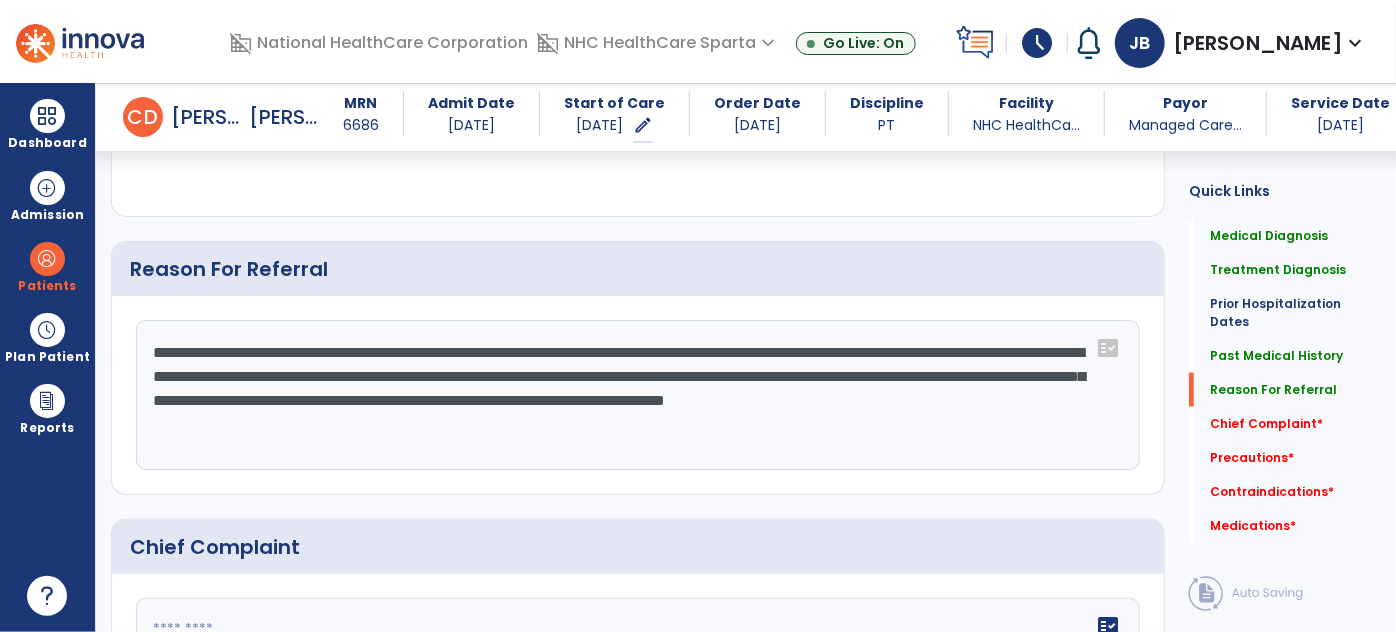 click on "**********" 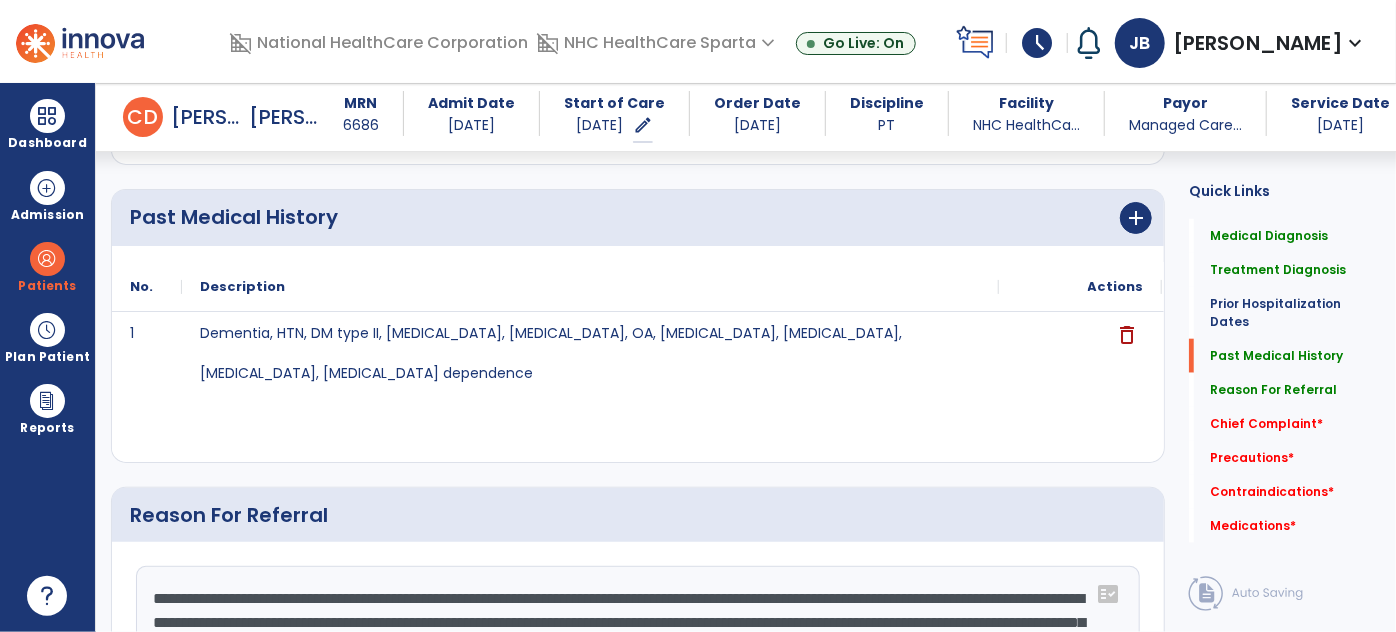 scroll, scrollTop: 909, scrollLeft: 0, axis: vertical 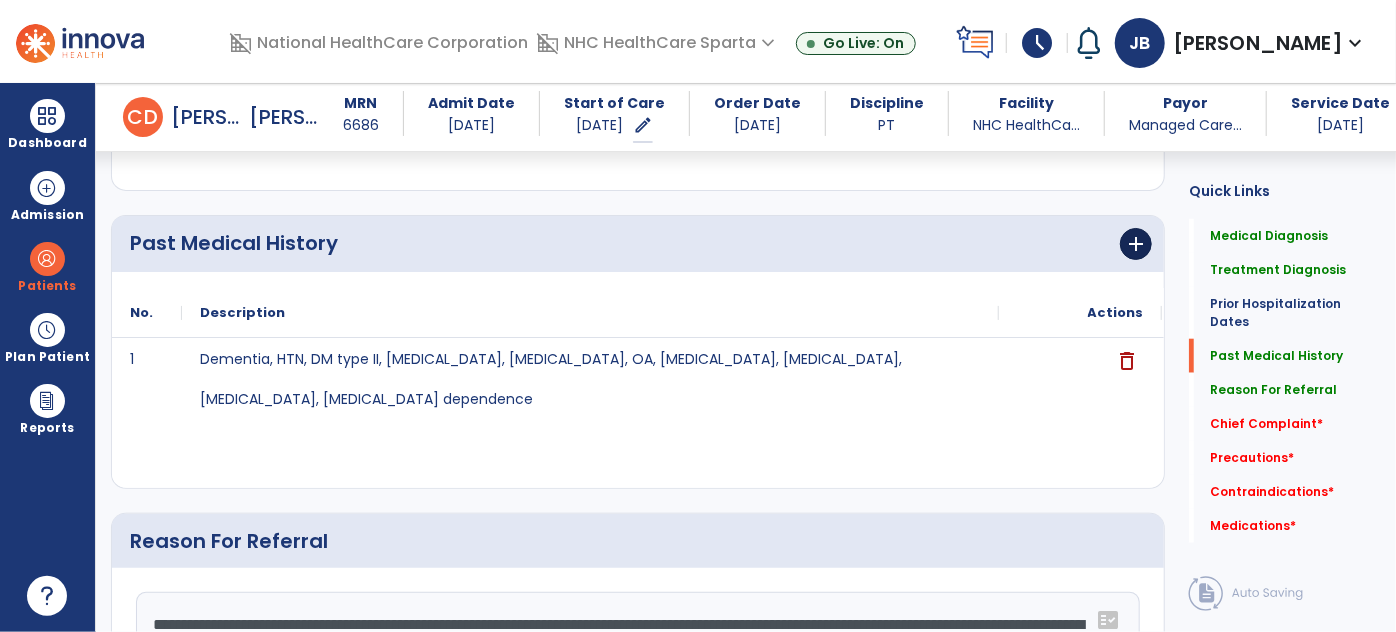 type on "**********" 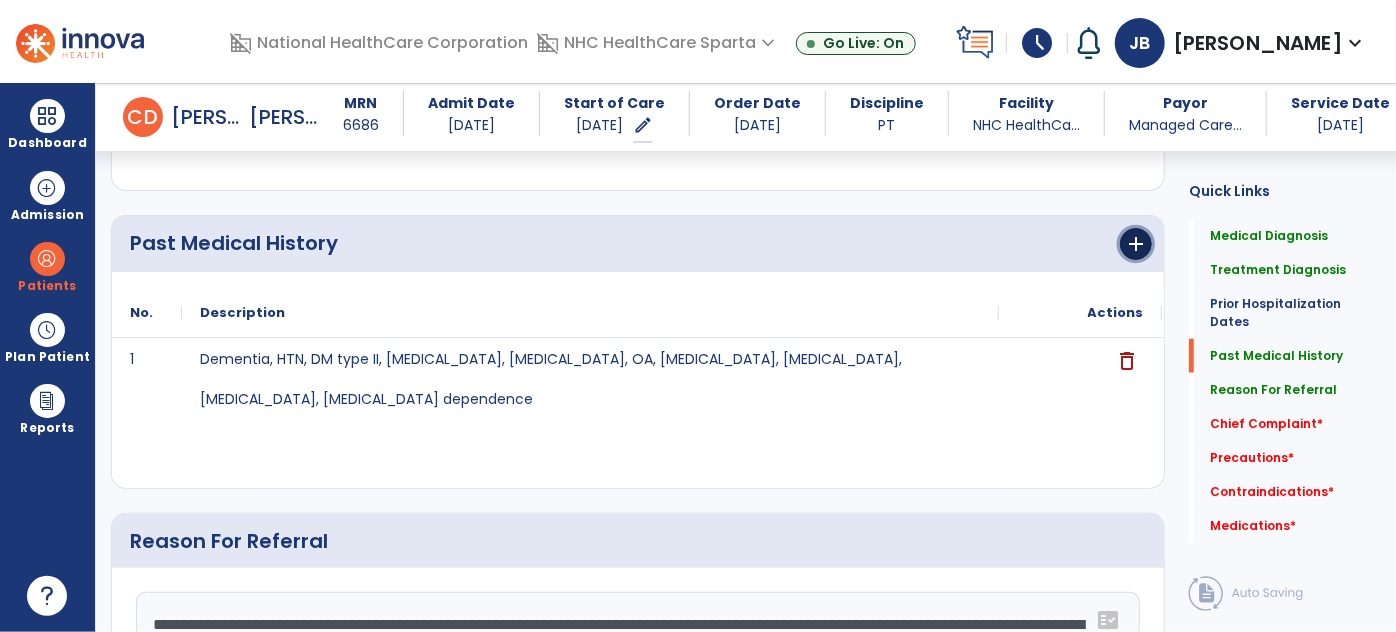 click on "add" 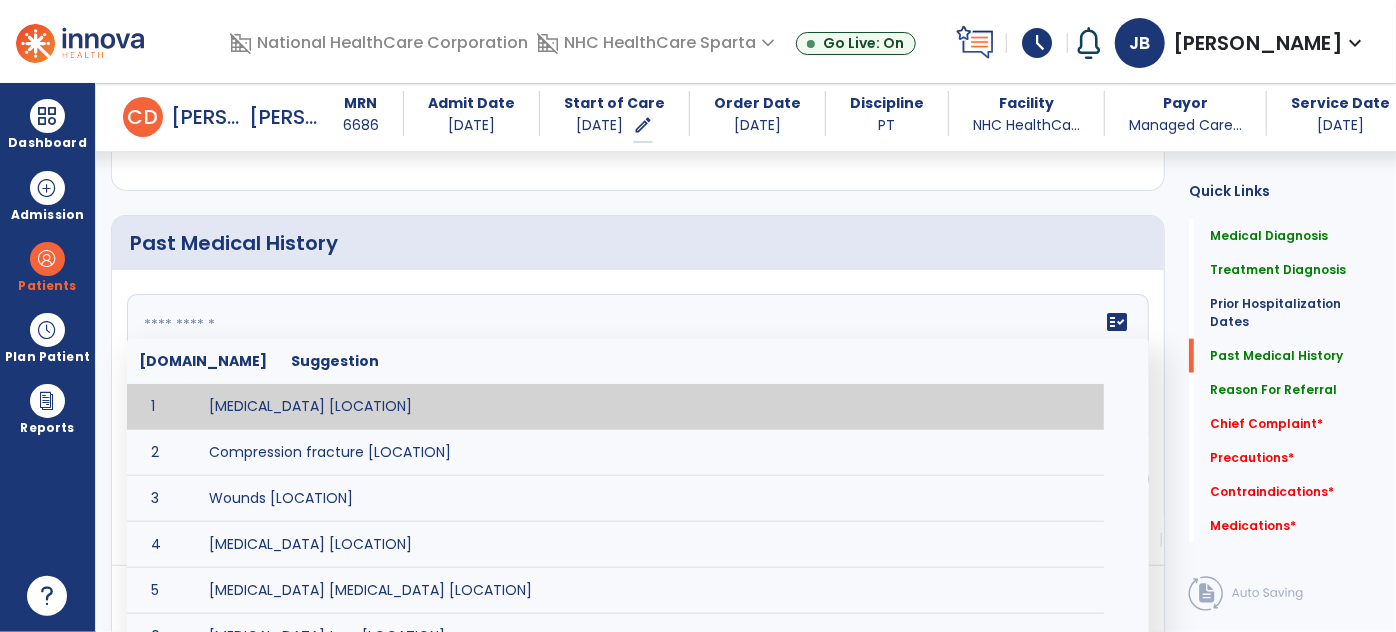 click on "fact_check  Sr.No Suggestion 1 Amputation [LOCATION] 2 Compression fracture [LOCATION] 3 Wounds [LOCATION] 4 Tendinosis [LOCATION] 5 Venous stasis ulcer [LOCATION] 6 Achilles tendon tear [LOCATION] 7 ACL tear surgically repaired [LOCATION] 8 Above knee amputation (AKA) [LOCATION] 9 Below knee amputation (BKE) [LOCATION] 10 Cancer (SITE/TYPE) 11 Surgery (TYPE) 12 AAA (Abdominal Aortic Aneurysm) 13 Achilles tendon tear [LOCATION] 14 Acute Renal Failure 15 AIDS (Acquired Immune Deficiency Syndrome) 16 Alzheimer's Disease 17 Anemia 18 Angina 19 Anxiety 20 ASHD (Arteriosclerotic Heart Disease) 21 Atrial Fibrillation 22 Bipolar Disorder 23 Bowel Obstruction 24 C-Diff 25 Coronary Artery Bypass Graft (CABG) 26 CAD (Coronary Artery Disease) 27 Carpal tunnel syndrome 28 Chronic bronchitis 29 Chronic renal failure 30 Colostomy 31 COPD (Chronic Obstructive Pulmonary Disease) 32 CRPS (Complex Regional Pain Syndrome) 33 CVA (Cerebrovascular Accident) 34 CVI (Chronic Venous Insufficiency) 35 DDD (Degenerative Disc Disease)" 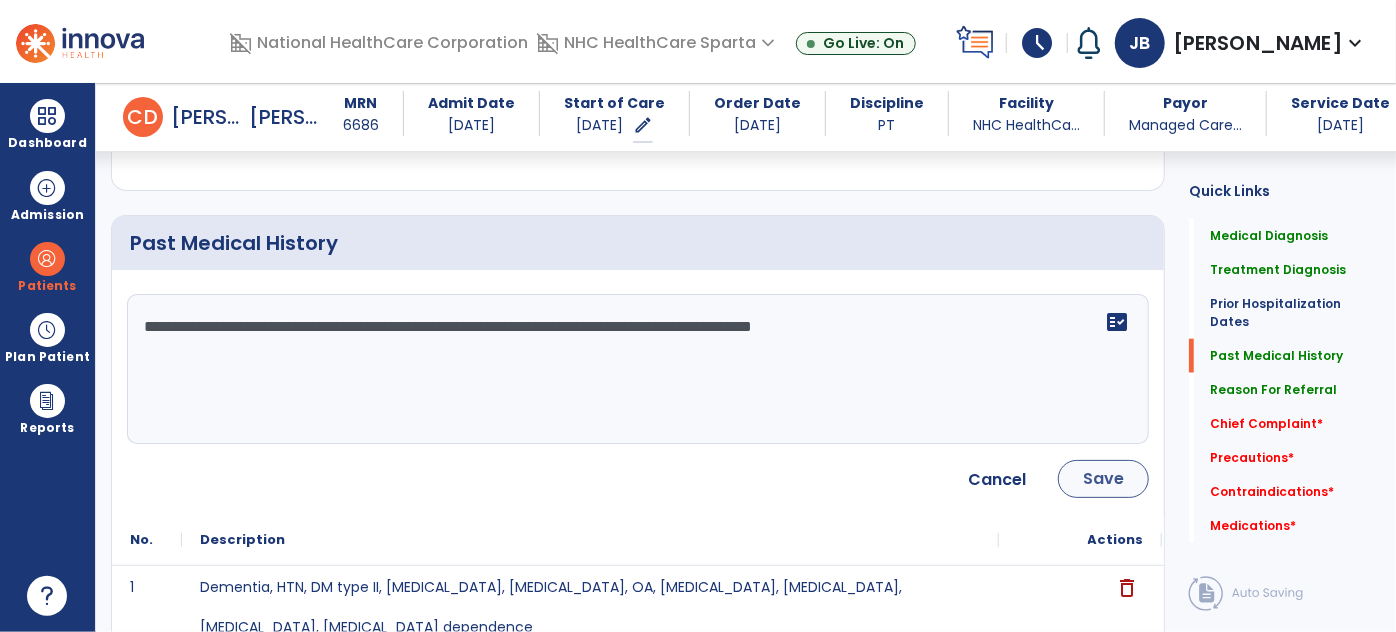 type on "**********" 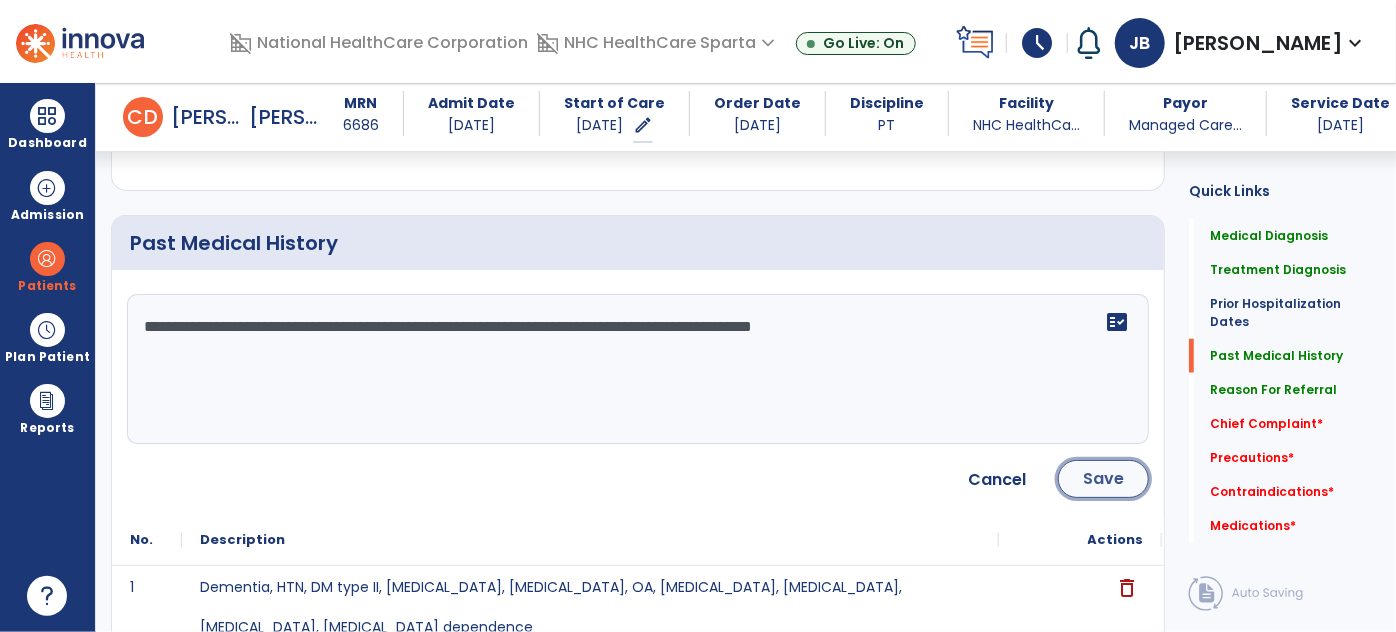 click on "Save" 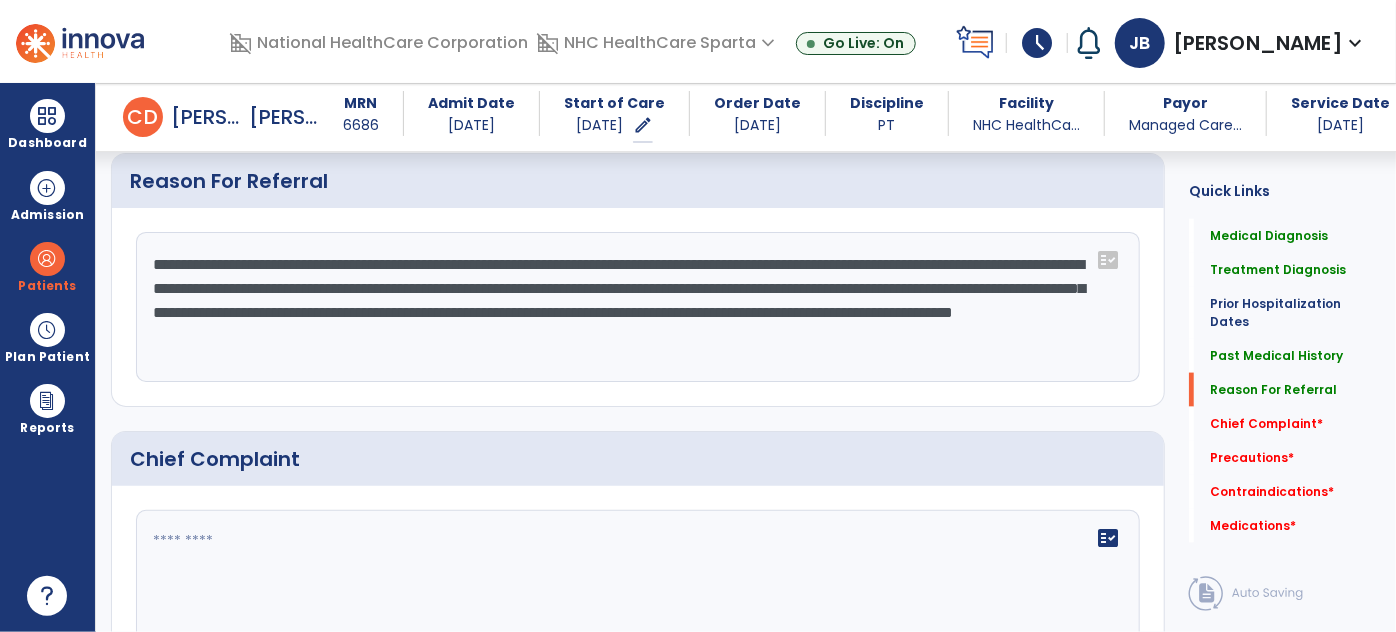 scroll, scrollTop: 1272, scrollLeft: 0, axis: vertical 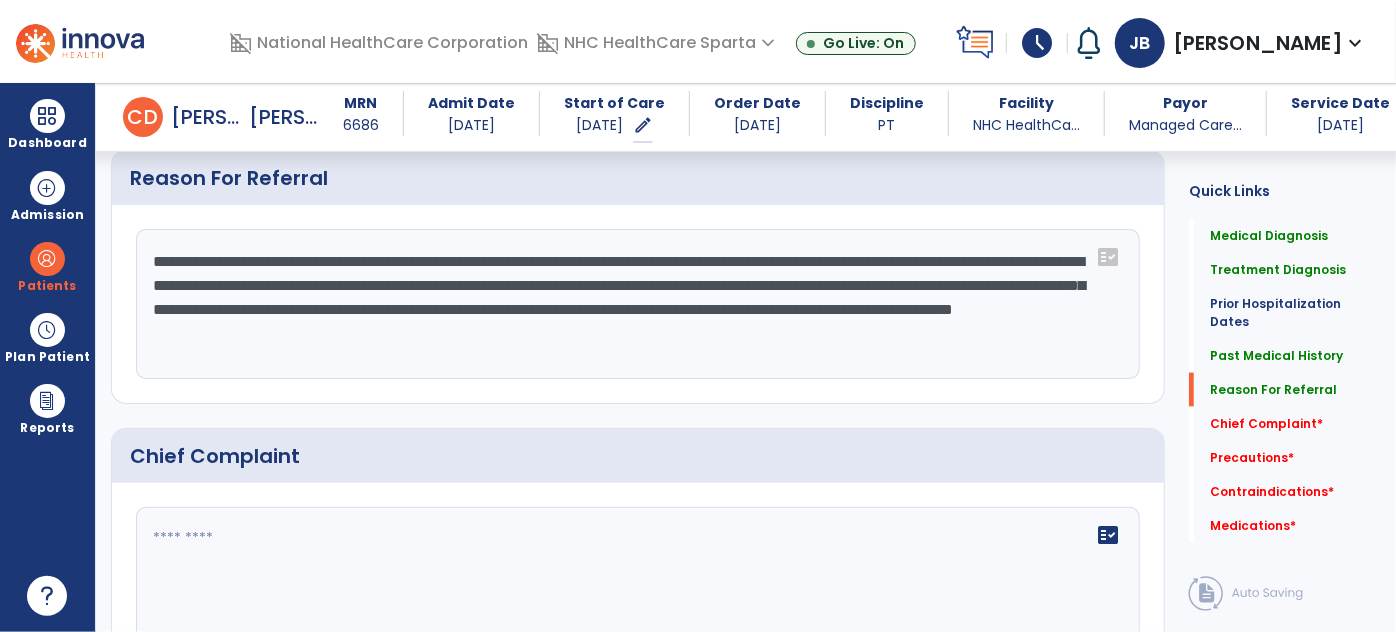 click on "**********" 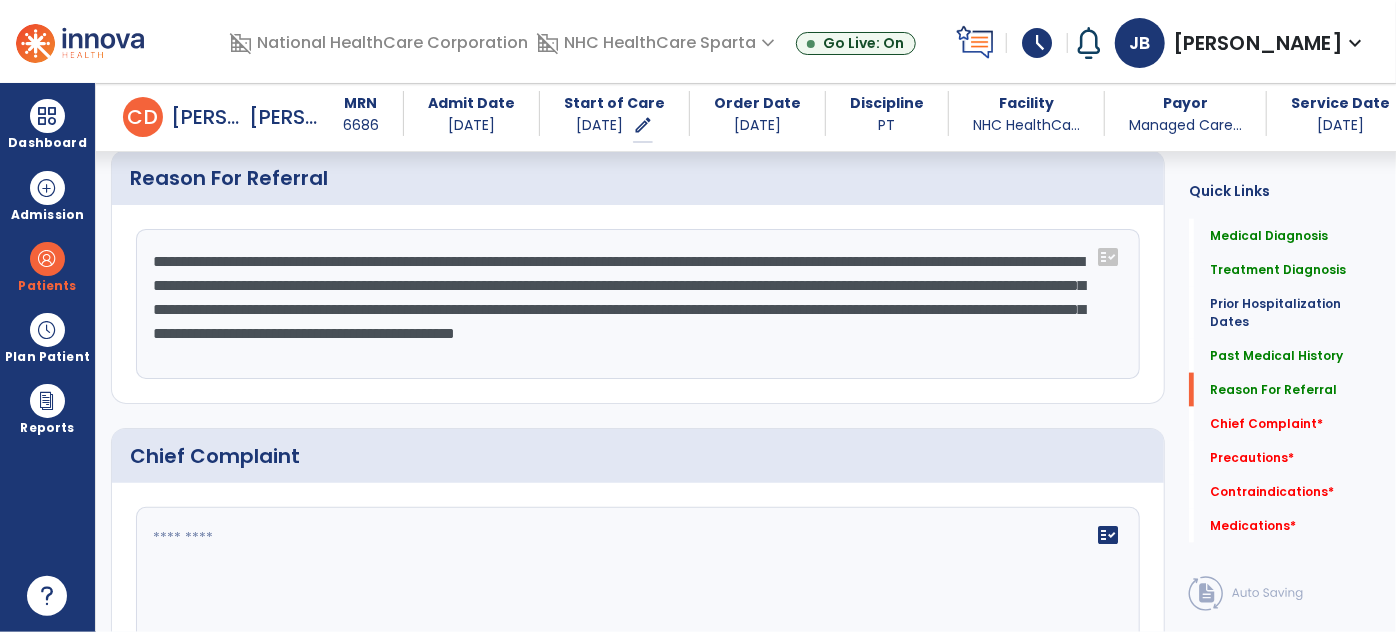 drag, startPoint x: 595, startPoint y: 356, endPoint x: 146, endPoint y: 248, distance: 461.80624 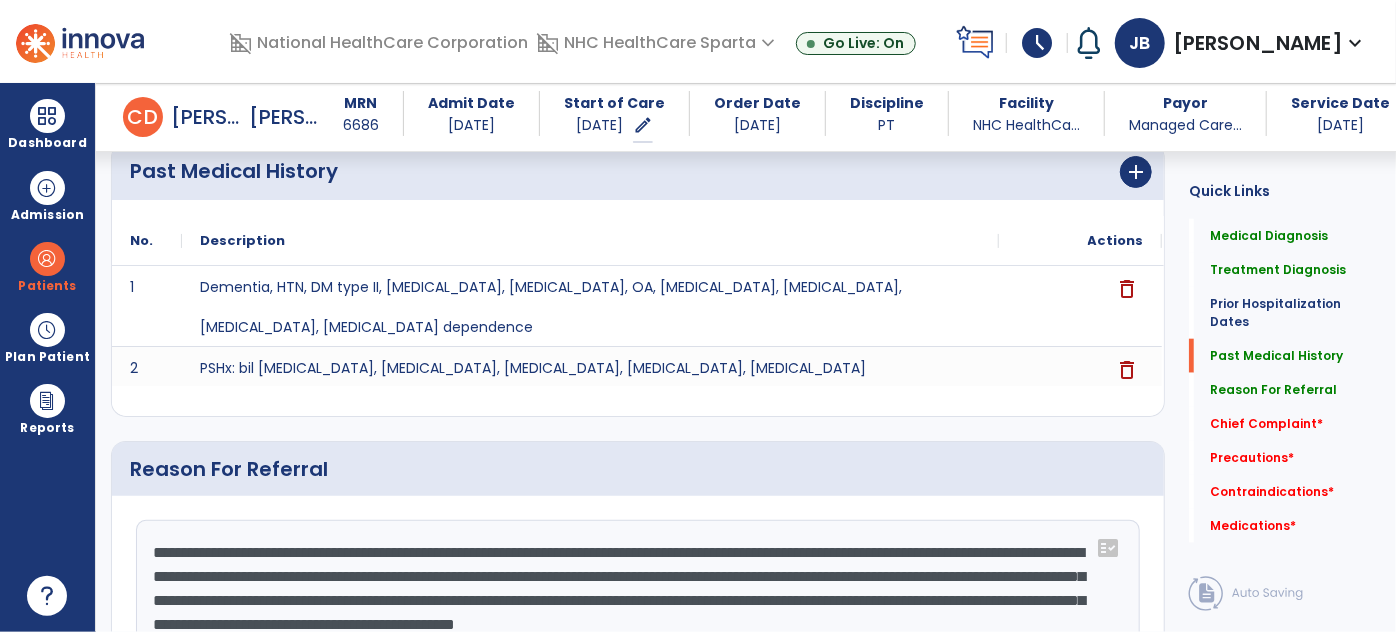 scroll, scrollTop: 909, scrollLeft: 0, axis: vertical 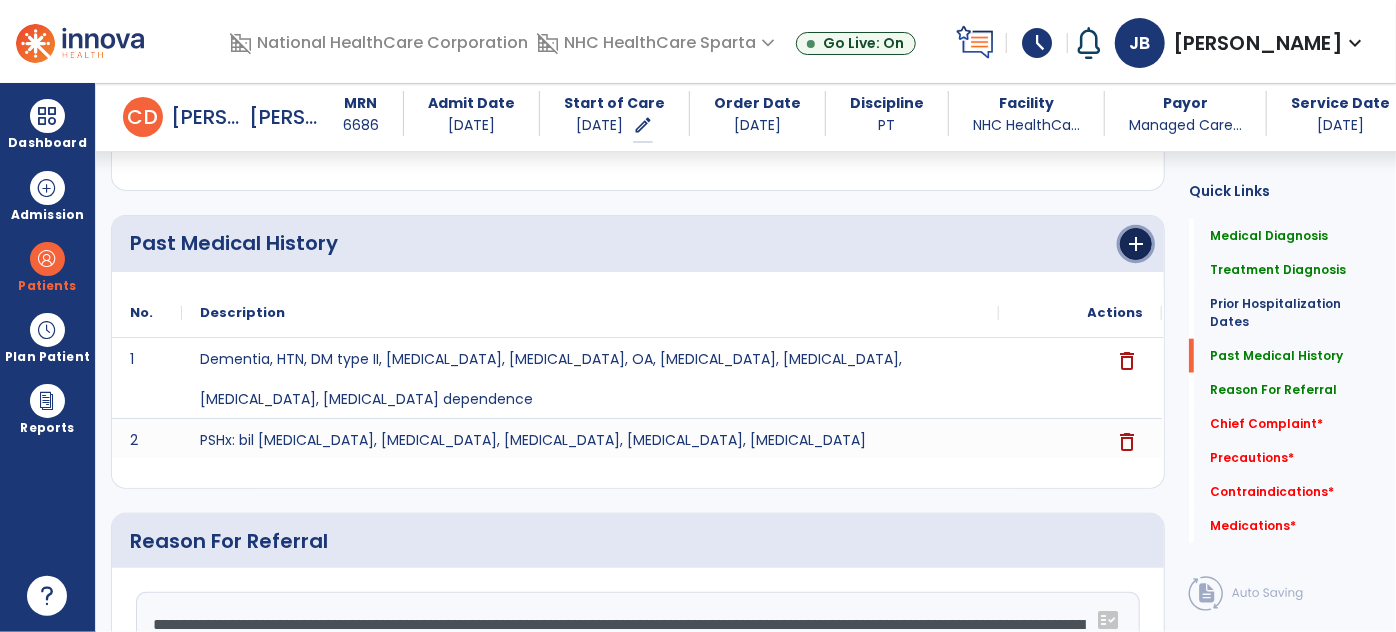 click on "add" 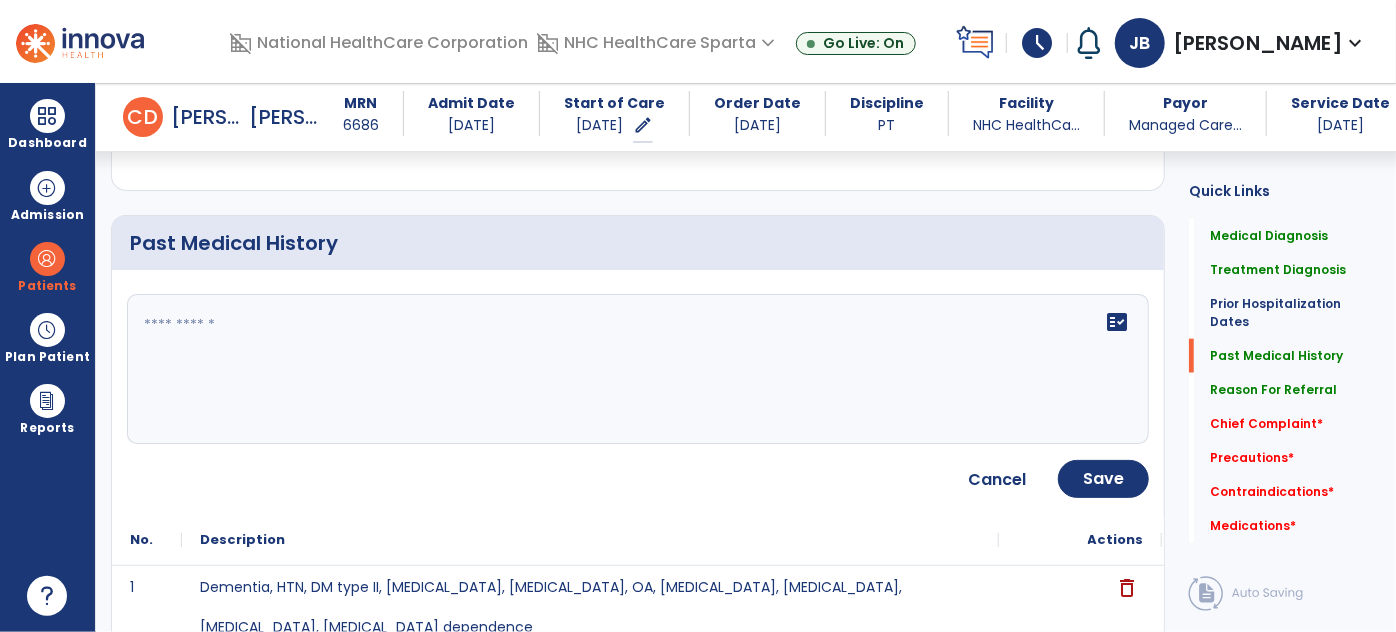 click on "fact_check" 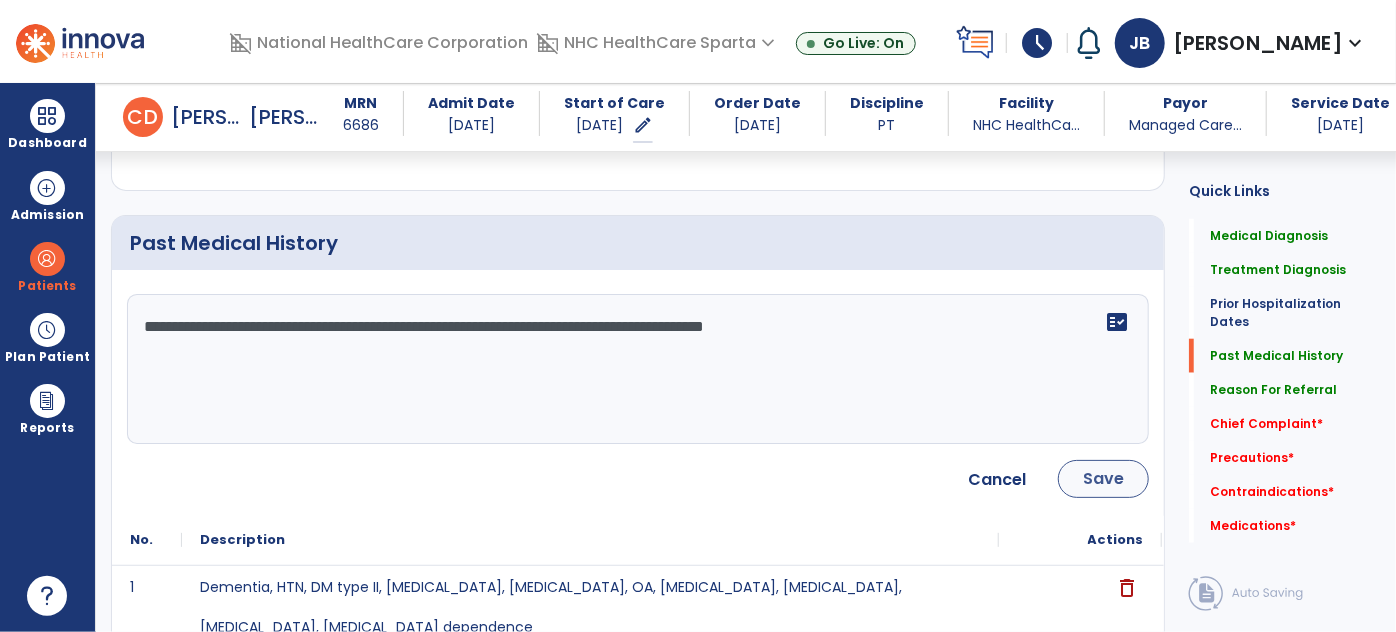 type on "**********" 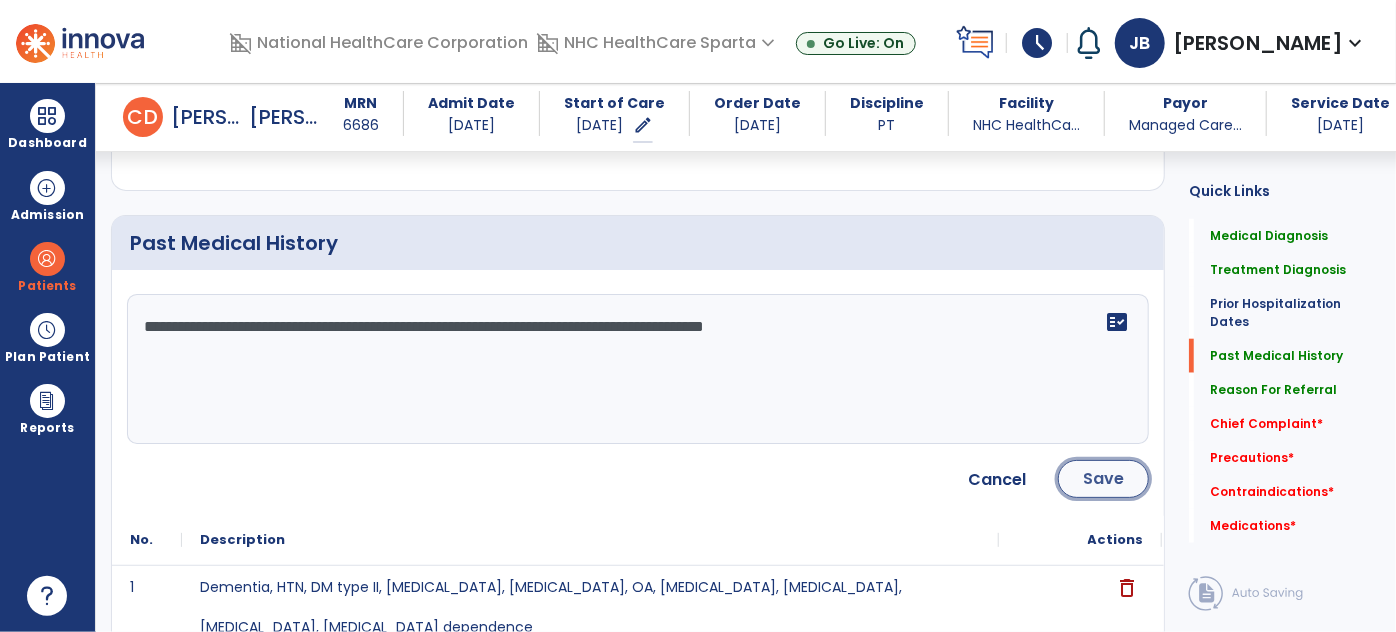 click on "Save" 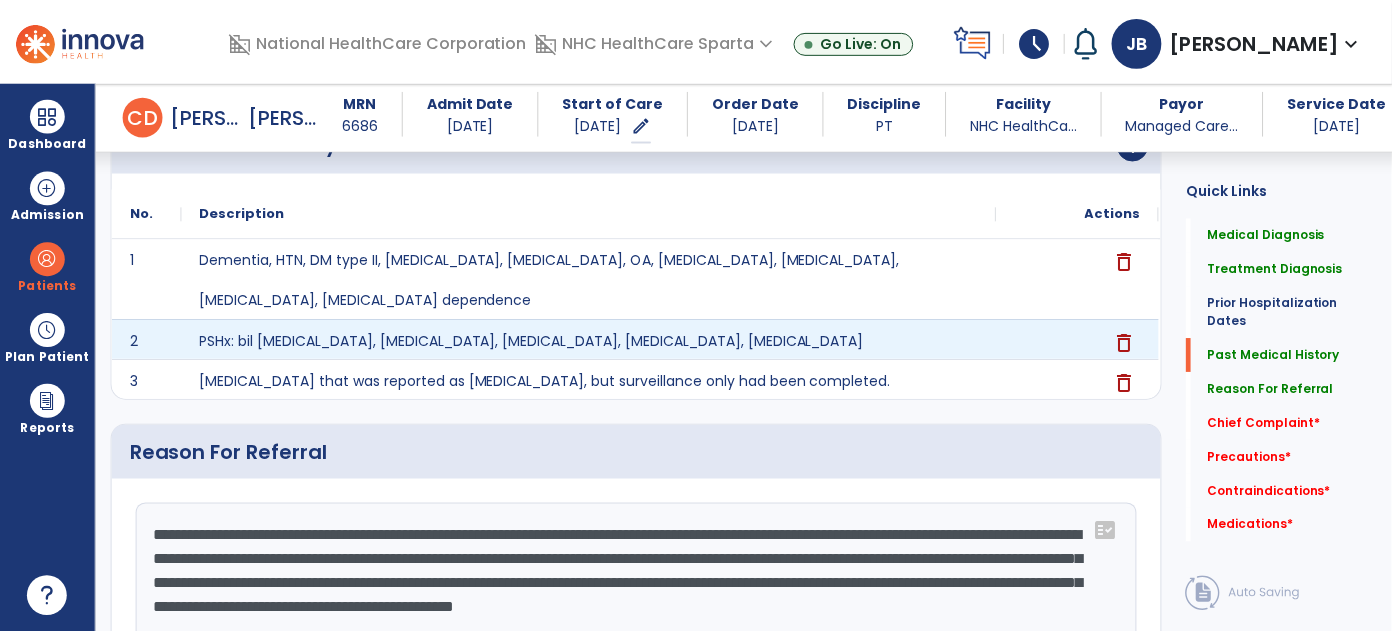 scroll, scrollTop: 1000, scrollLeft: 0, axis: vertical 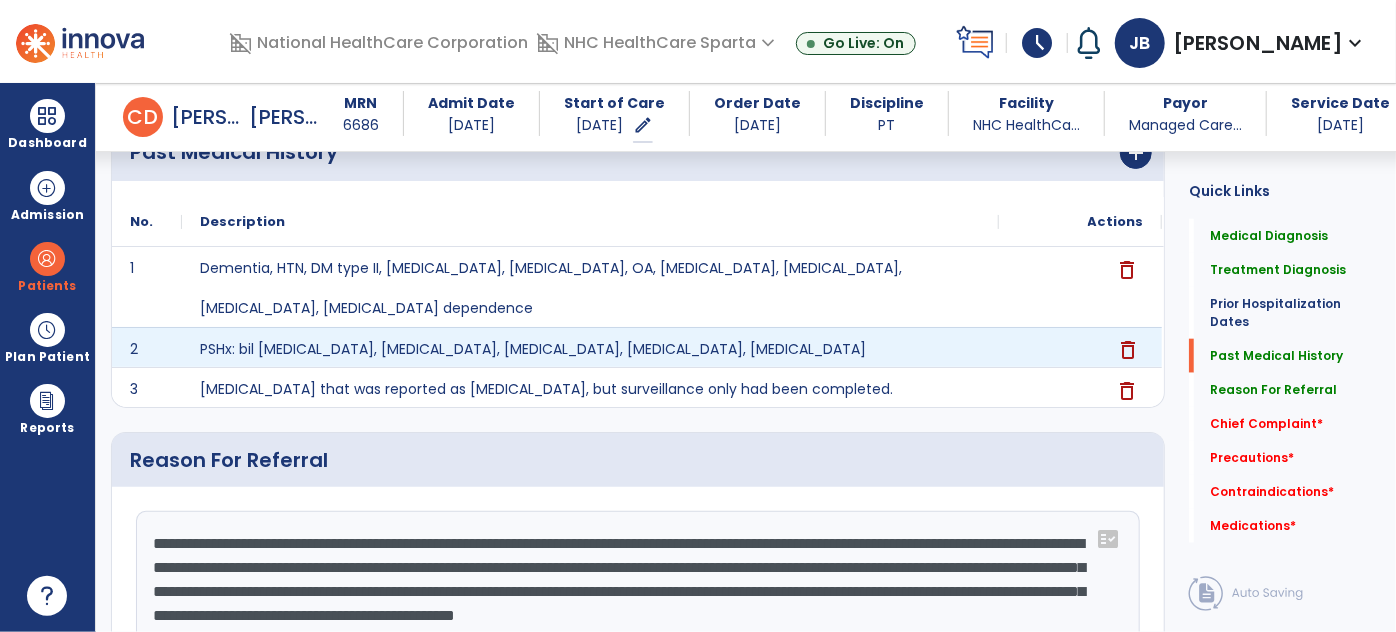 click on "delete" 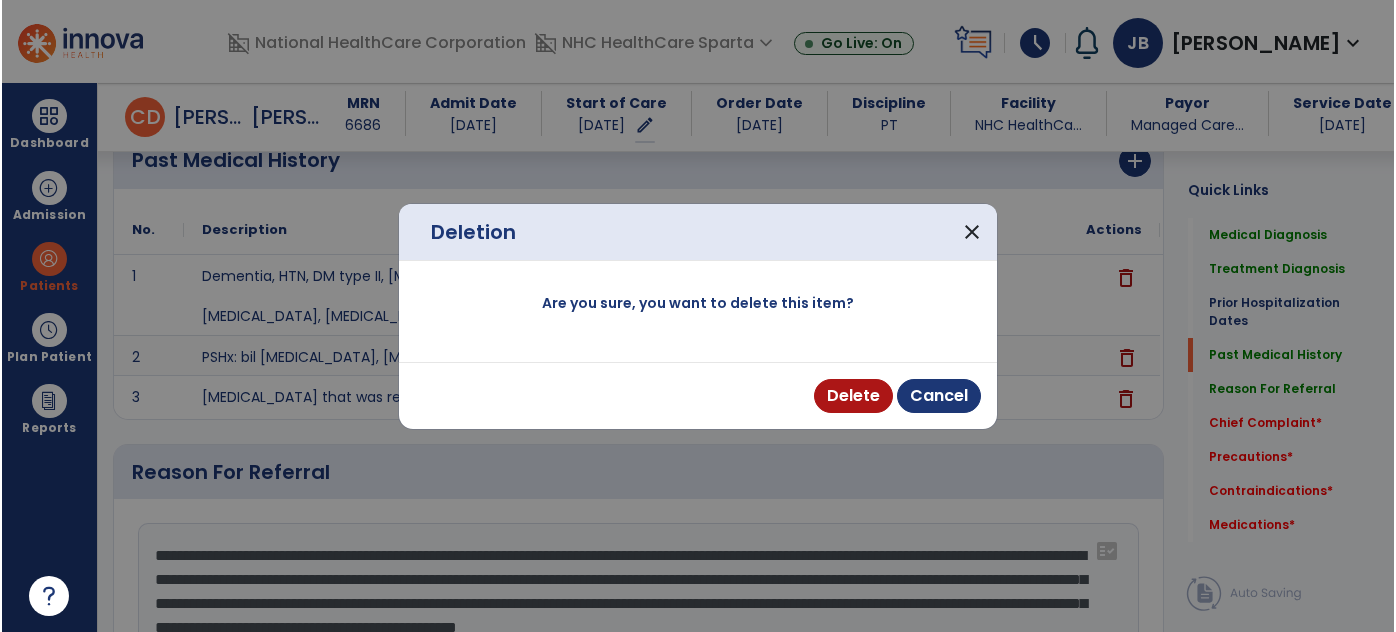 scroll, scrollTop: 1000, scrollLeft: 0, axis: vertical 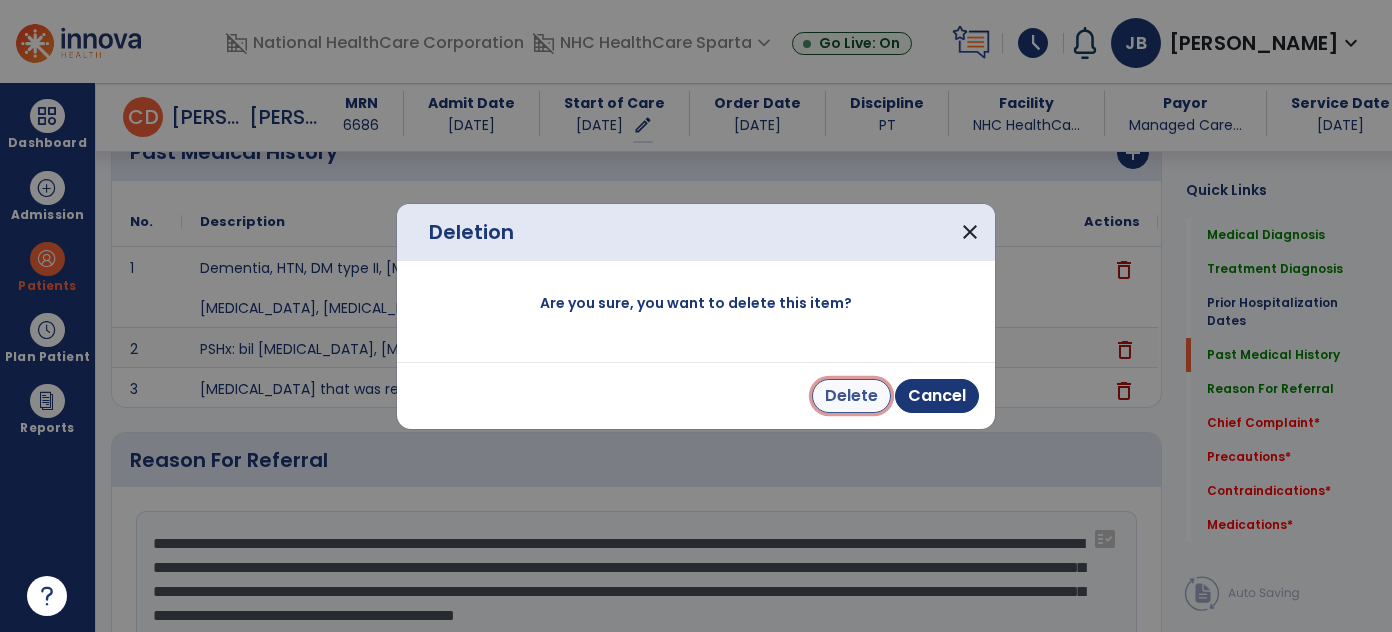 click on "Delete" at bounding box center [851, 396] 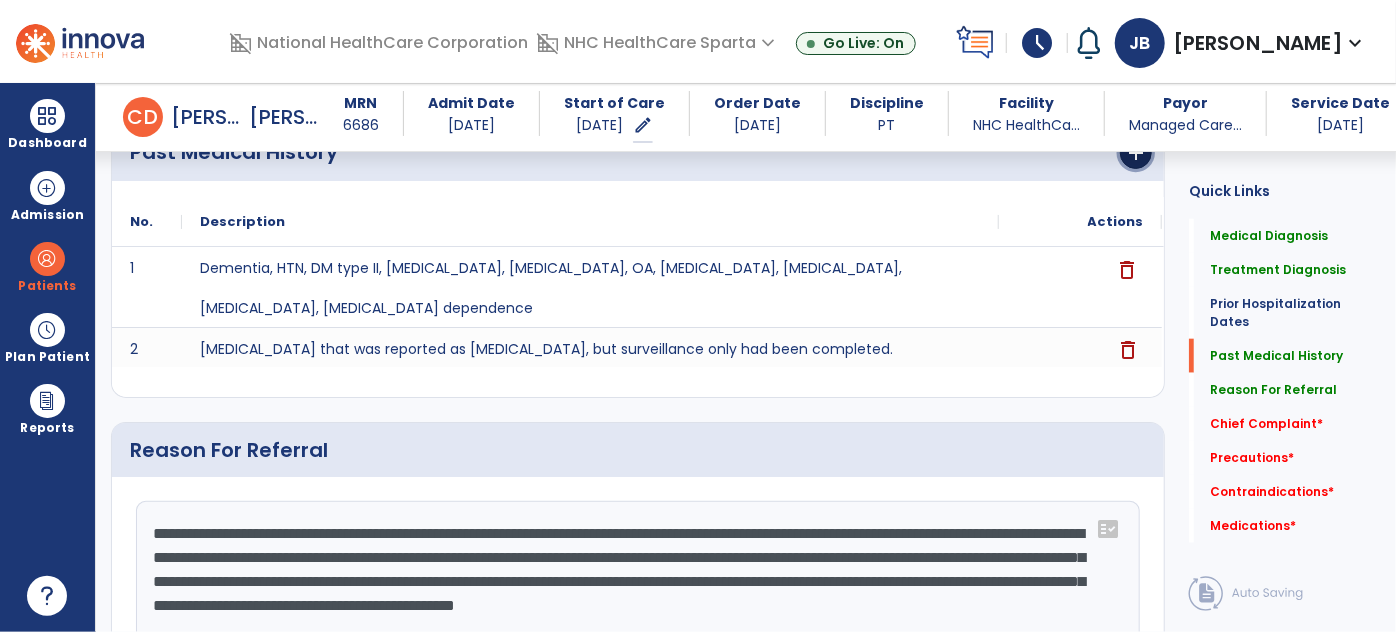 click on "add" 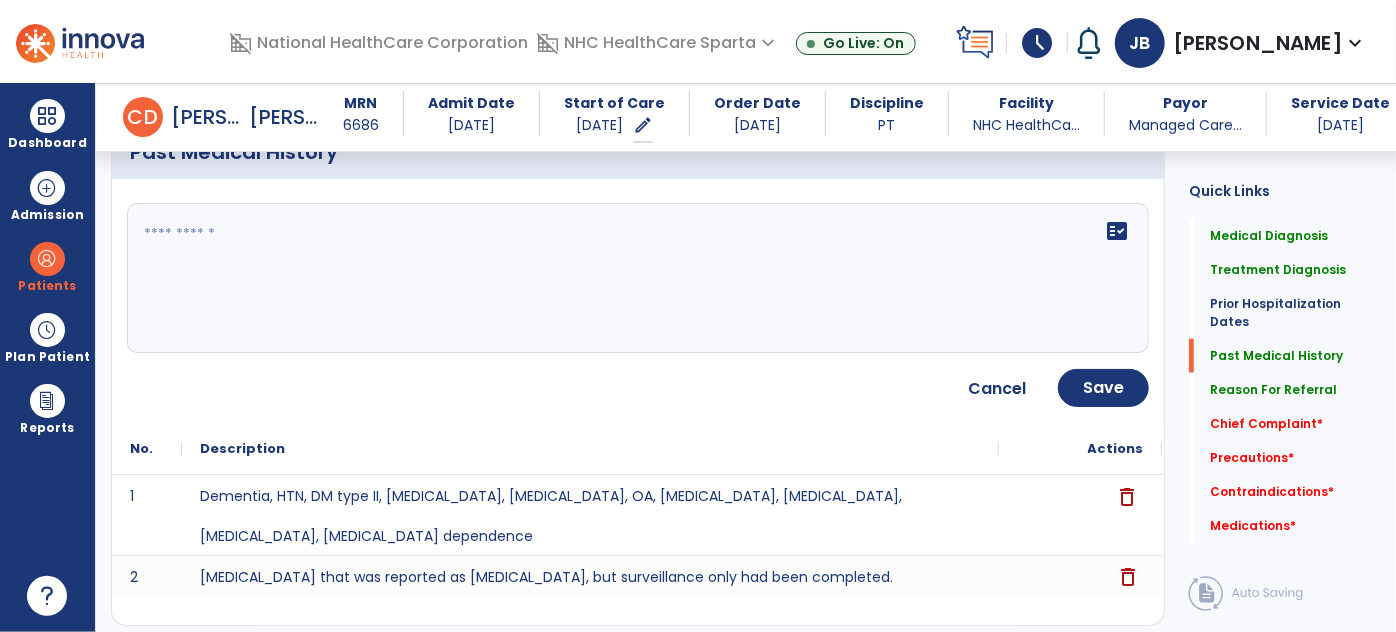 click 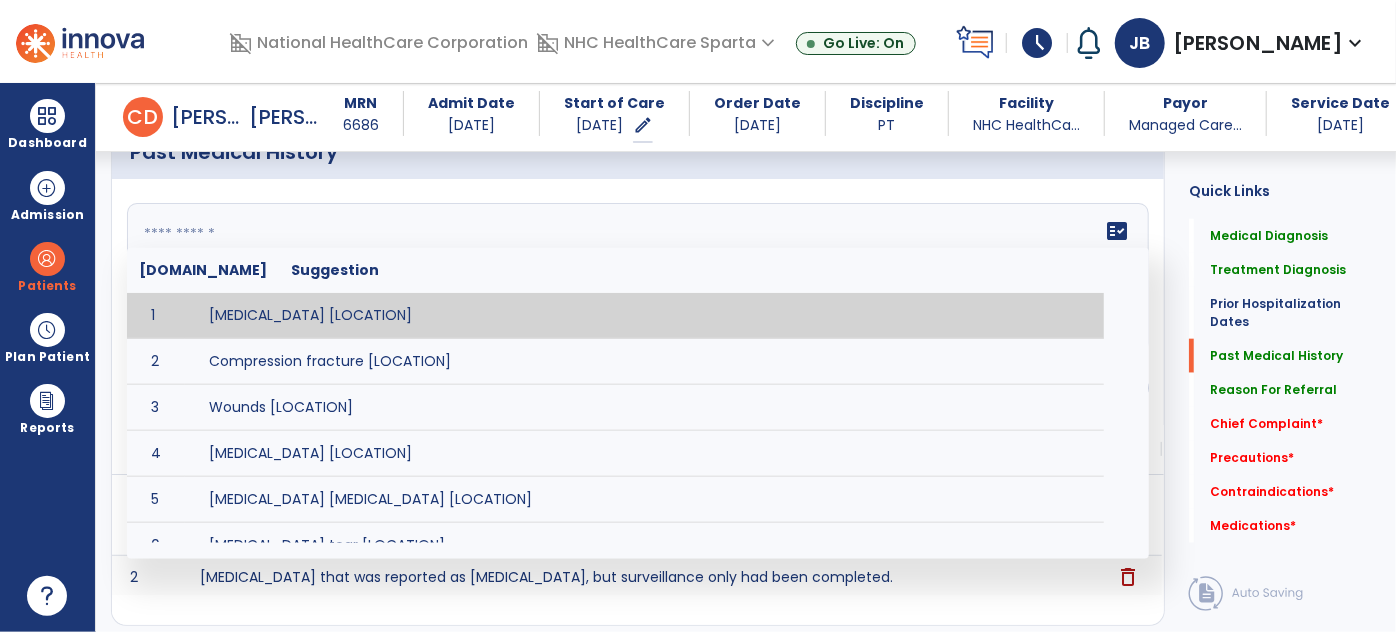 paste on "**********" 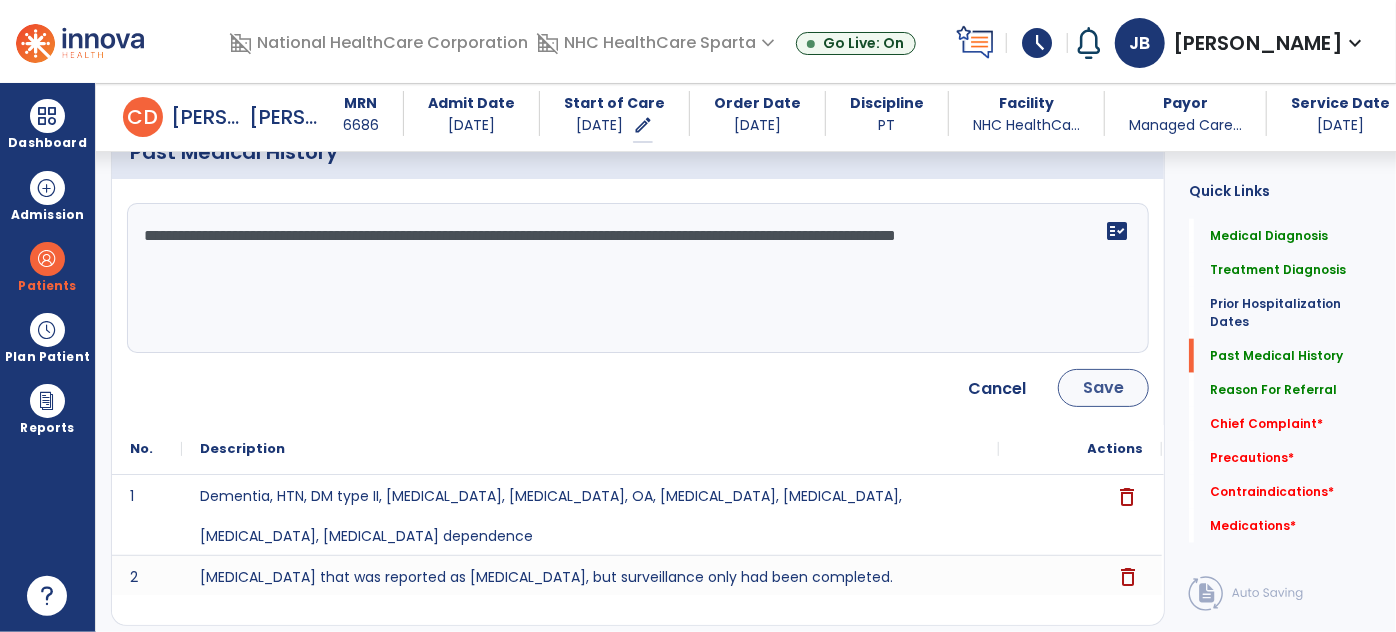 type on "**********" 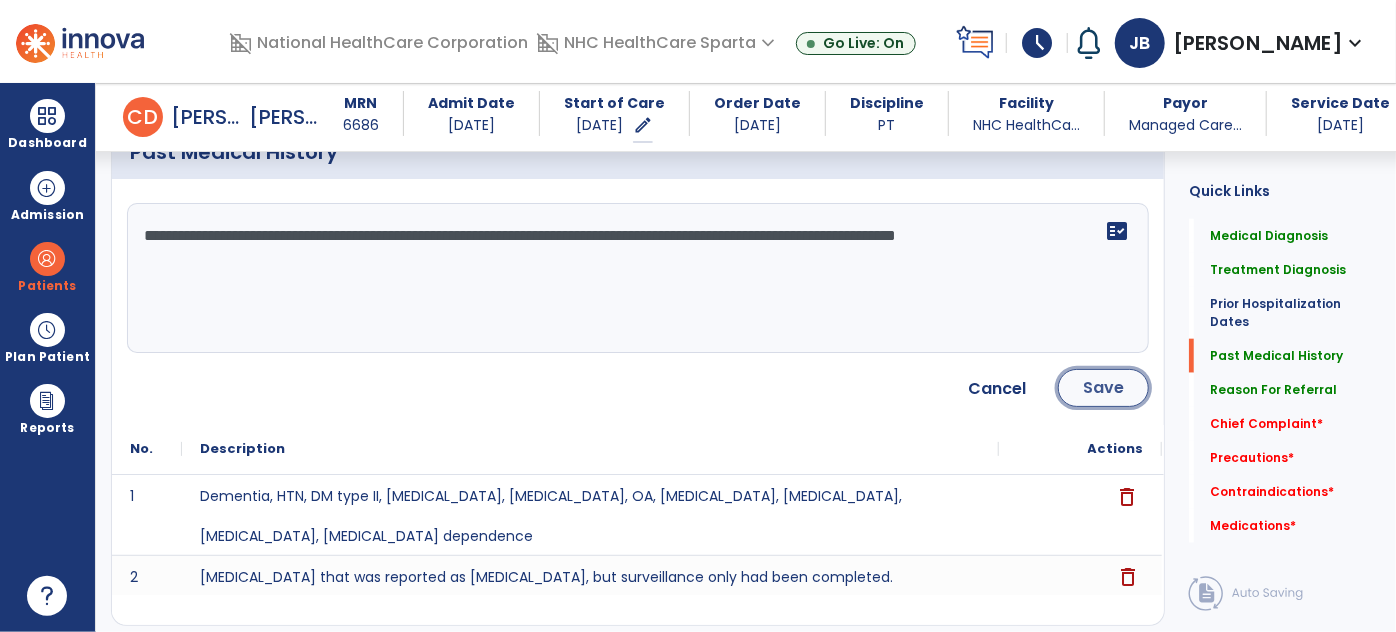 click on "Save" 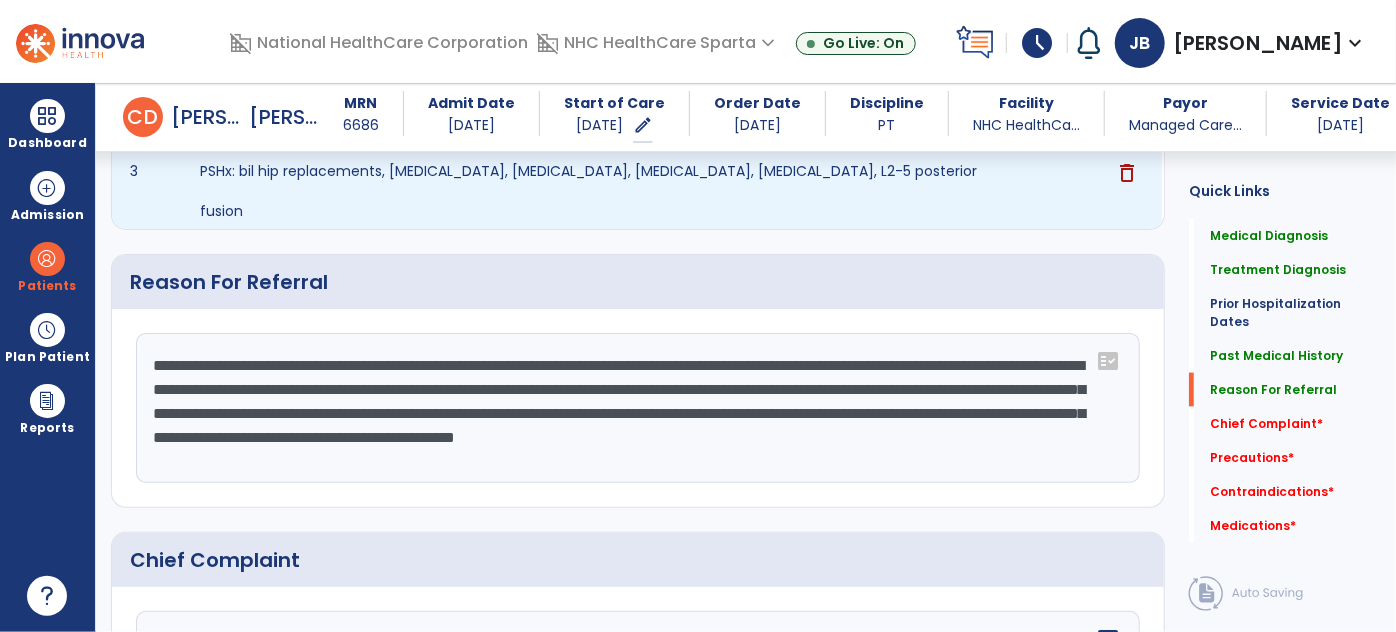 scroll, scrollTop: 1363, scrollLeft: 0, axis: vertical 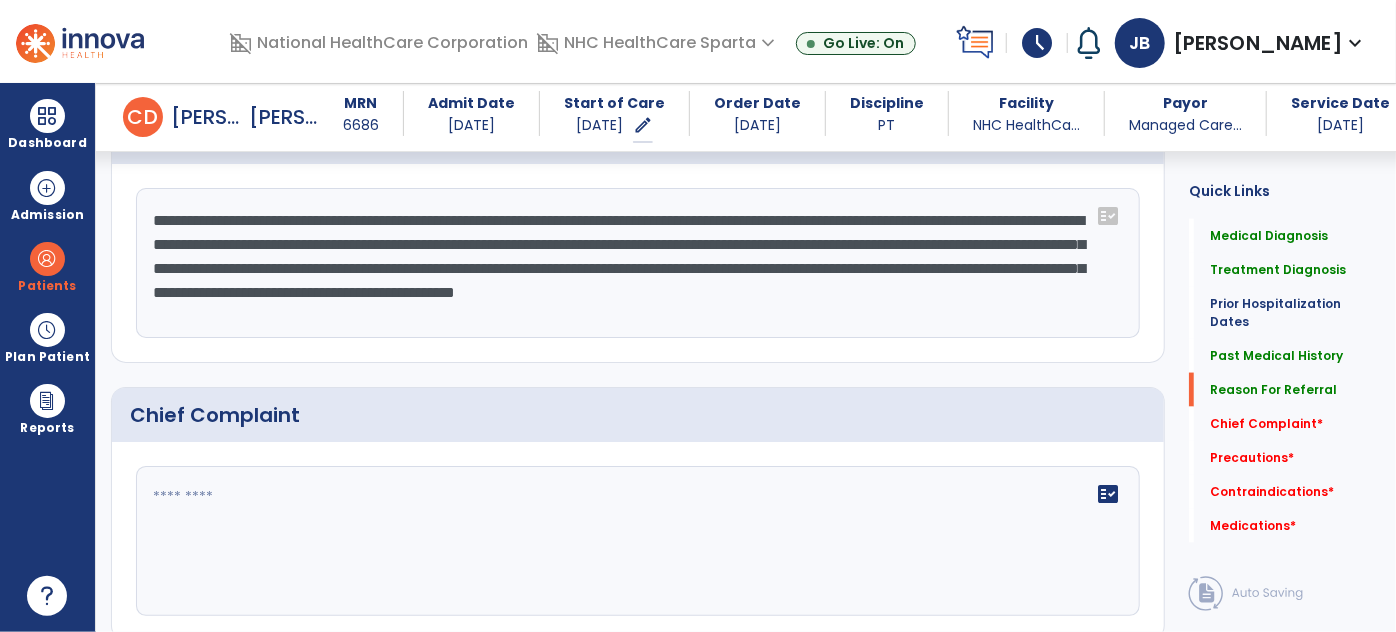 drag, startPoint x: 631, startPoint y: 319, endPoint x: 130, endPoint y: 208, distance: 513.1491 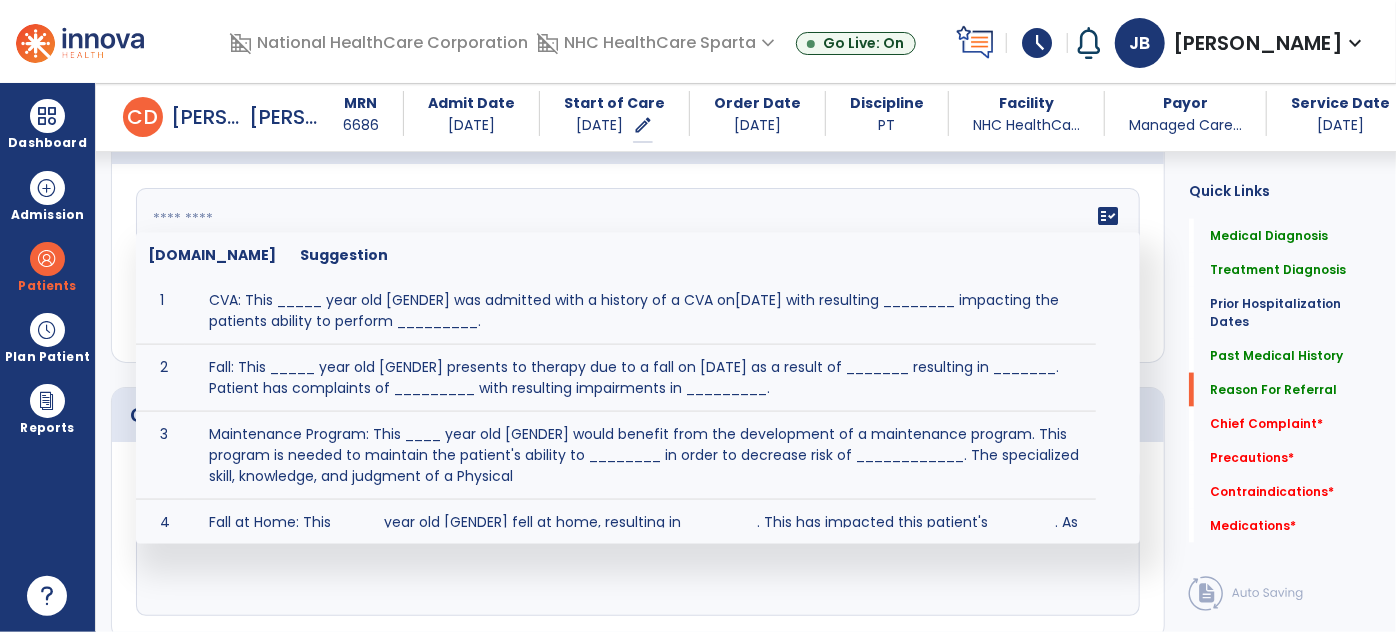scroll, scrollTop: 221, scrollLeft: 0, axis: vertical 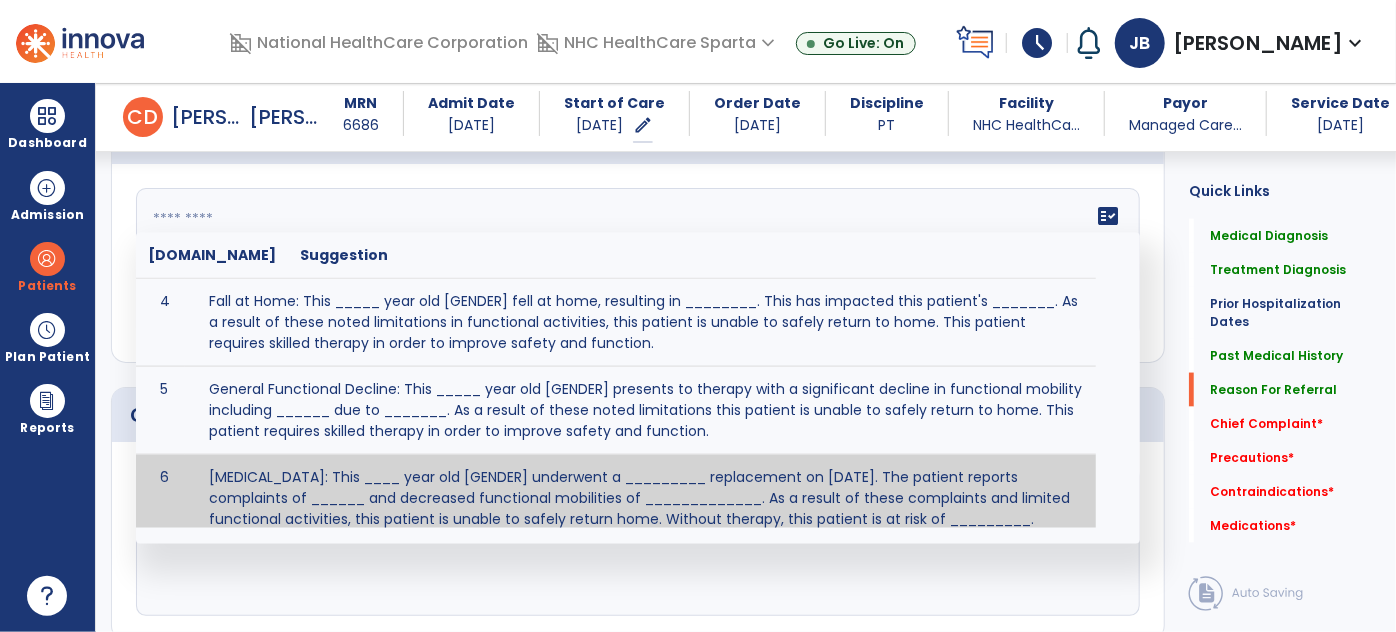 paste on "**********" 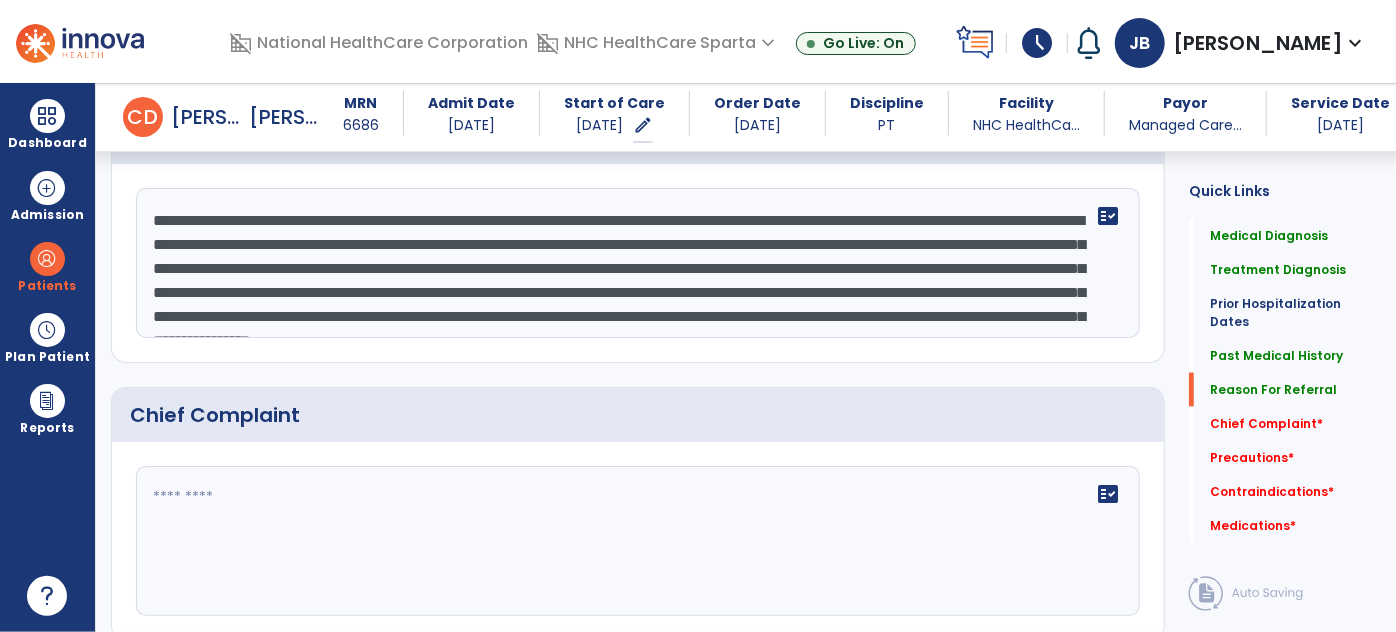 scroll, scrollTop: 63, scrollLeft: 0, axis: vertical 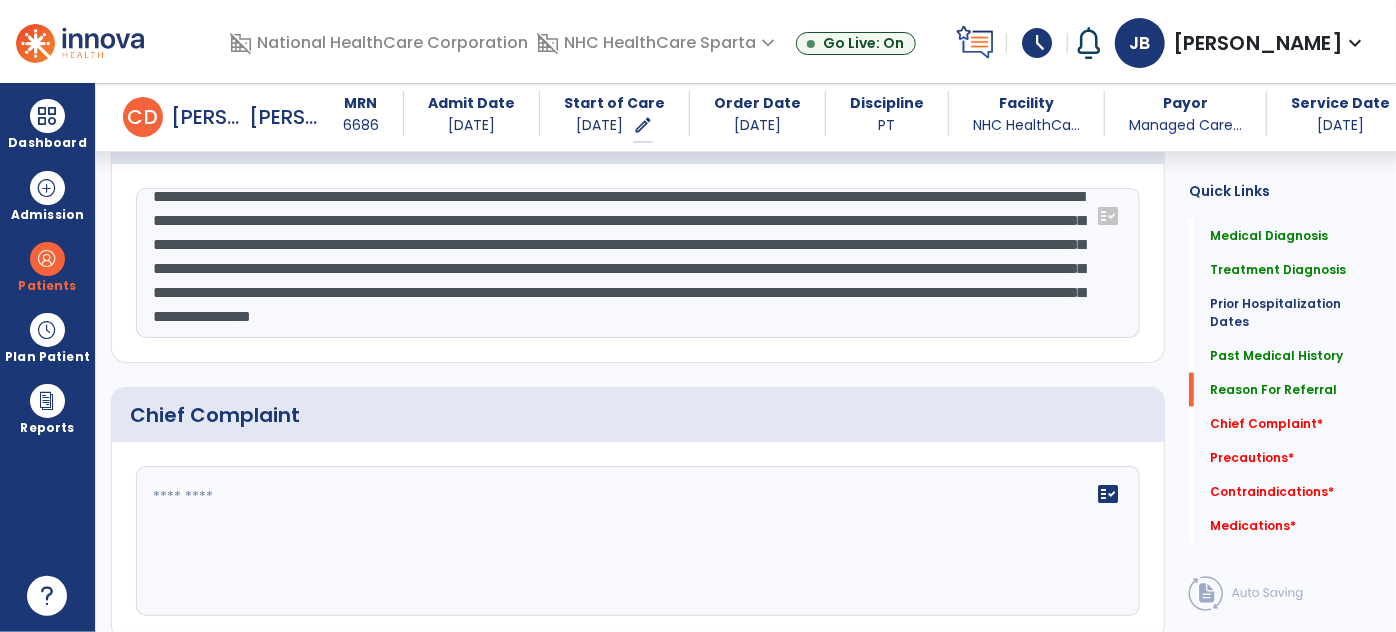 type on "**********" 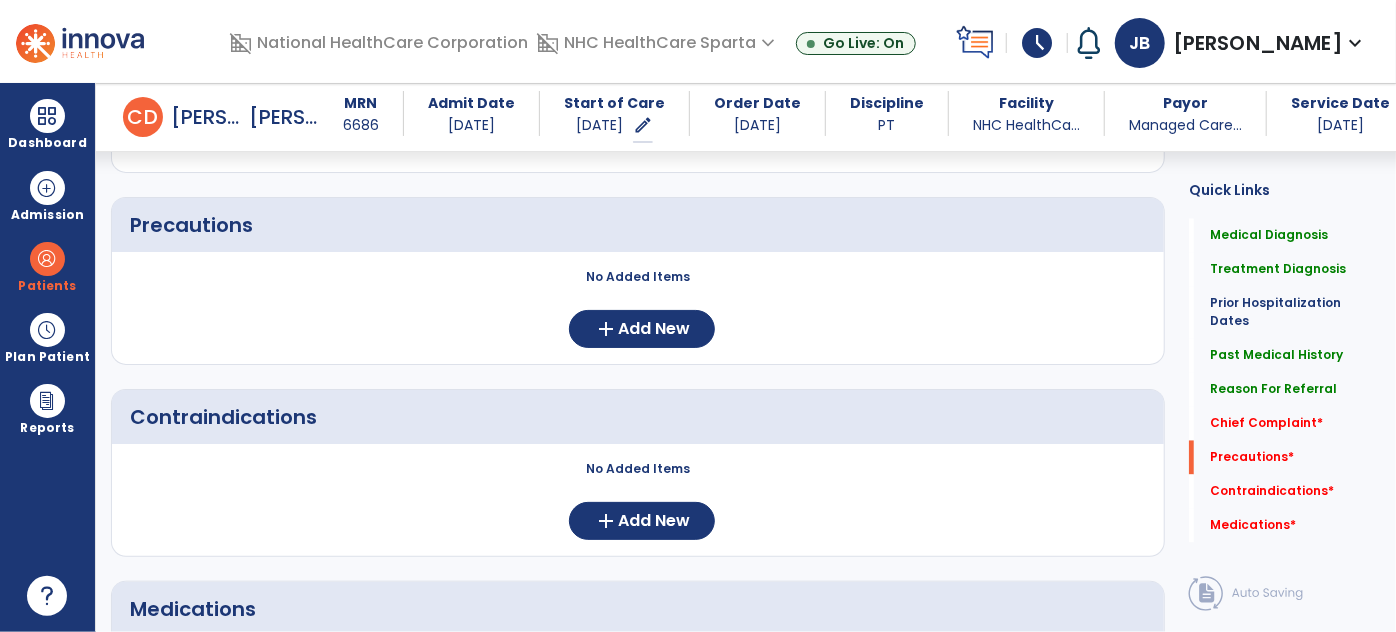 scroll, scrollTop: 2009, scrollLeft: 0, axis: vertical 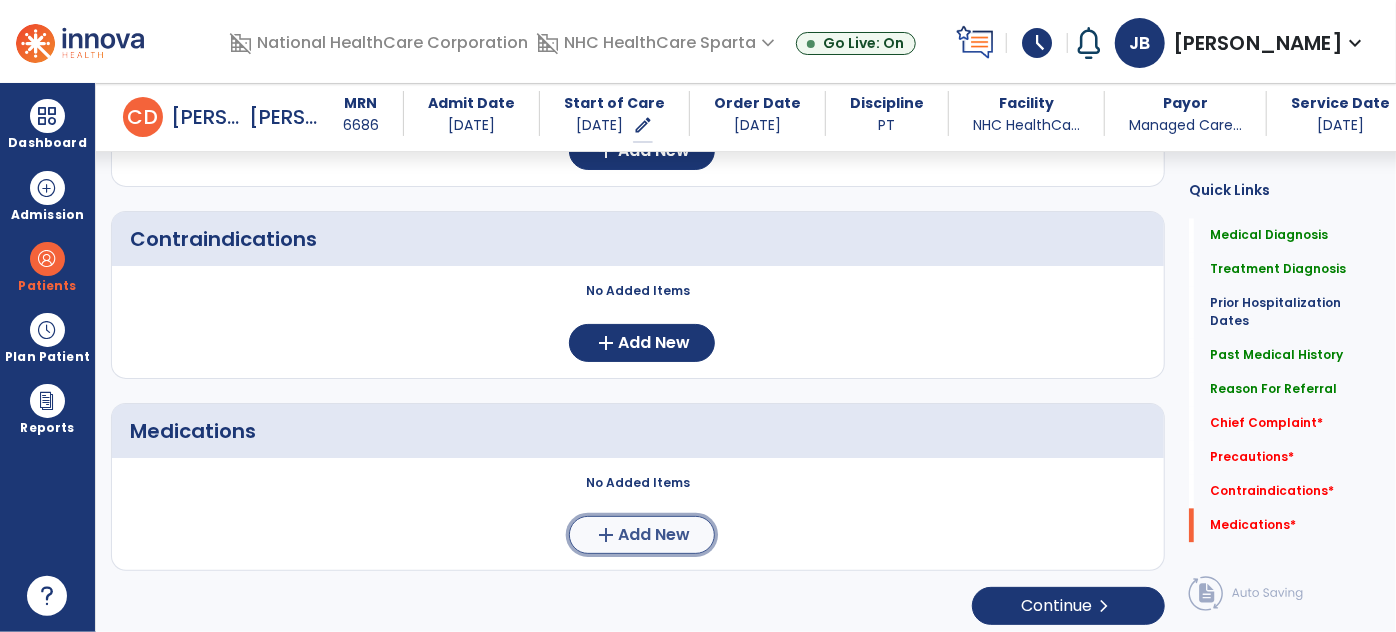 click on "add" 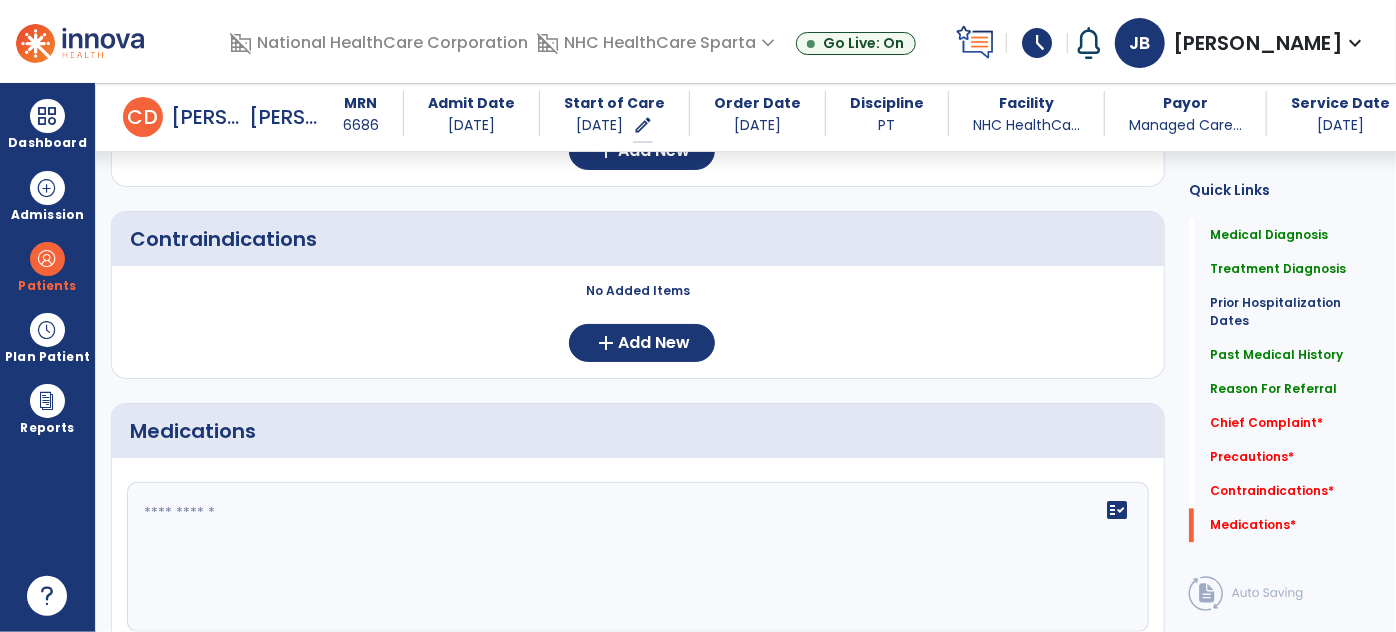 click on "fact_check" 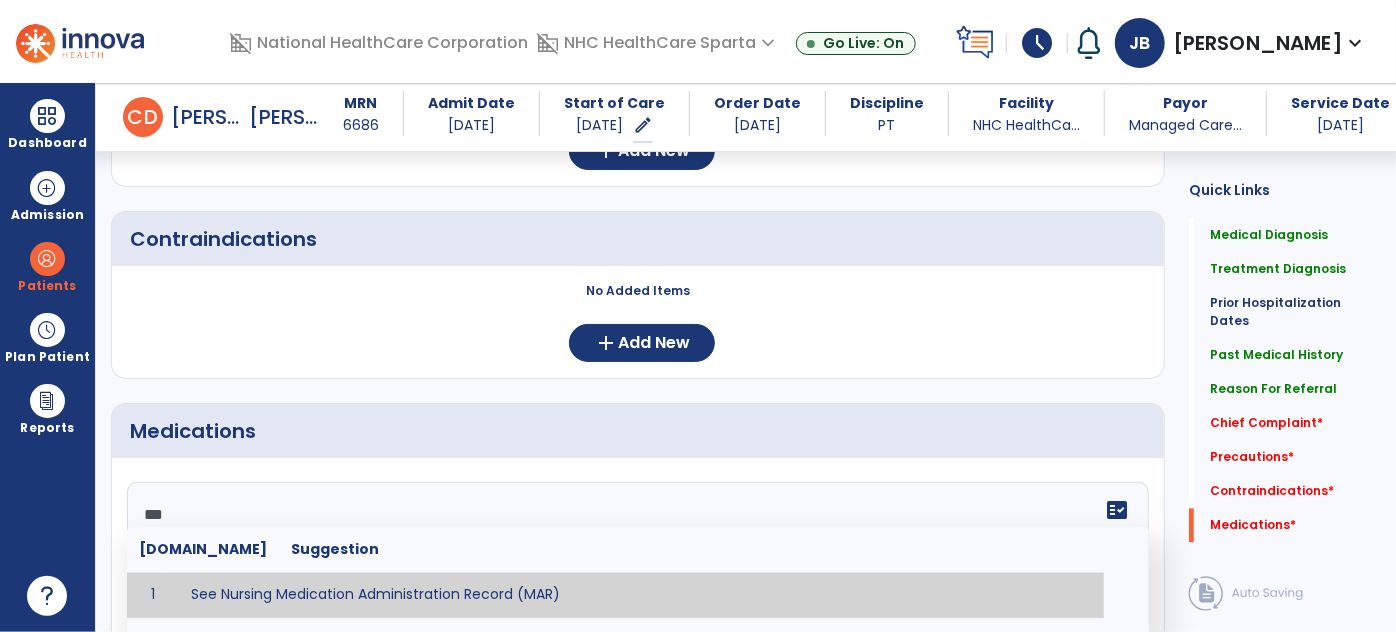 type on "**********" 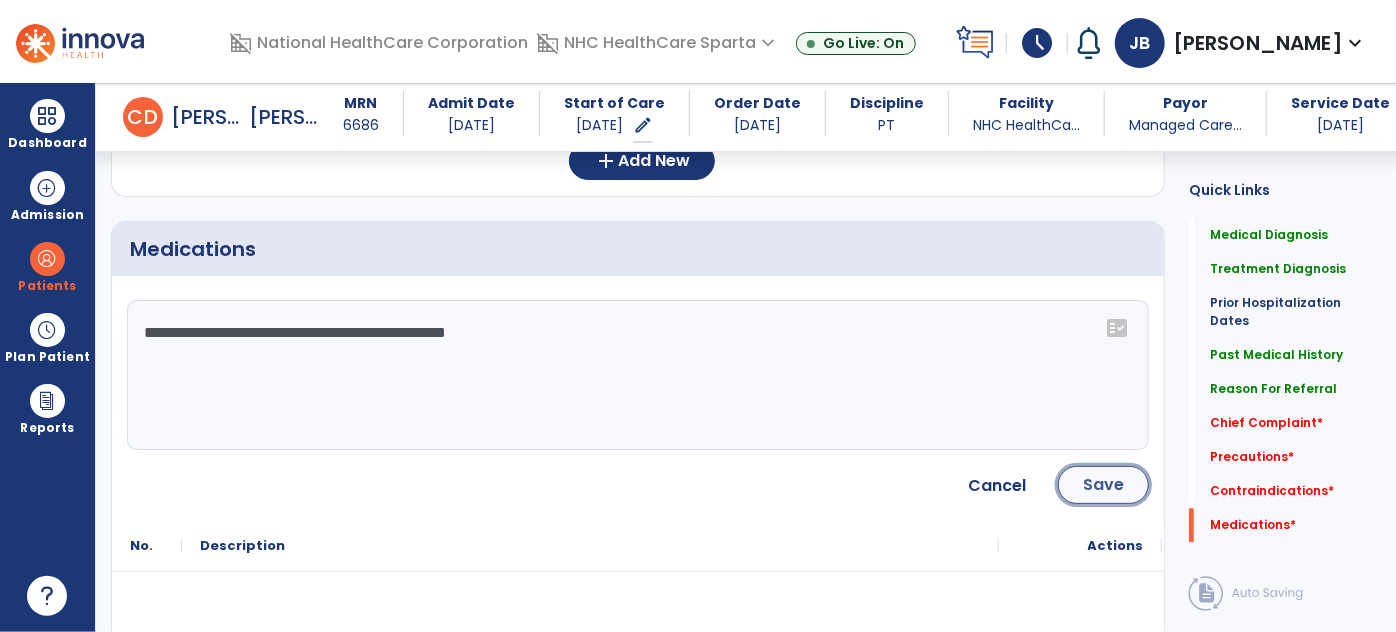 click on "Save" 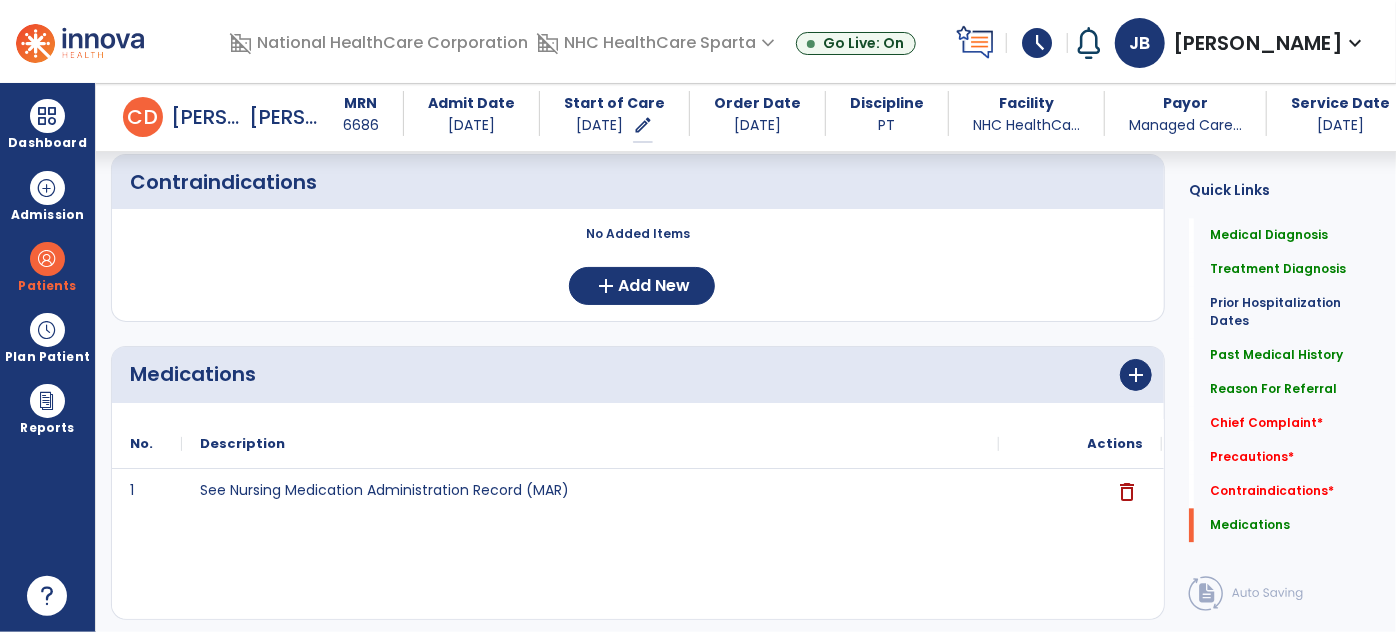 scroll, scrollTop: 2116, scrollLeft: 0, axis: vertical 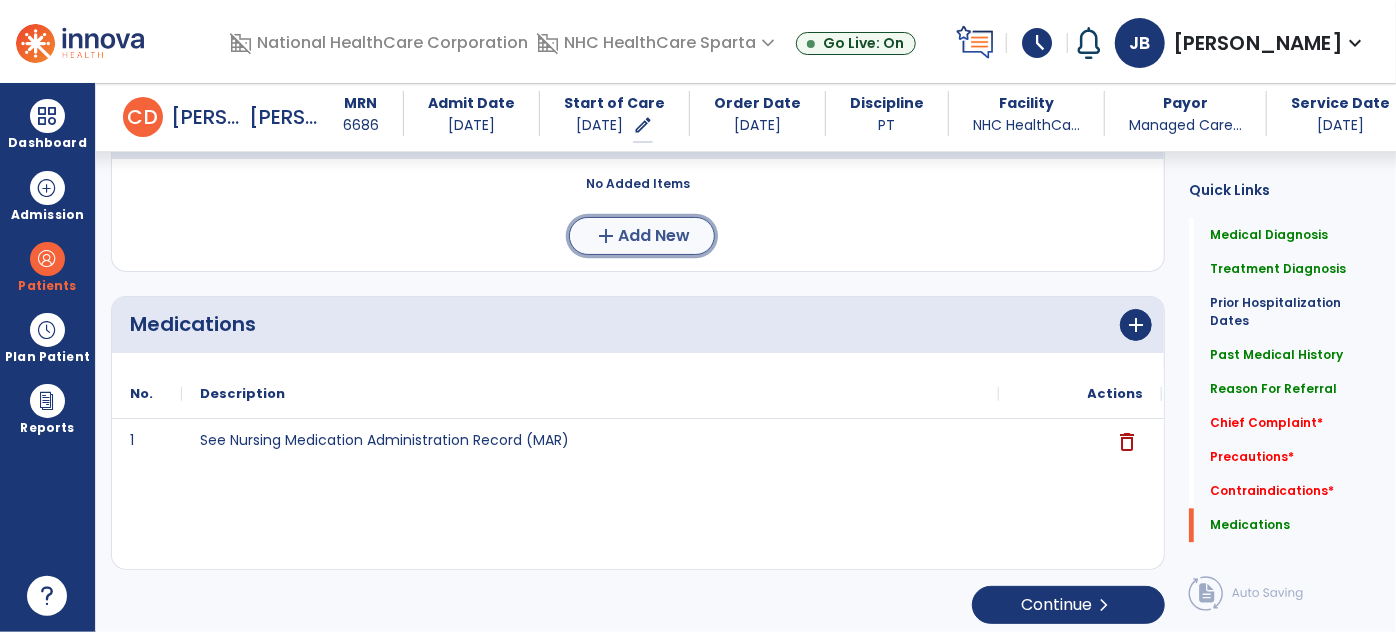 click on "add  Add New" 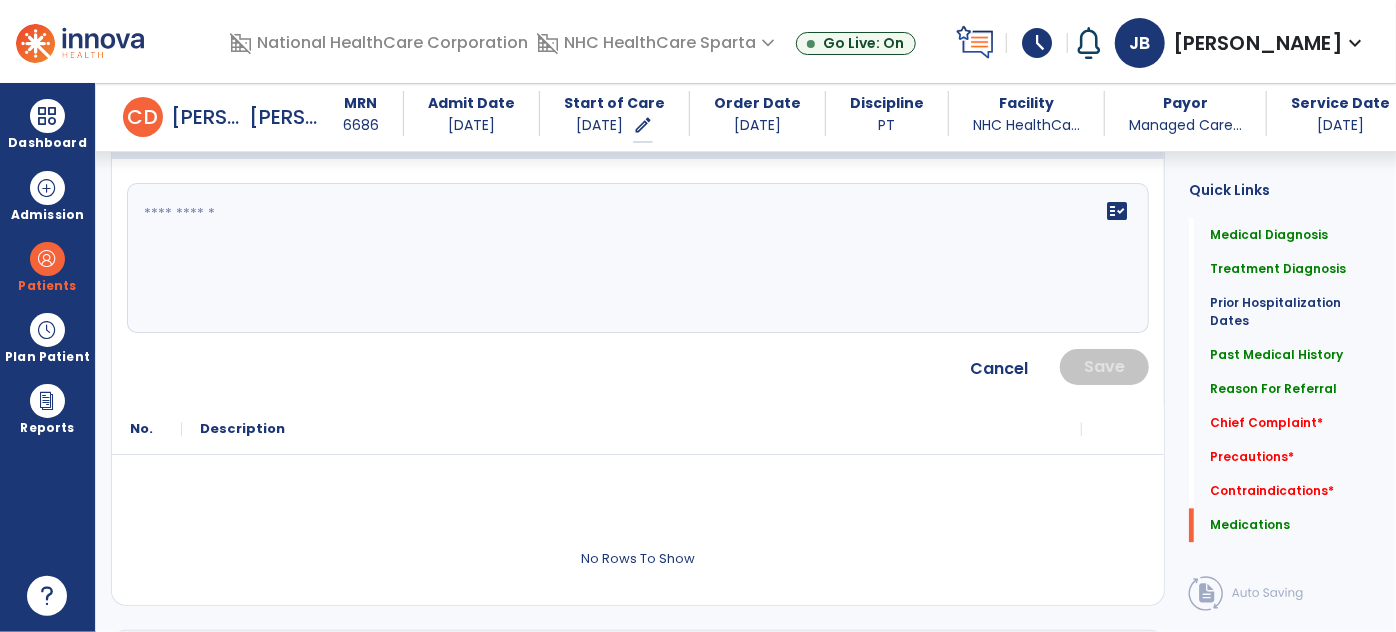 click on "fact_check" 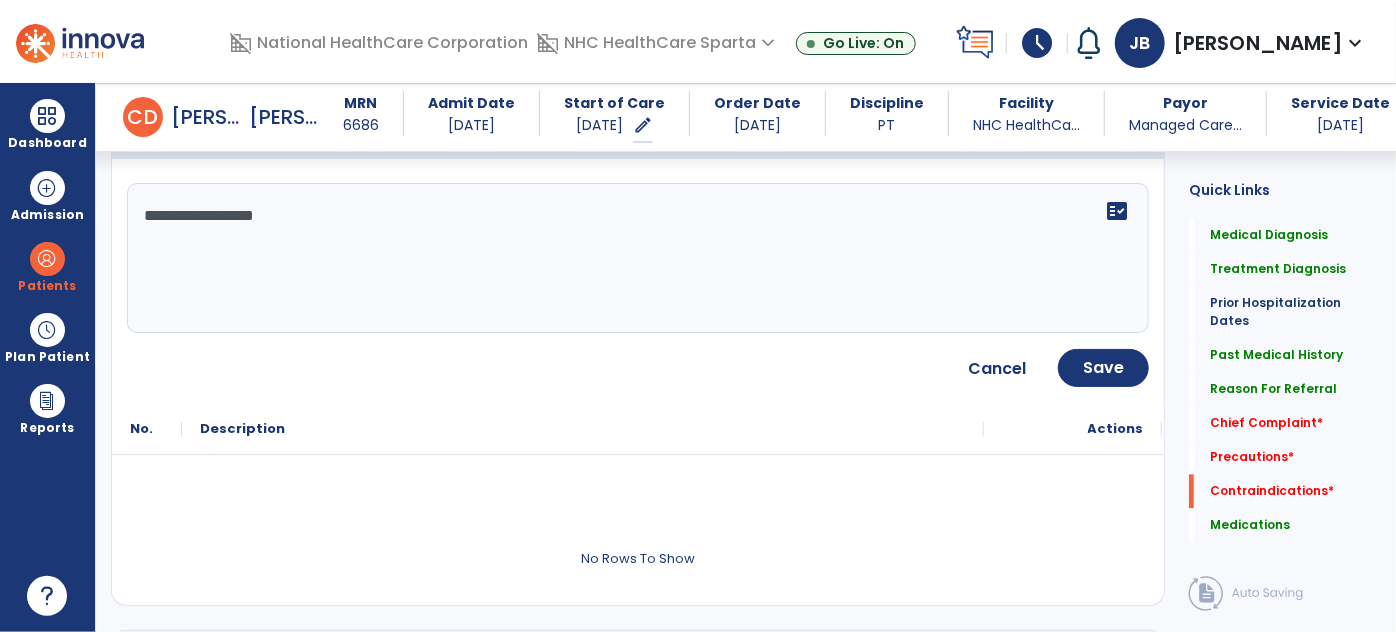 type on "**********" 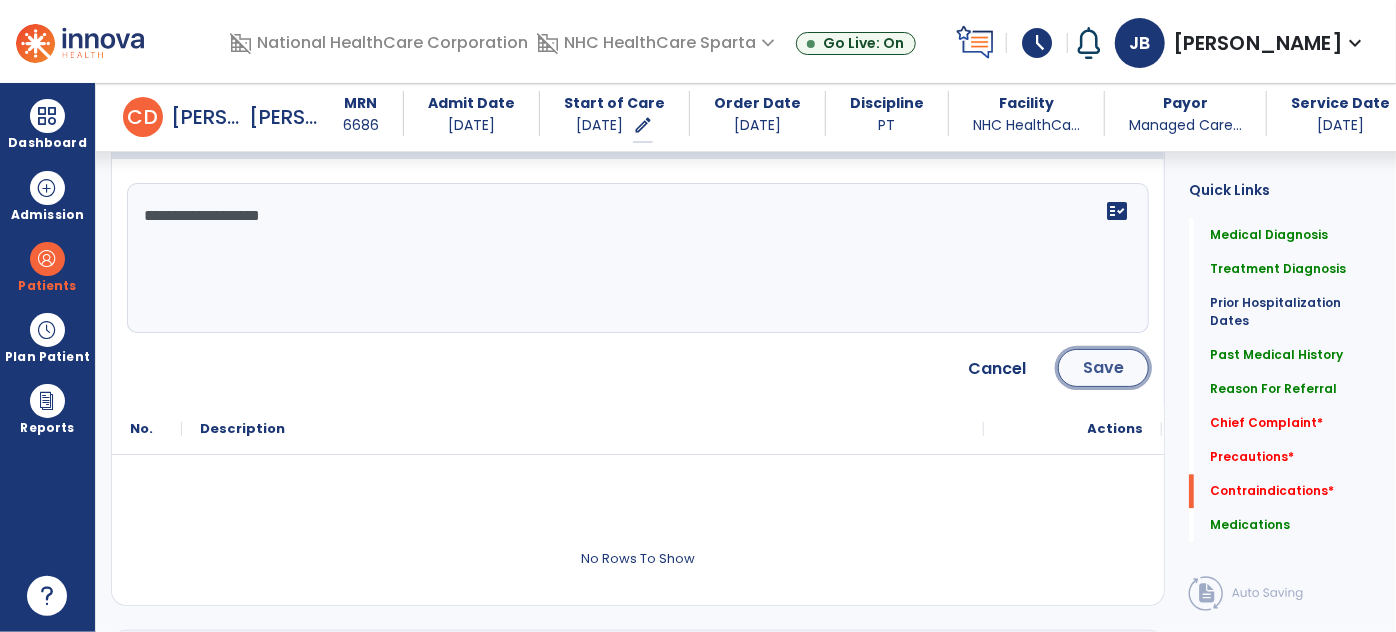 click on "Save" 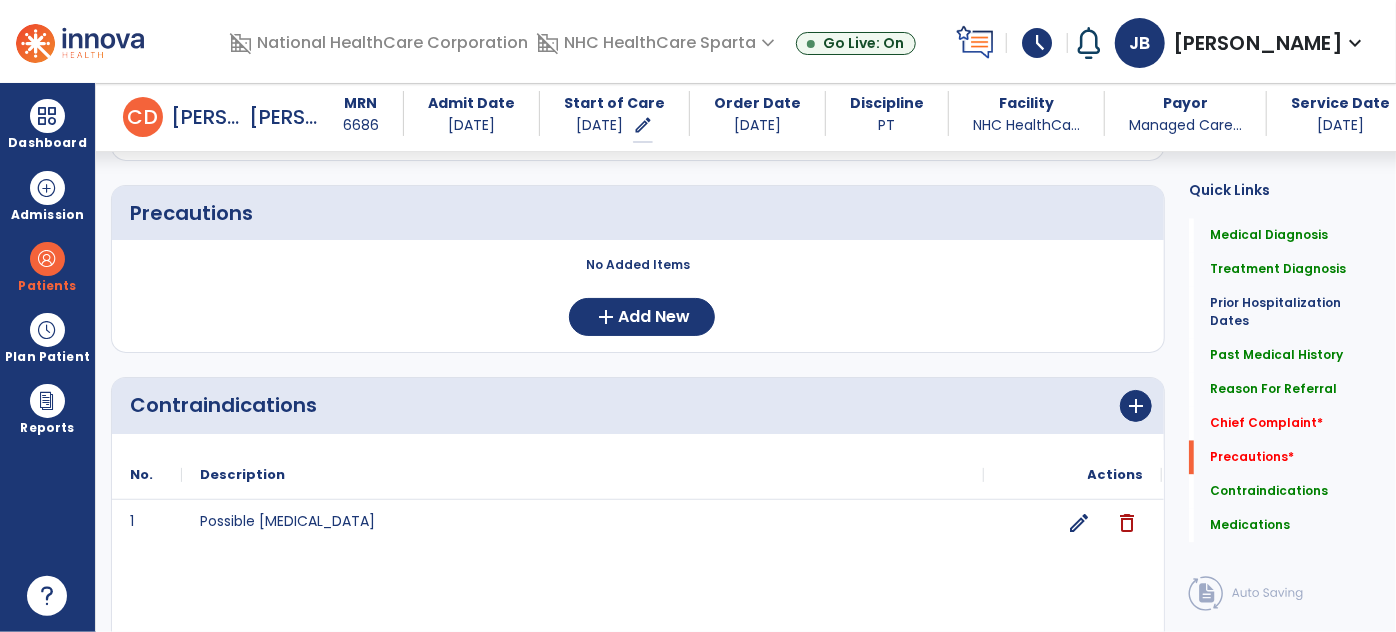 scroll, scrollTop: 1752, scrollLeft: 0, axis: vertical 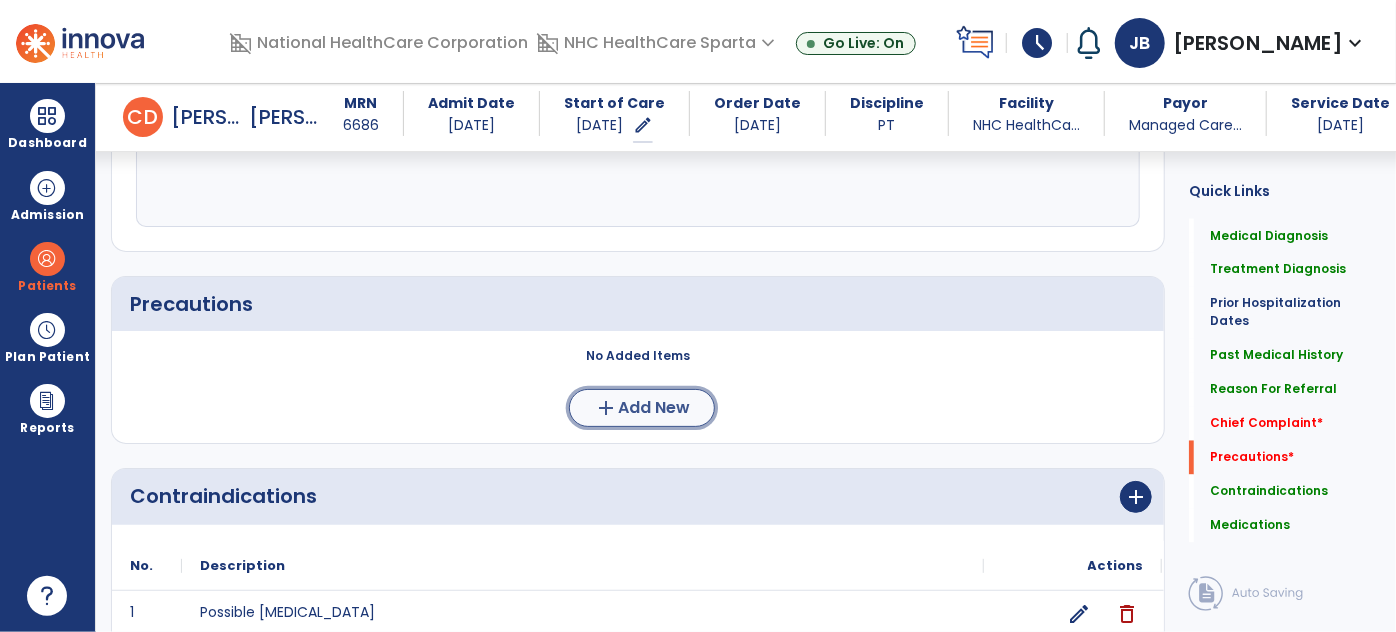 click on "Add New" 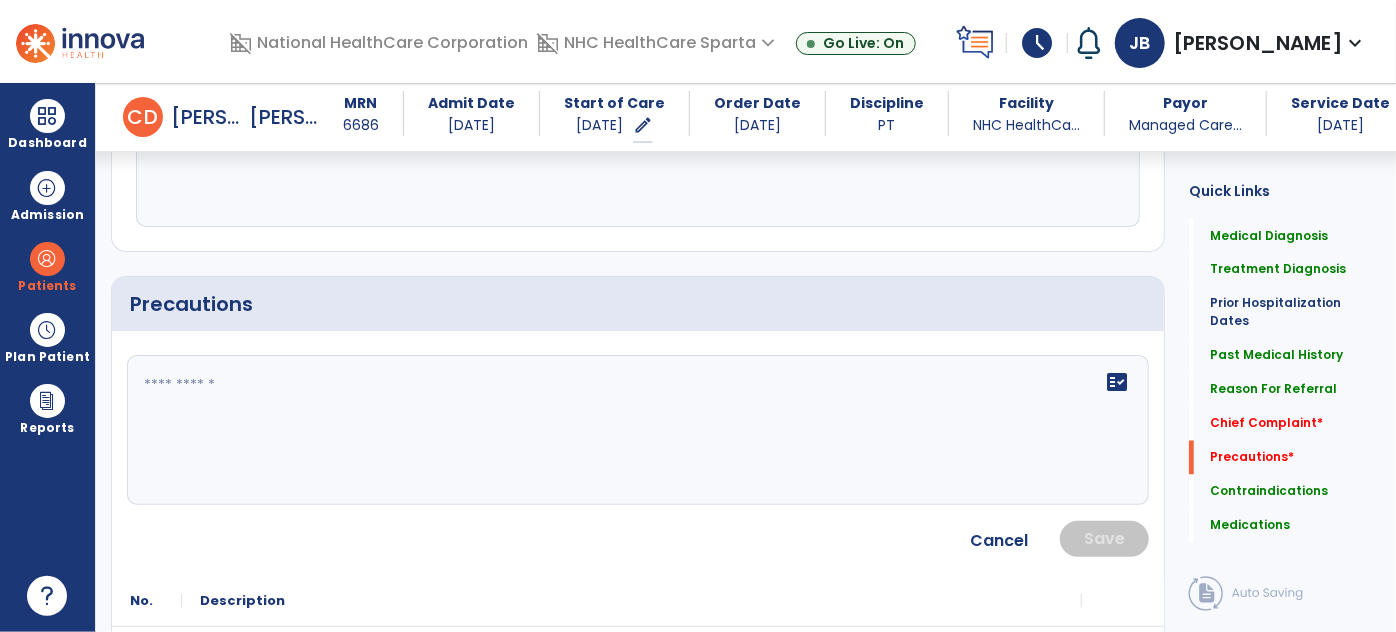 click on "fact_check" 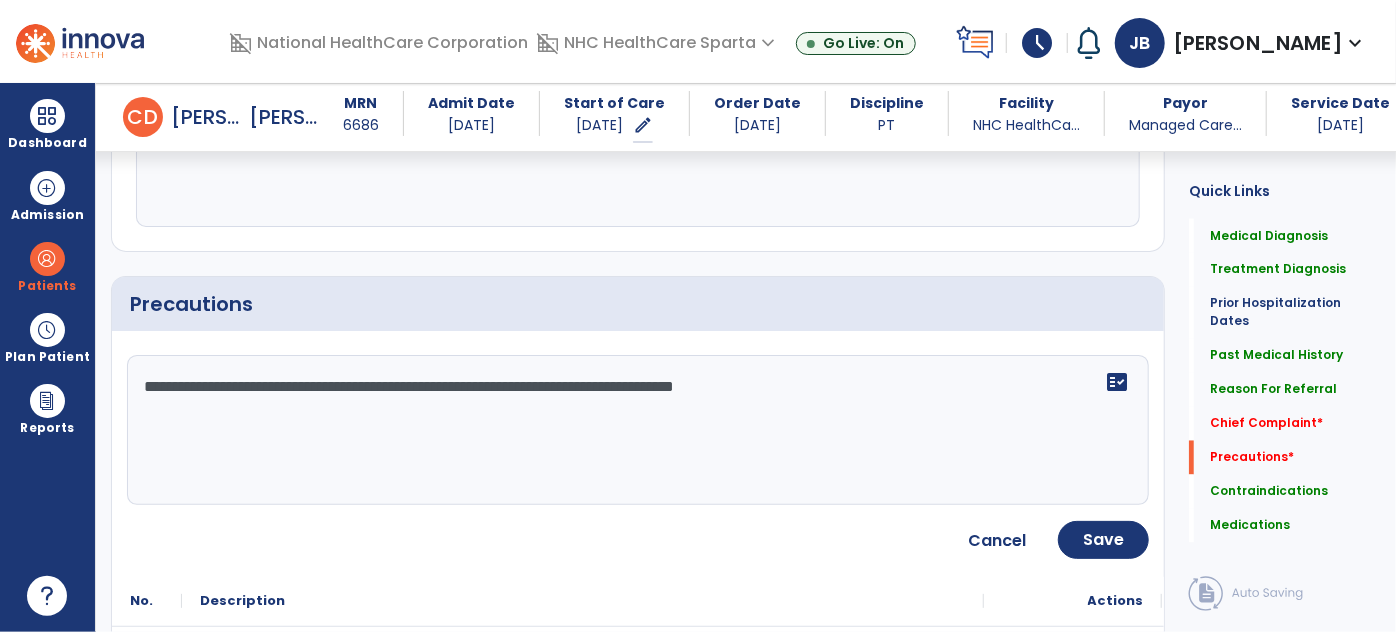 click on "**********" 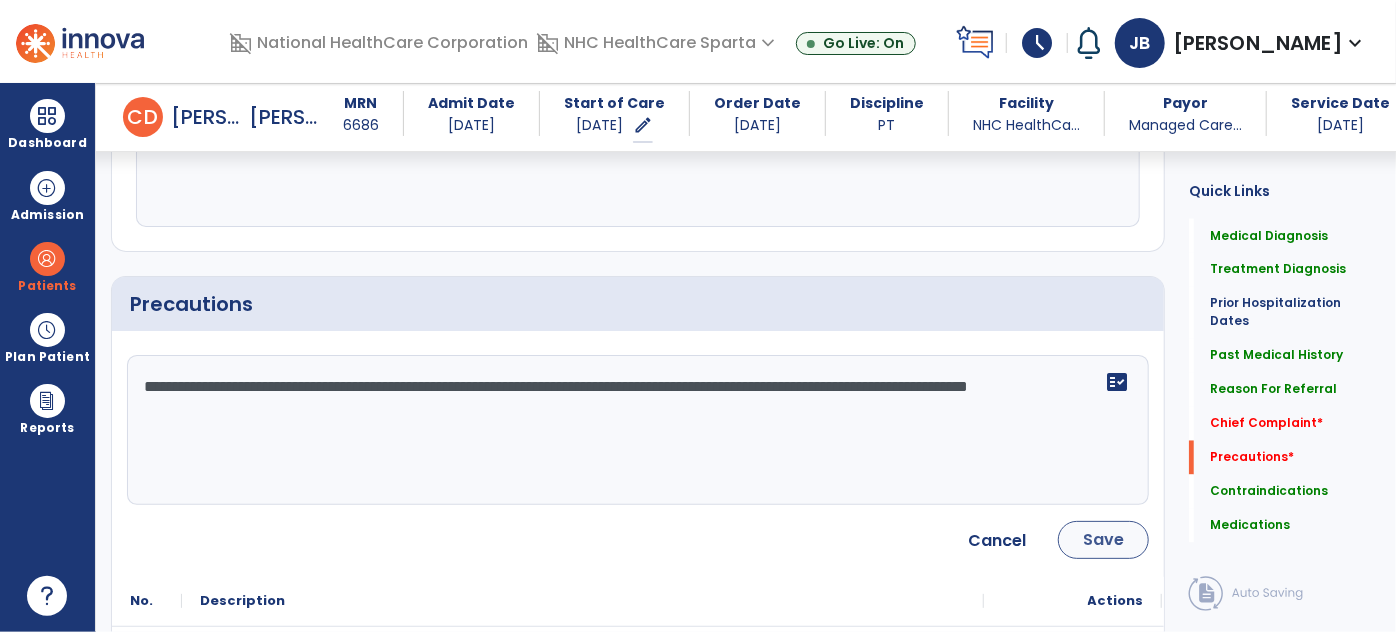 type on "**********" 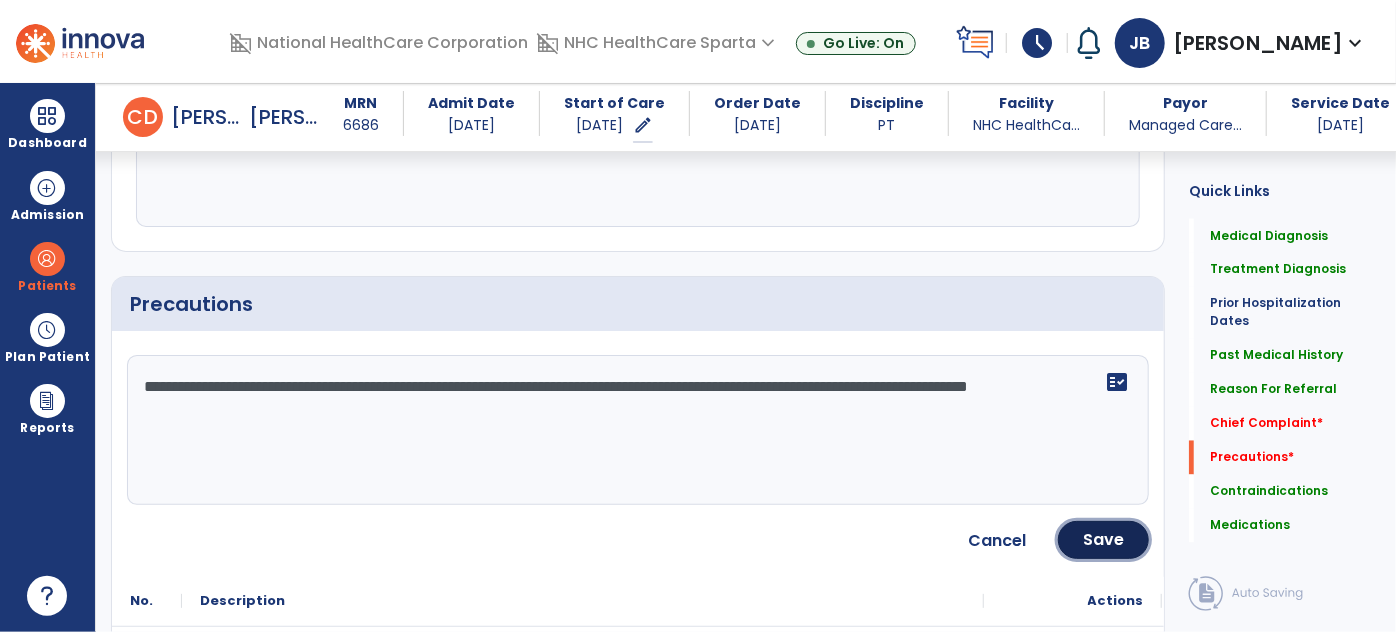 click on "Save" 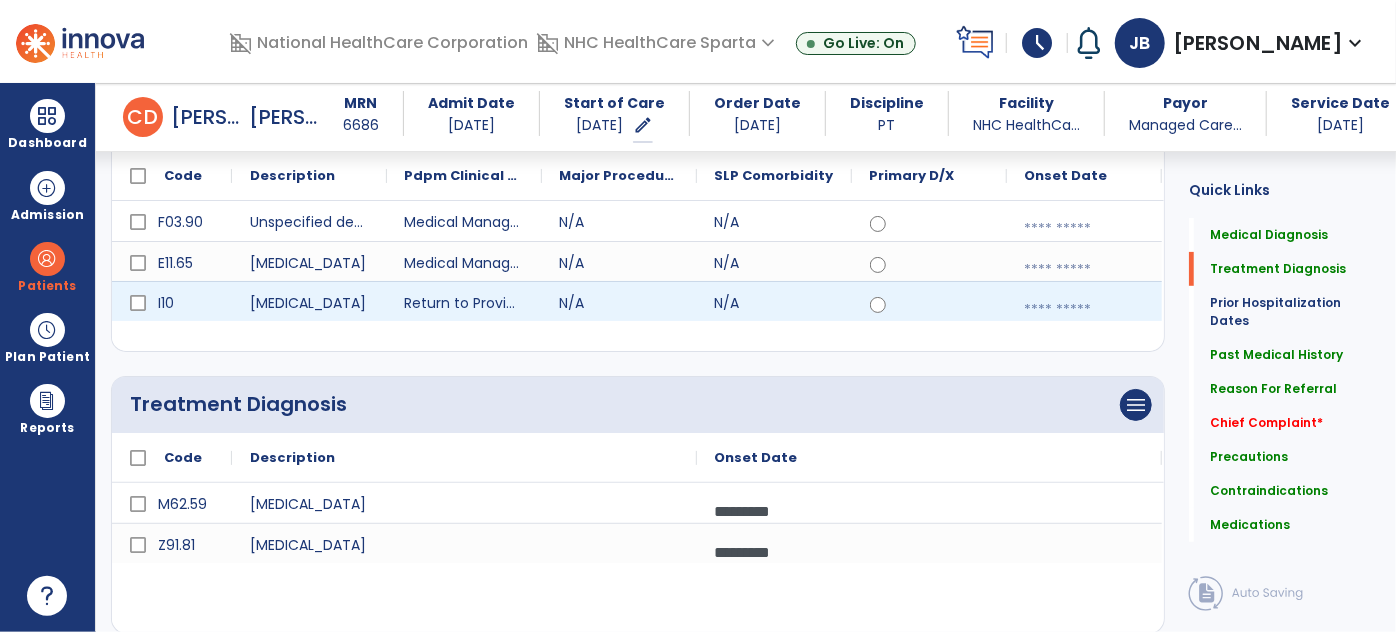 scroll, scrollTop: 0, scrollLeft: 0, axis: both 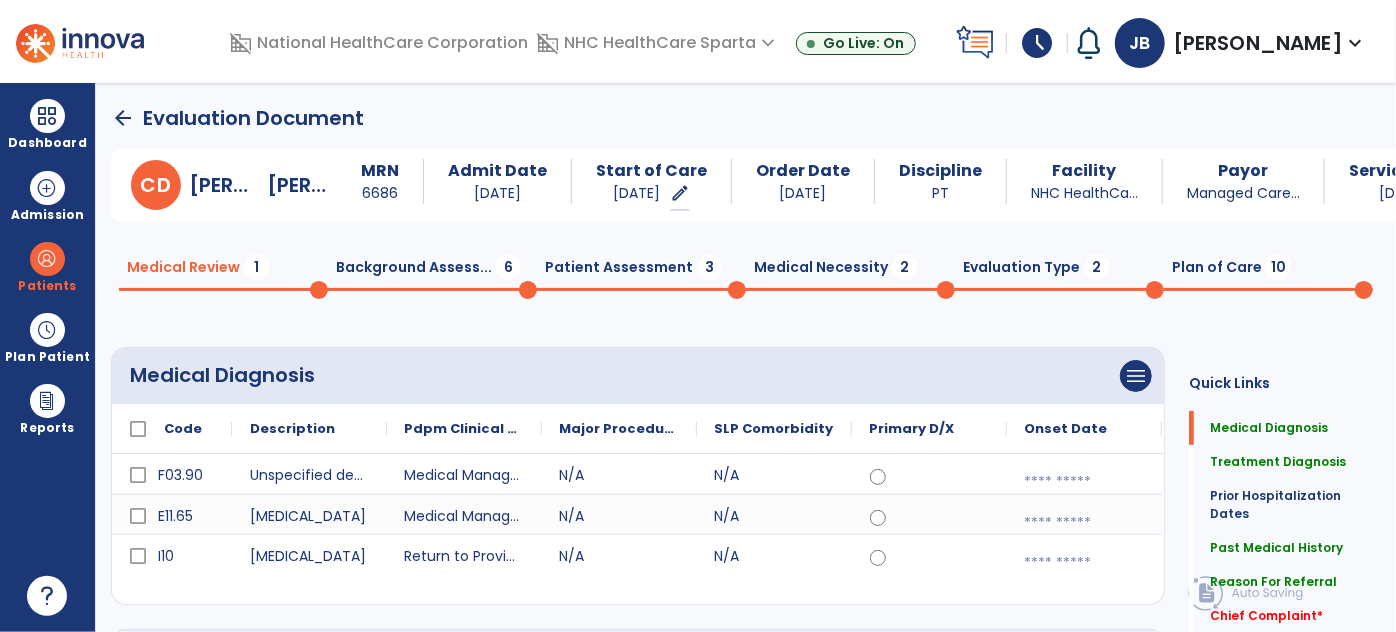 click on "Background Assess...  6" 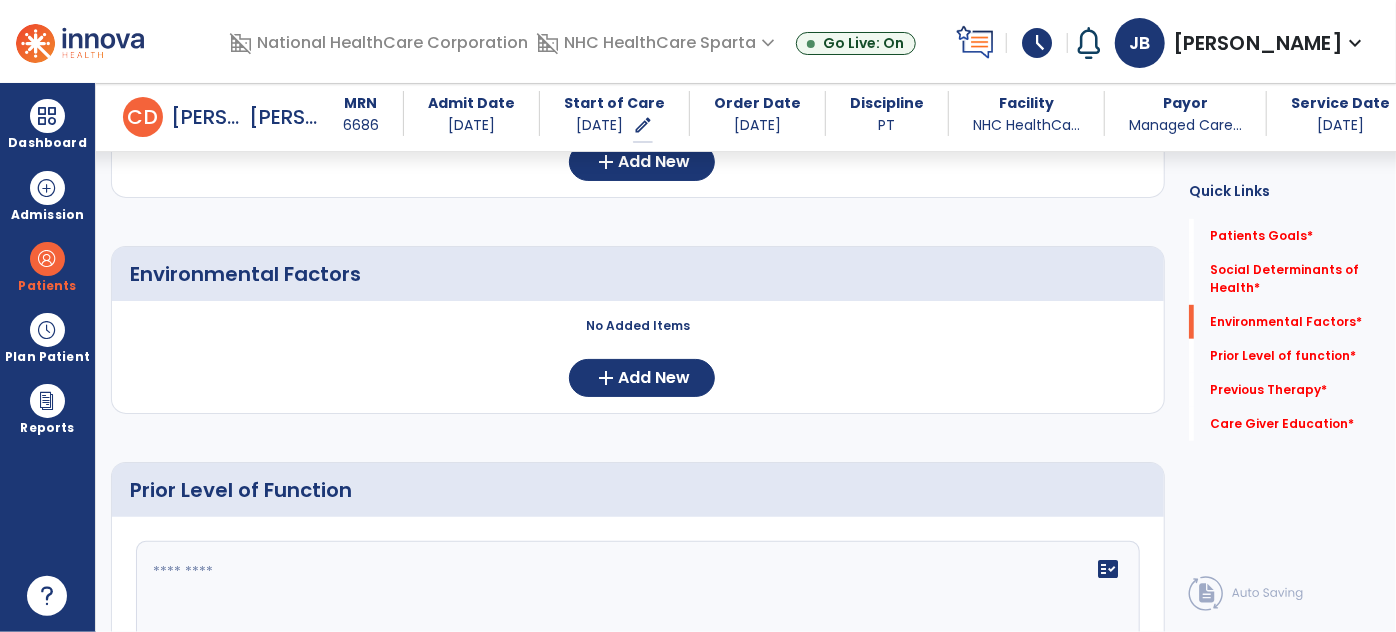 scroll, scrollTop: 545, scrollLeft: 0, axis: vertical 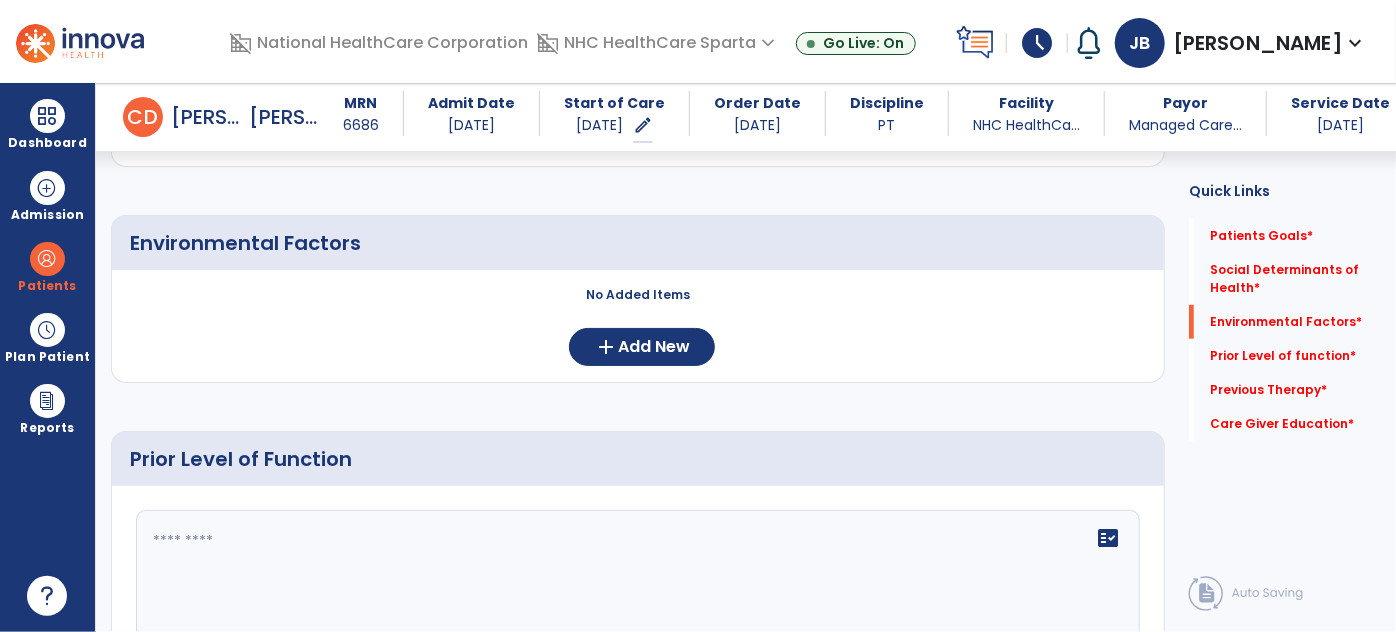 click on "fact_check" 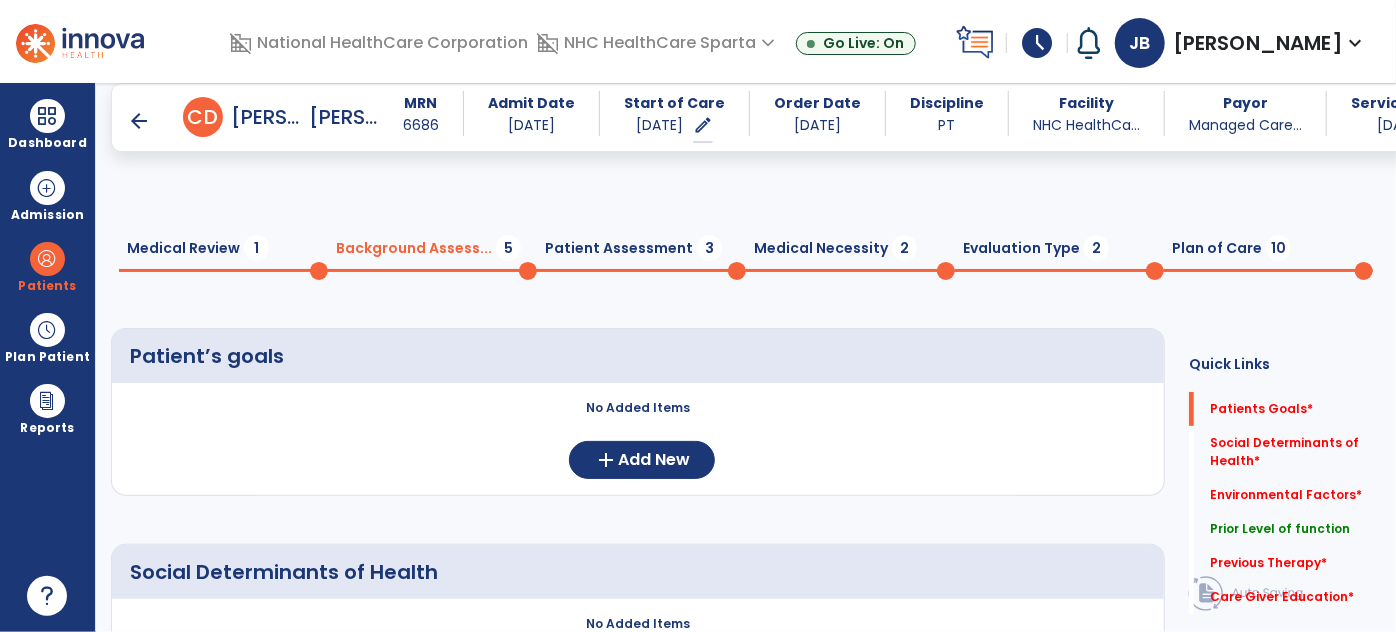 scroll, scrollTop: 363, scrollLeft: 0, axis: vertical 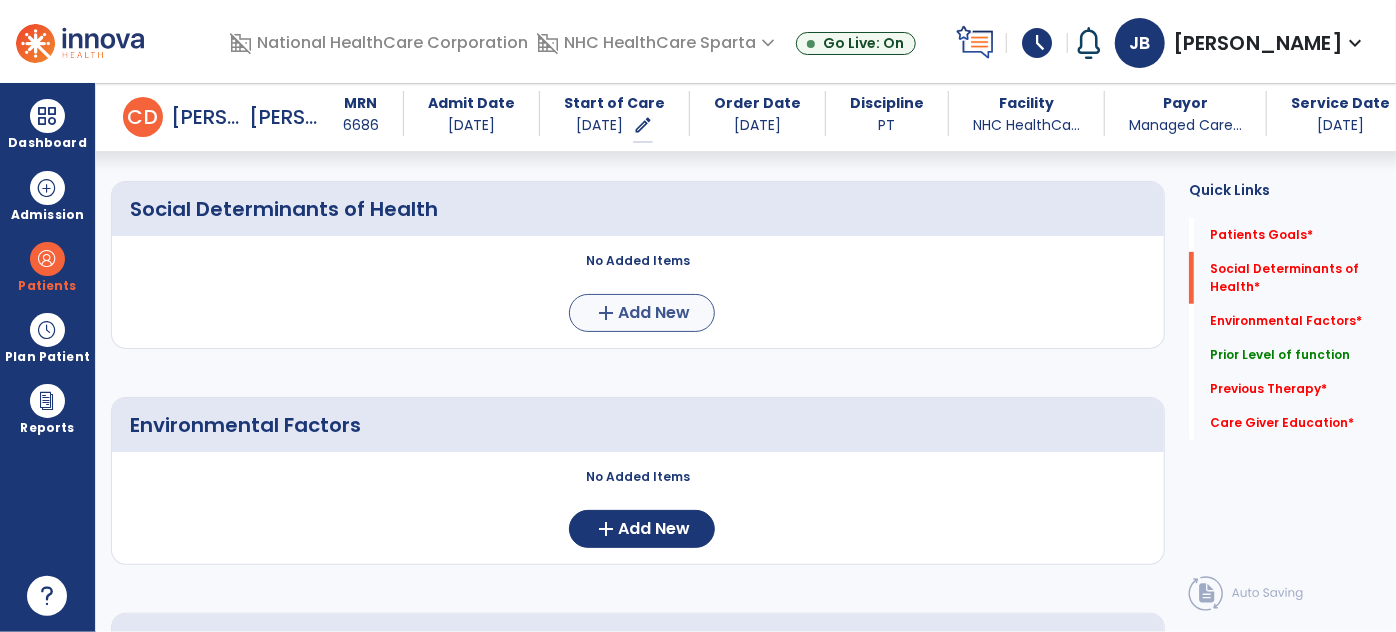 type on "**********" 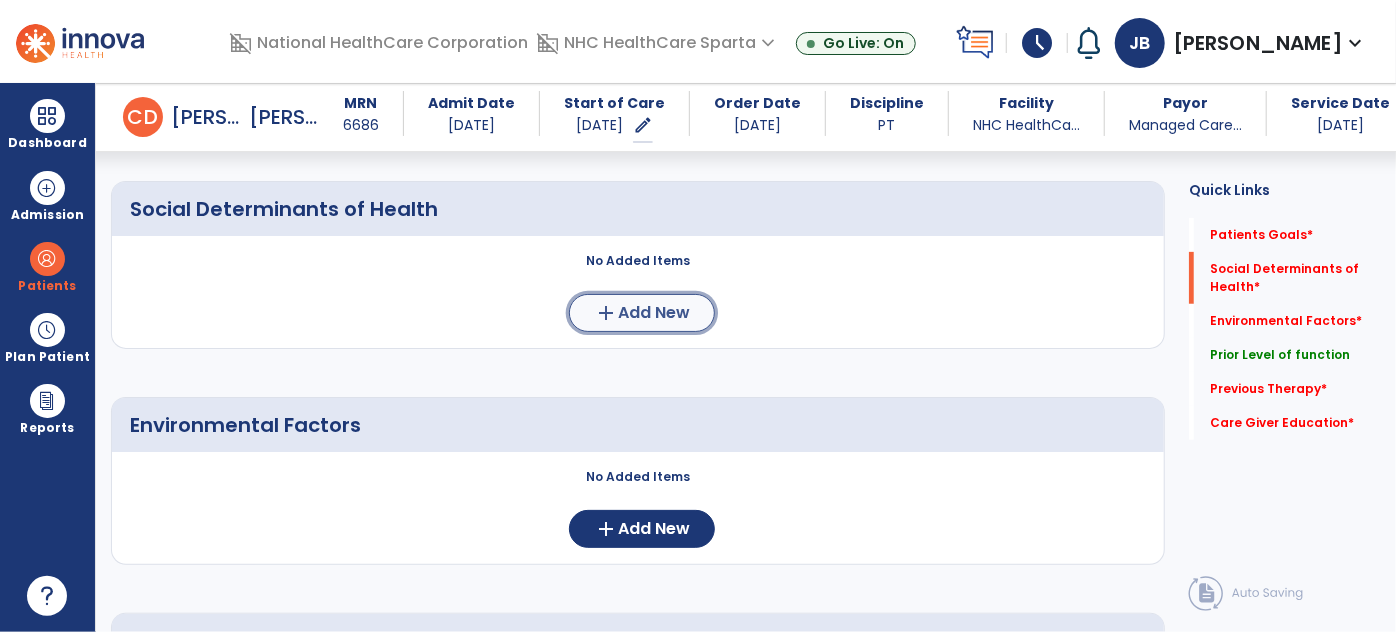 click on "add  Add New" 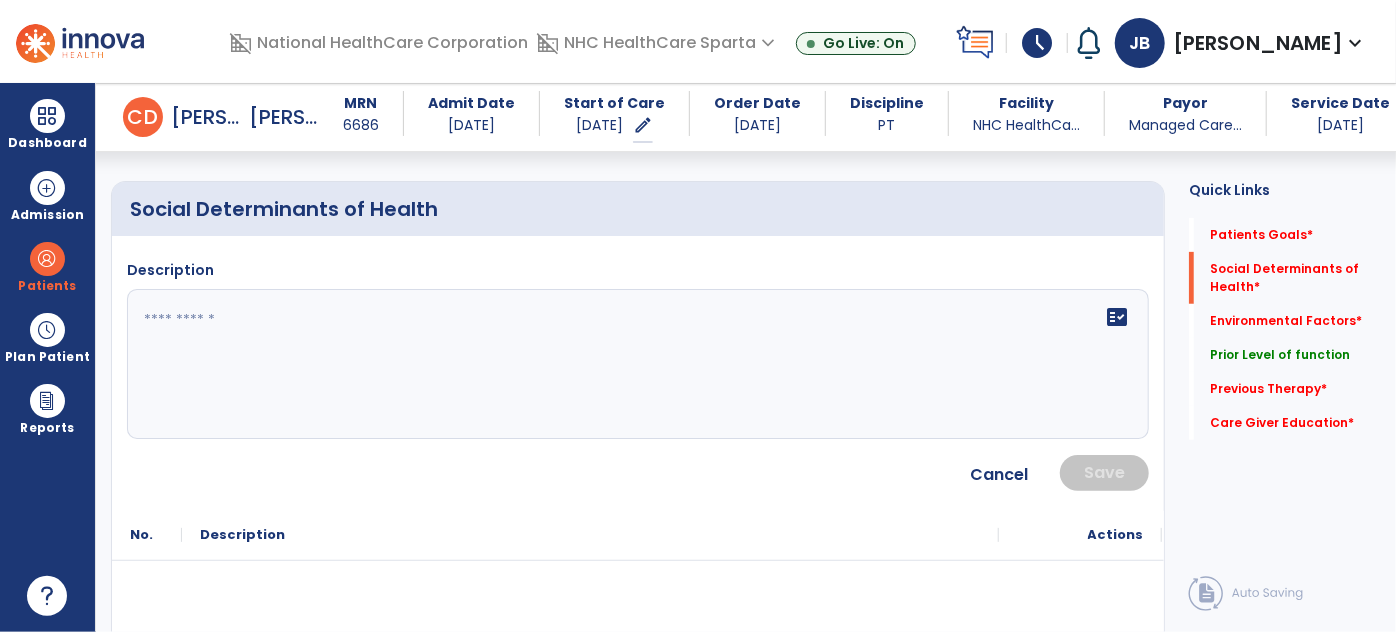 click 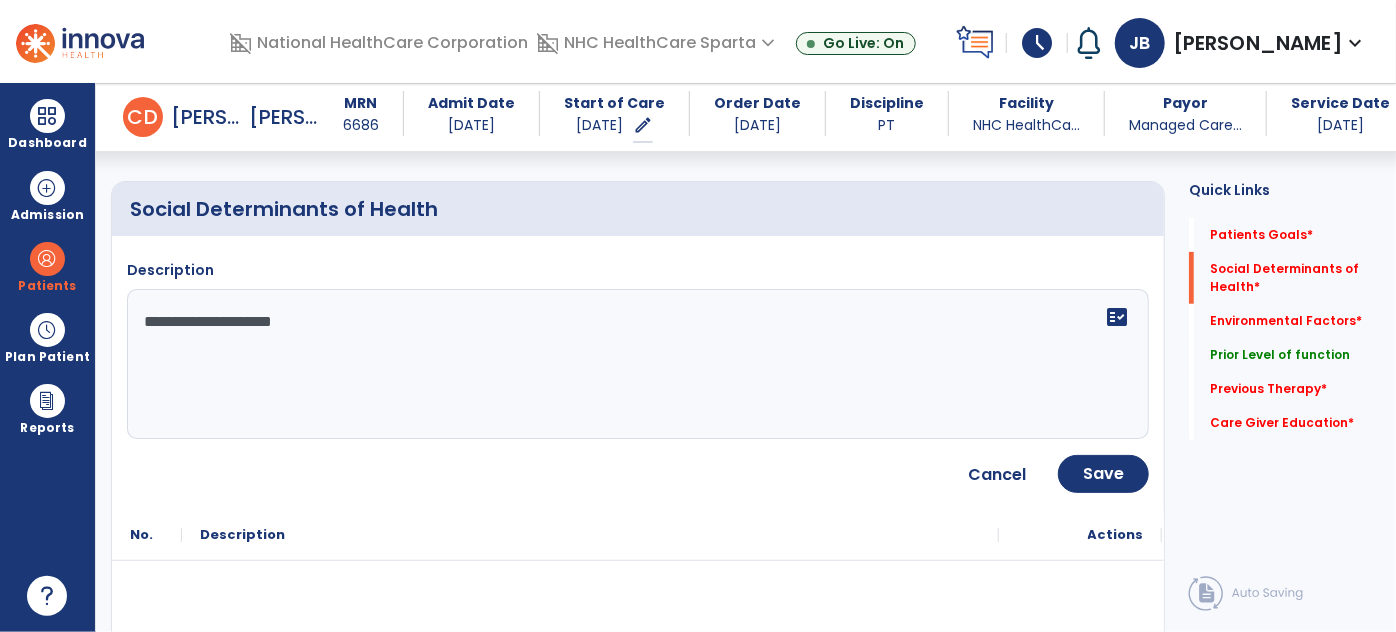 type on "**********" 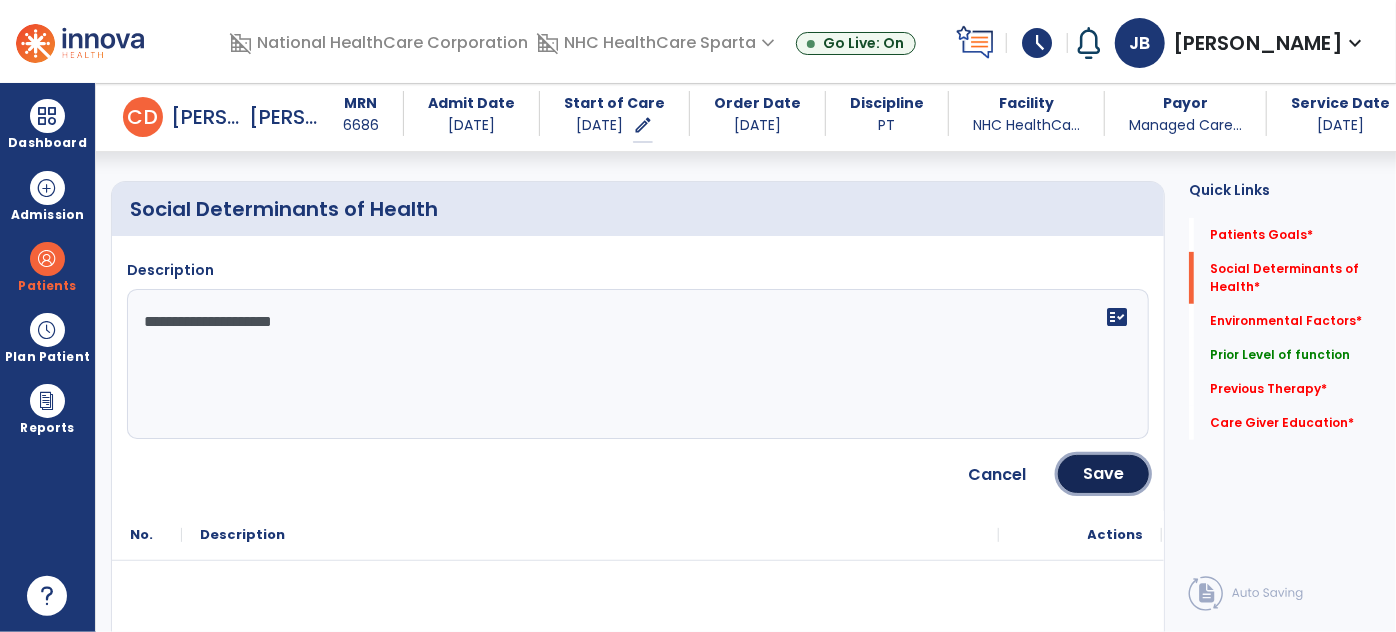 click on "Save" 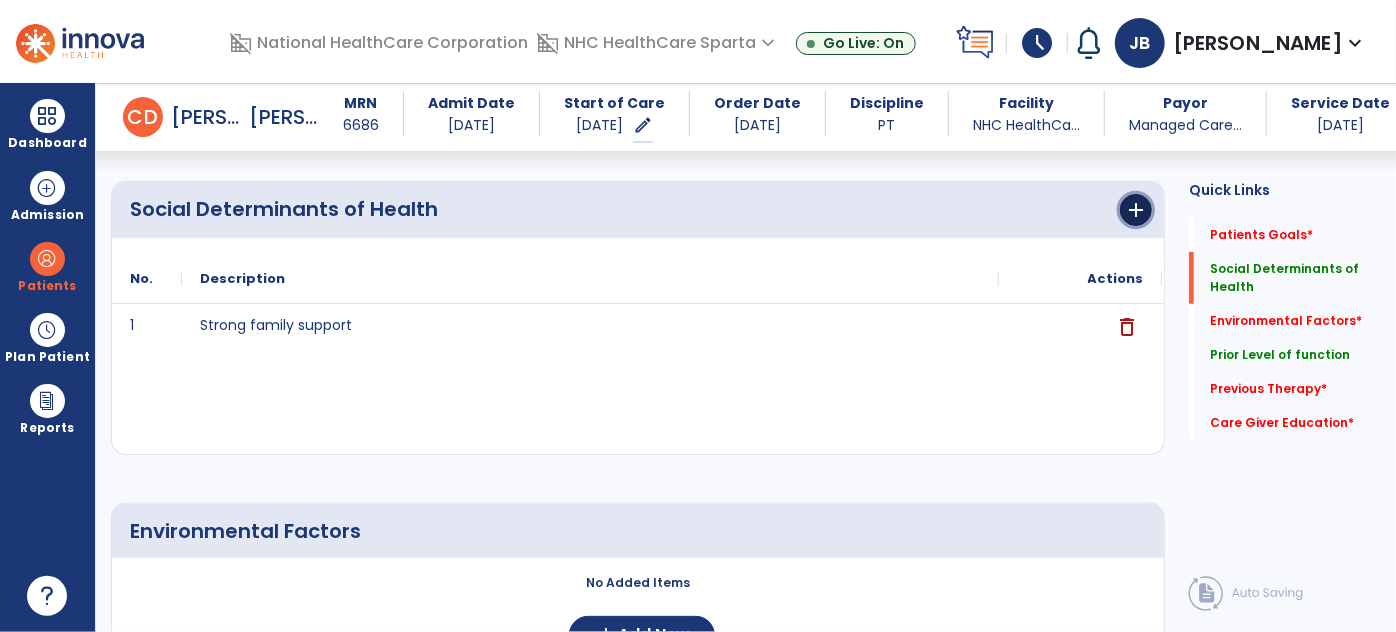 click on "add" 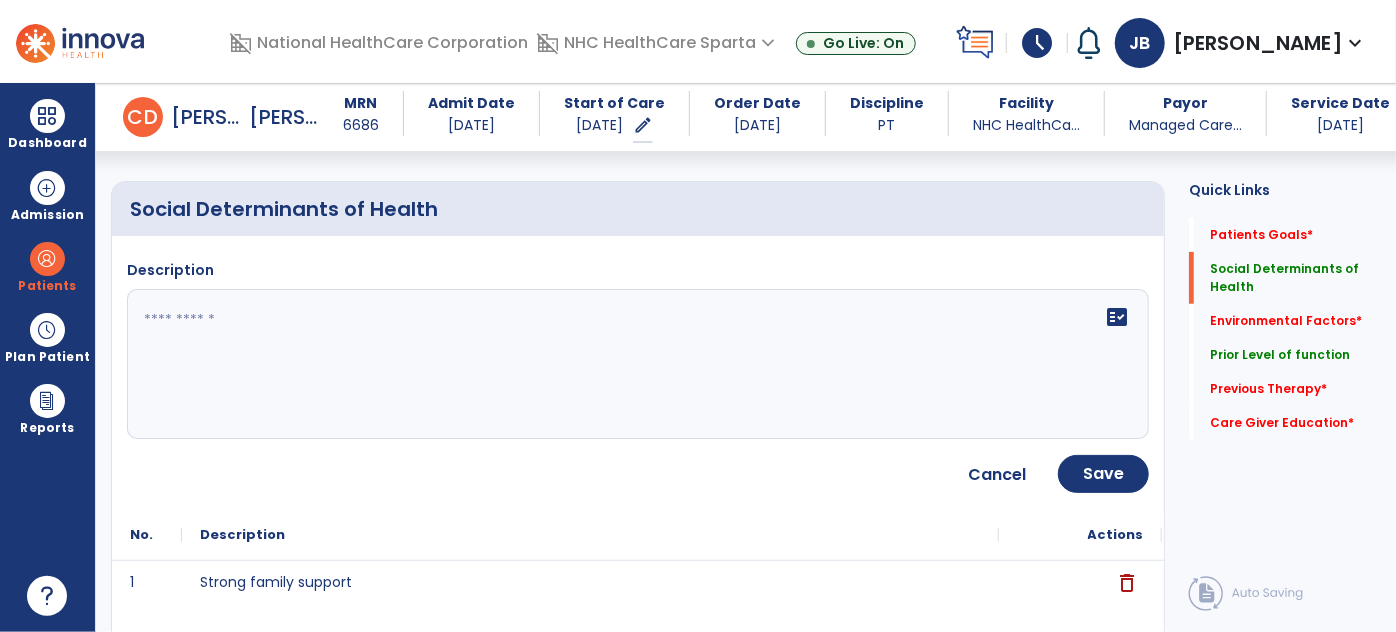 click on "fact_check" 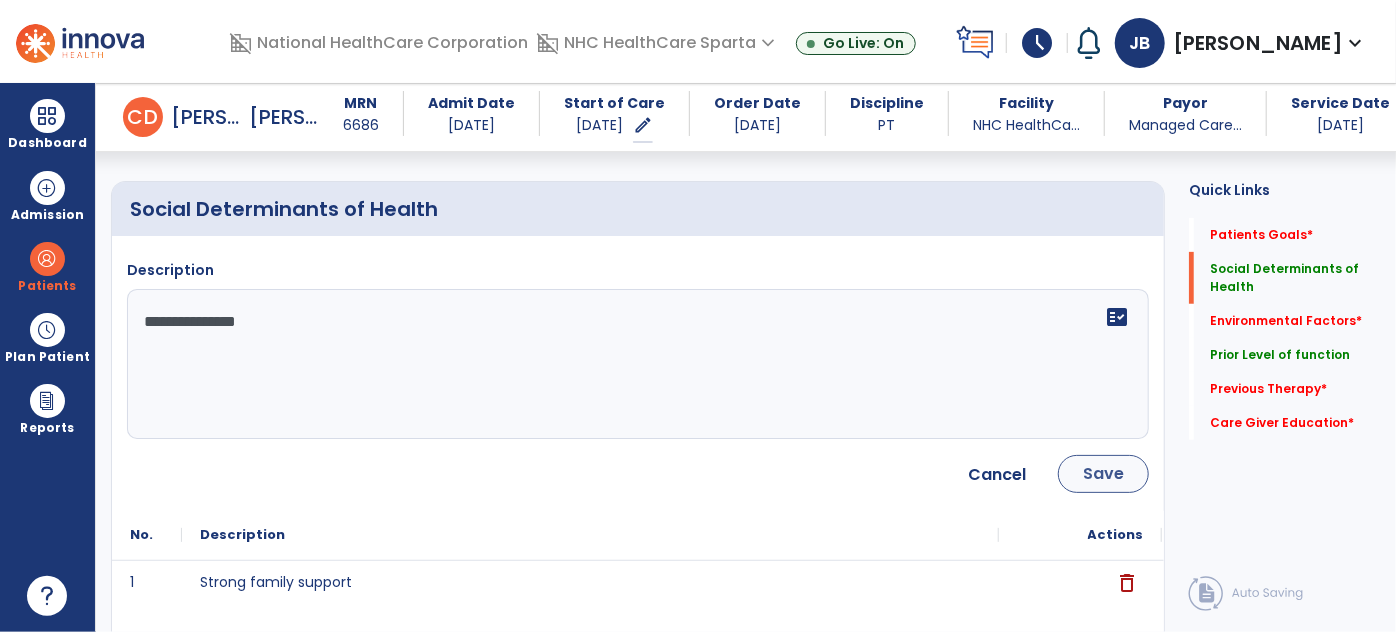 type on "**********" 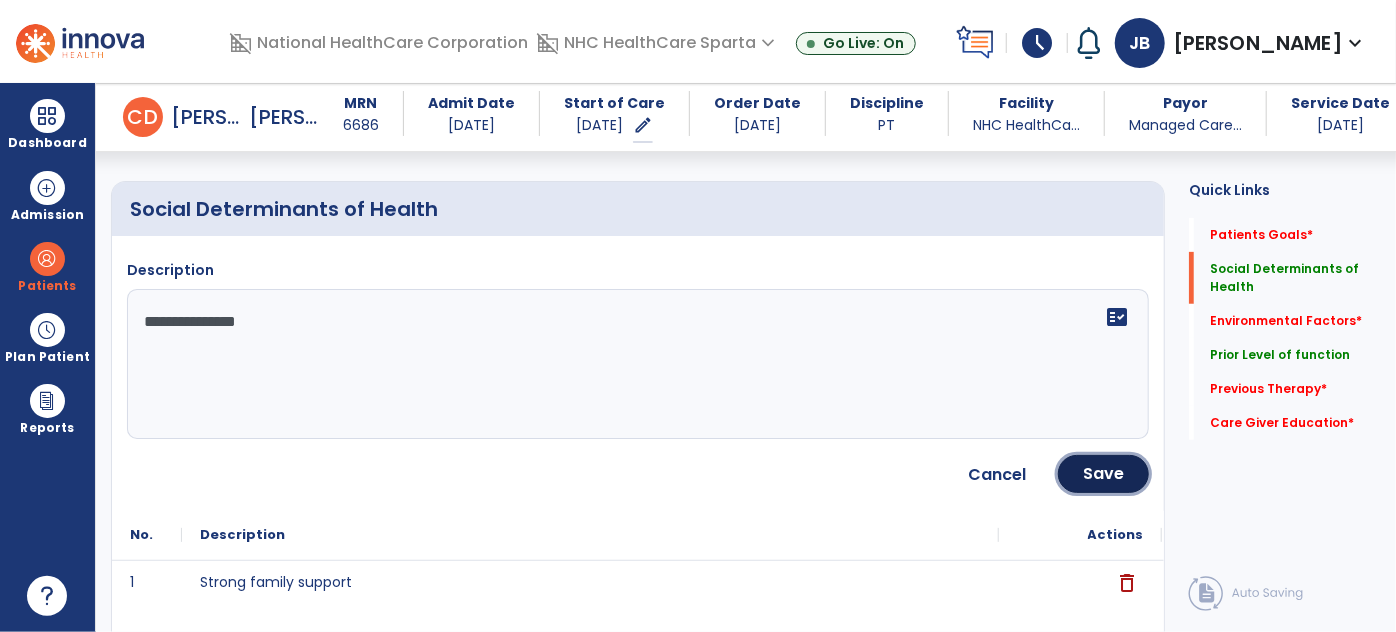 click on "Save" 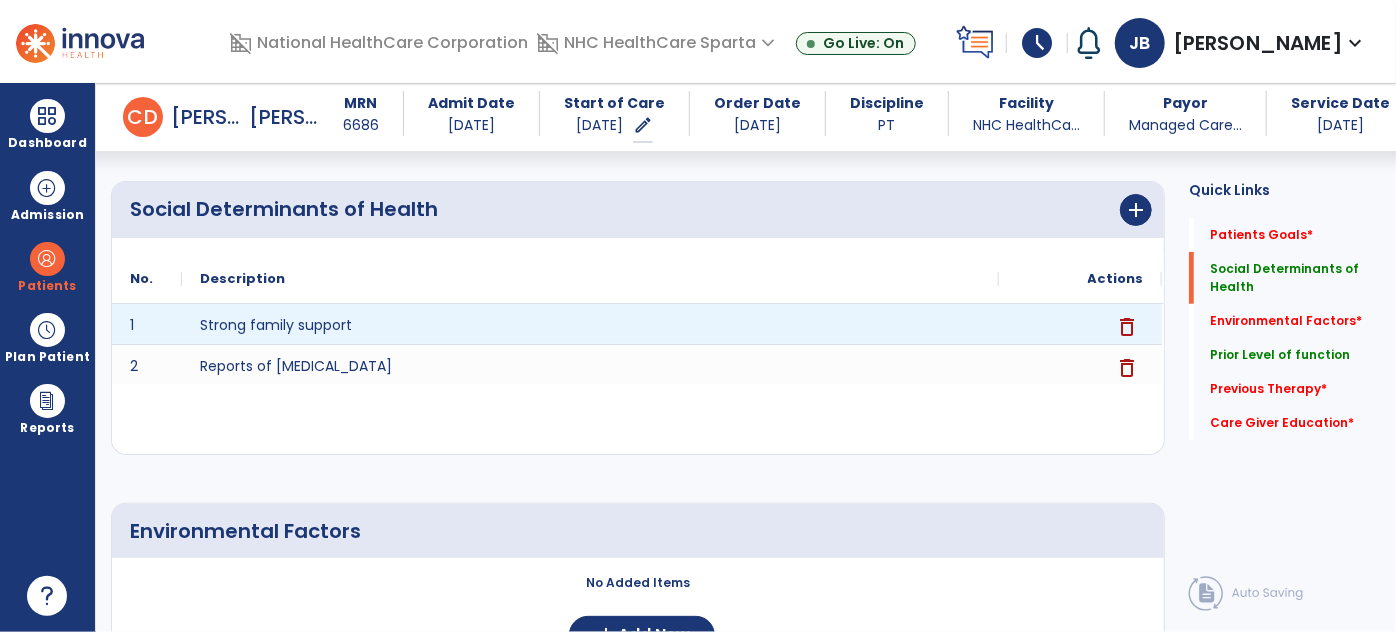 scroll, scrollTop: 90, scrollLeft: 0, axis: vertical 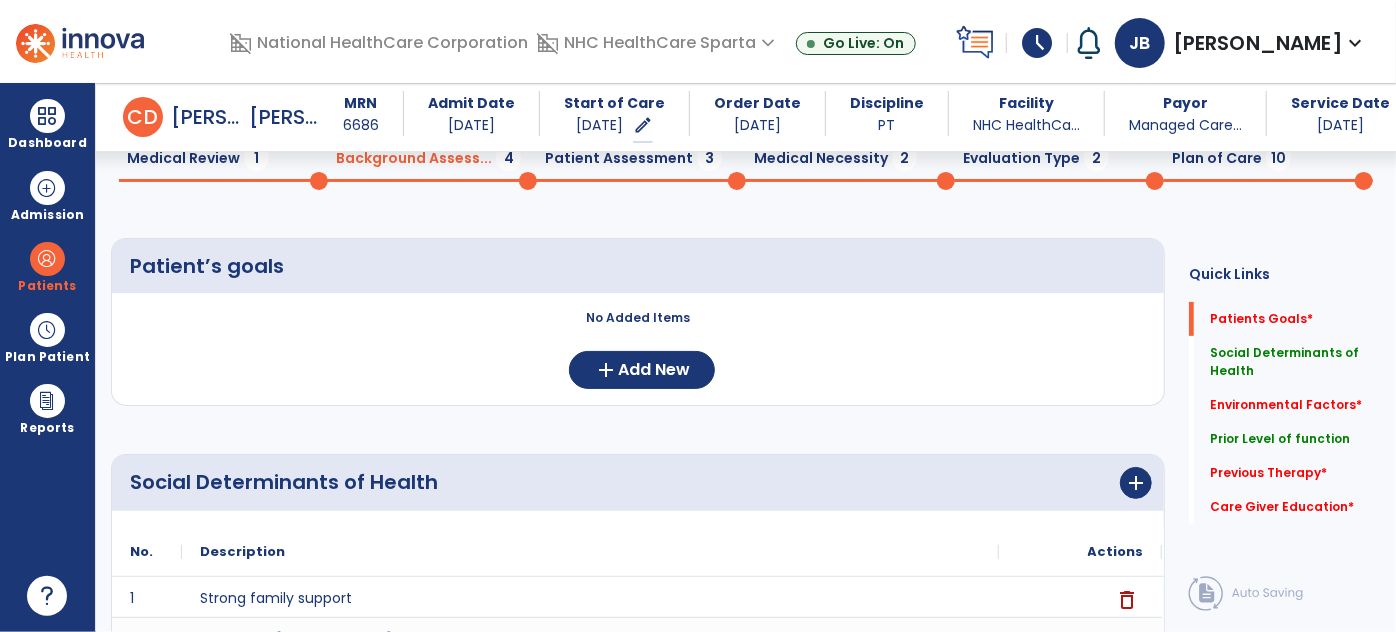 click on "Medical Review  1" 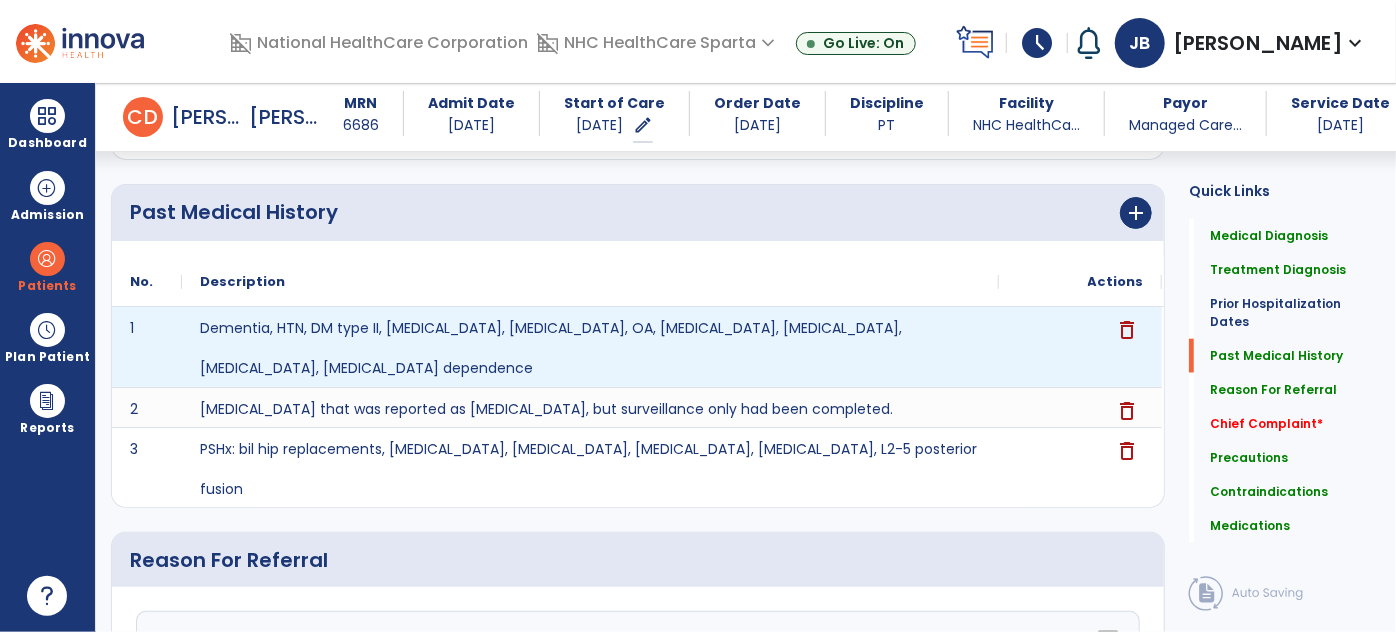 scroll, scrollTop: 1000, scrollLeft: 0, axis: vertical 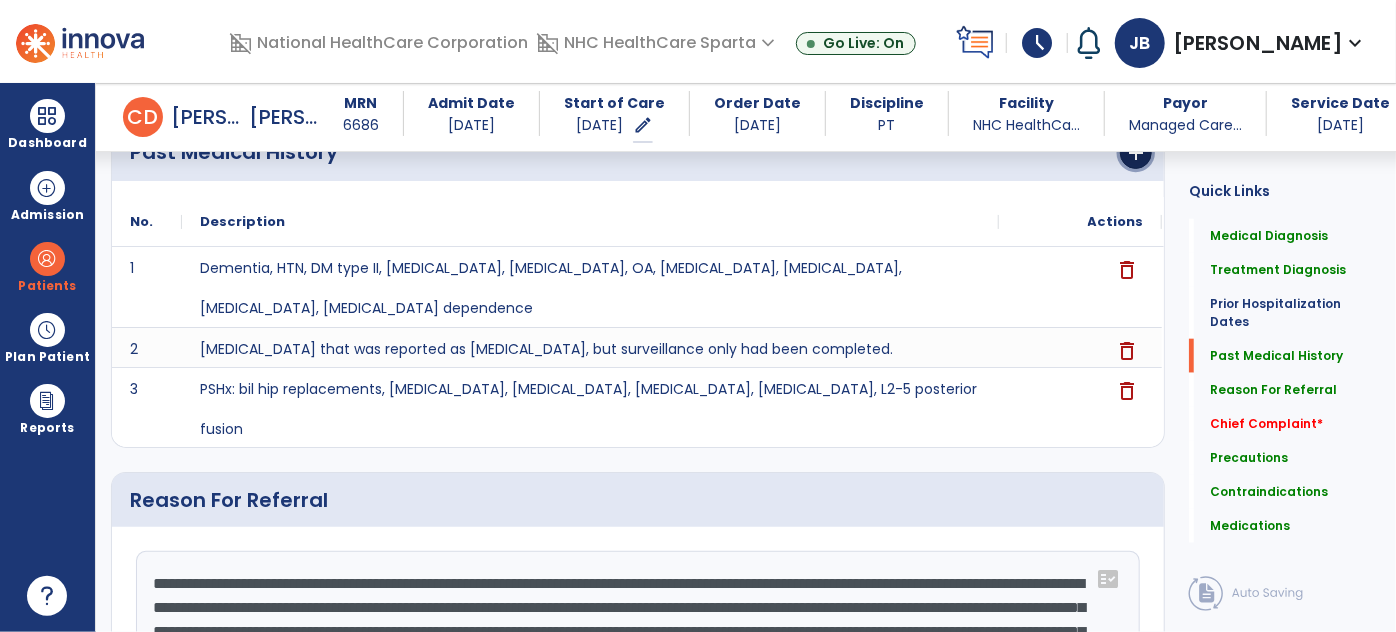 click on "add" 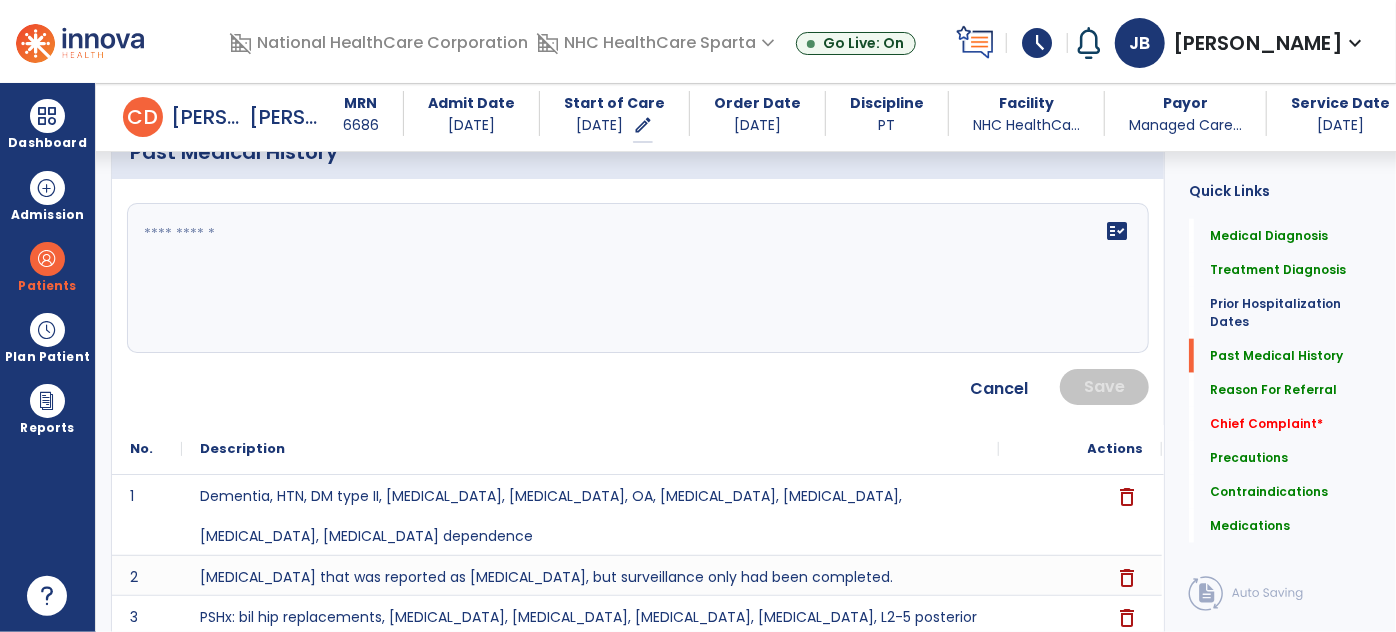 click 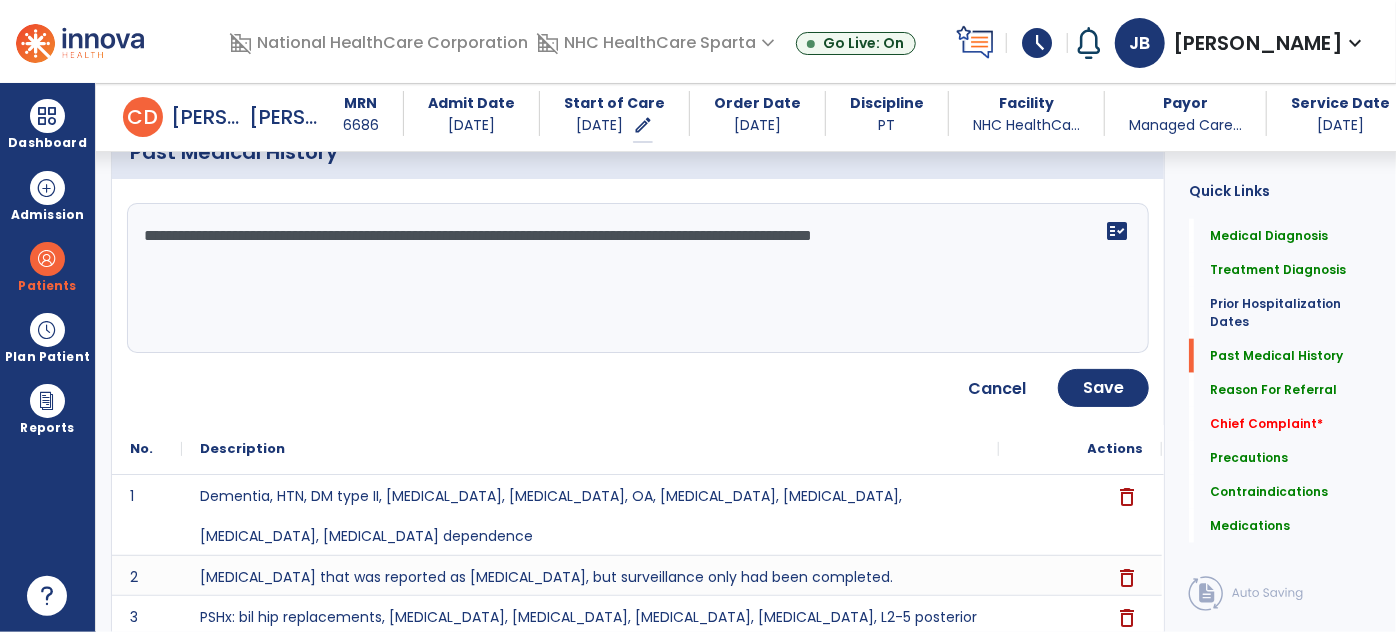 type on "**********" 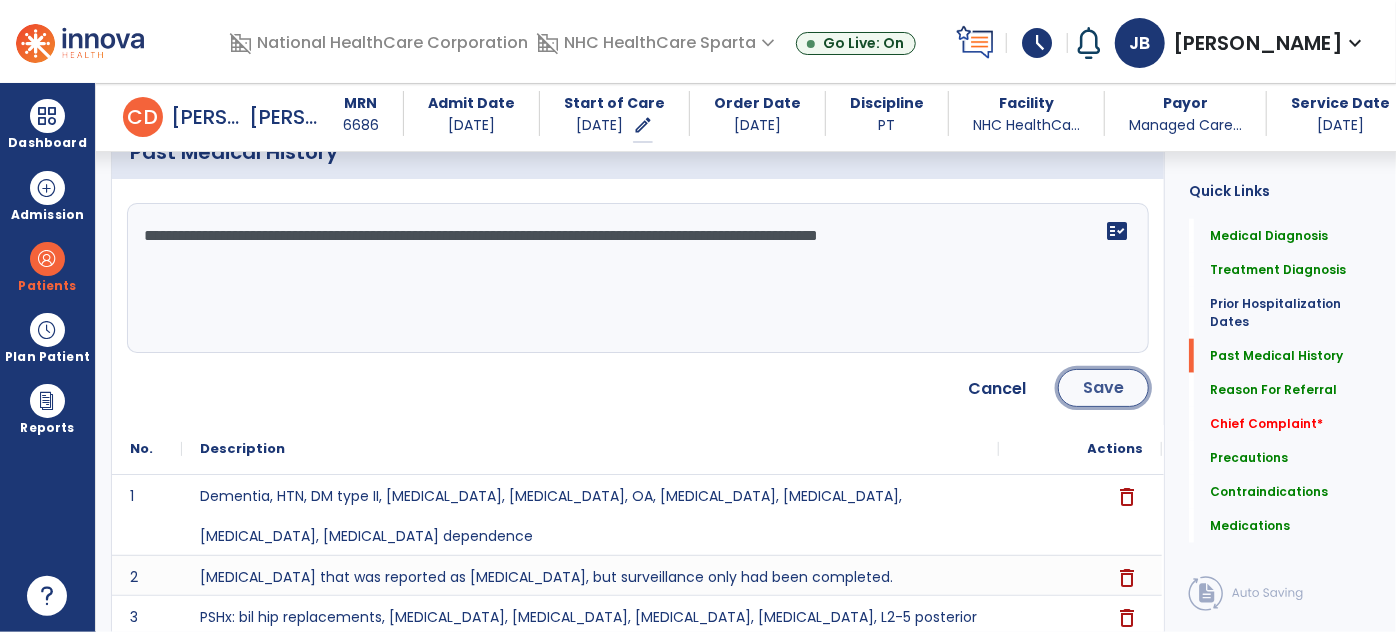 click on "Save" 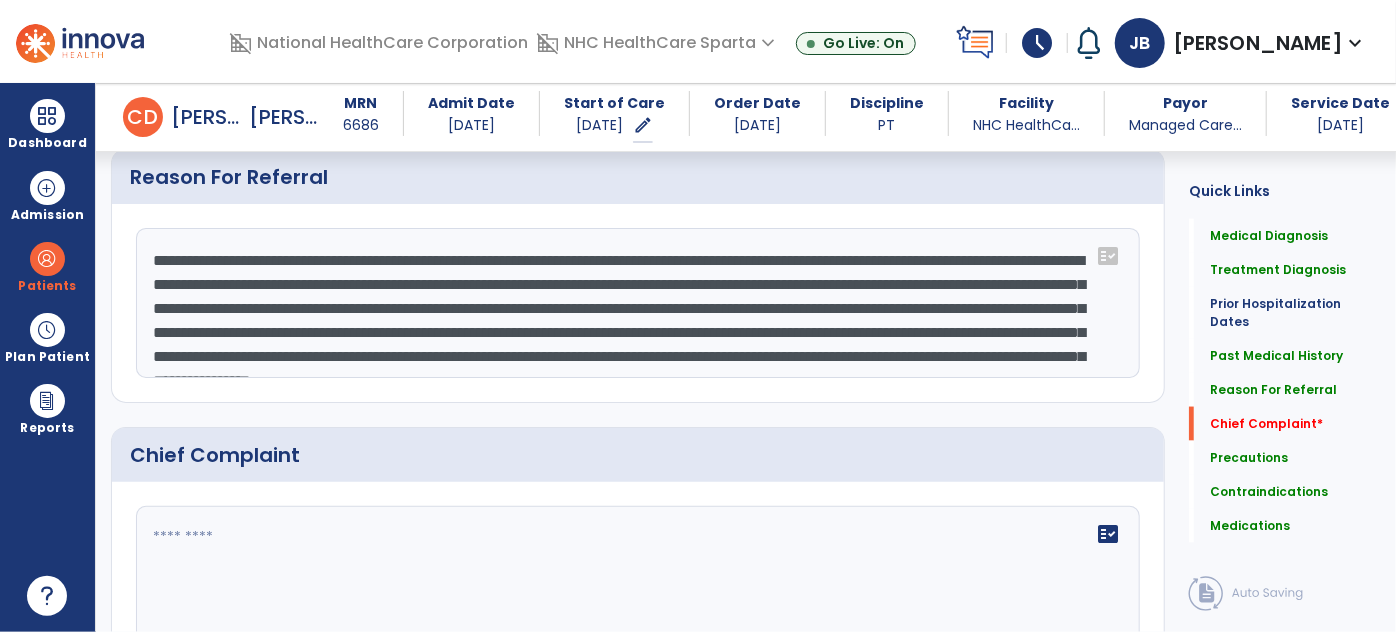 scroll, scrollTop: 1898, scrollLeft: 0, axis: vertical 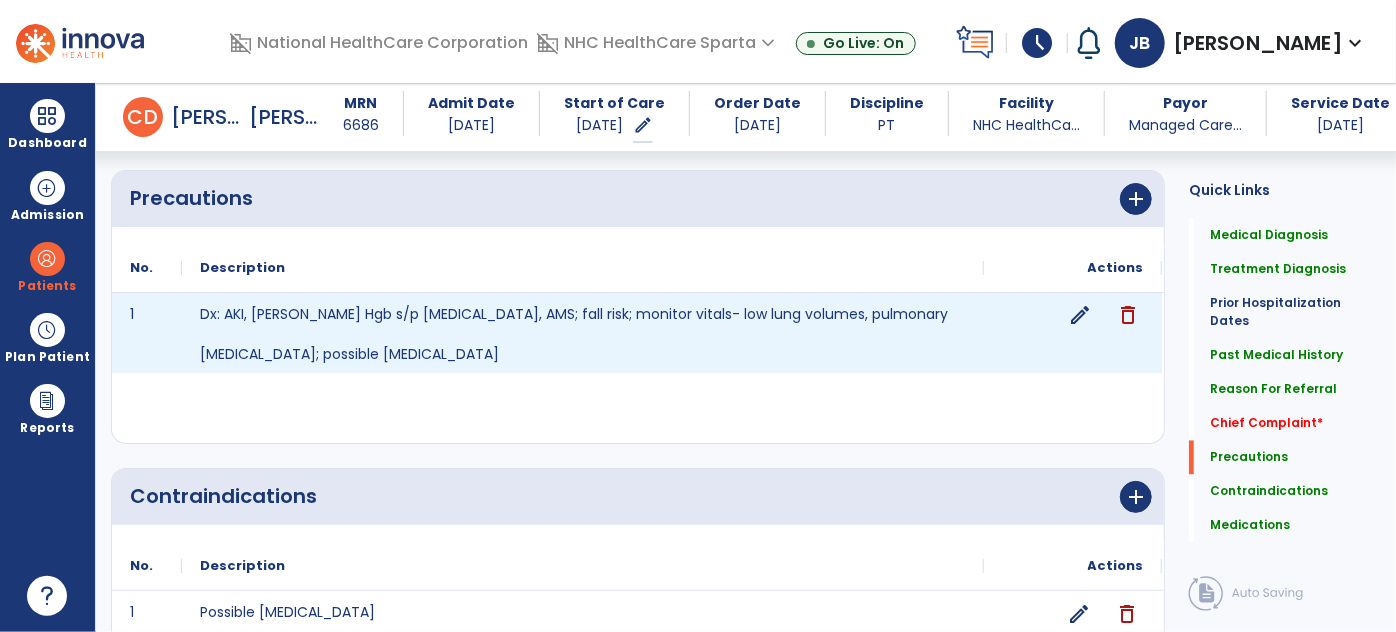 click on "edit" 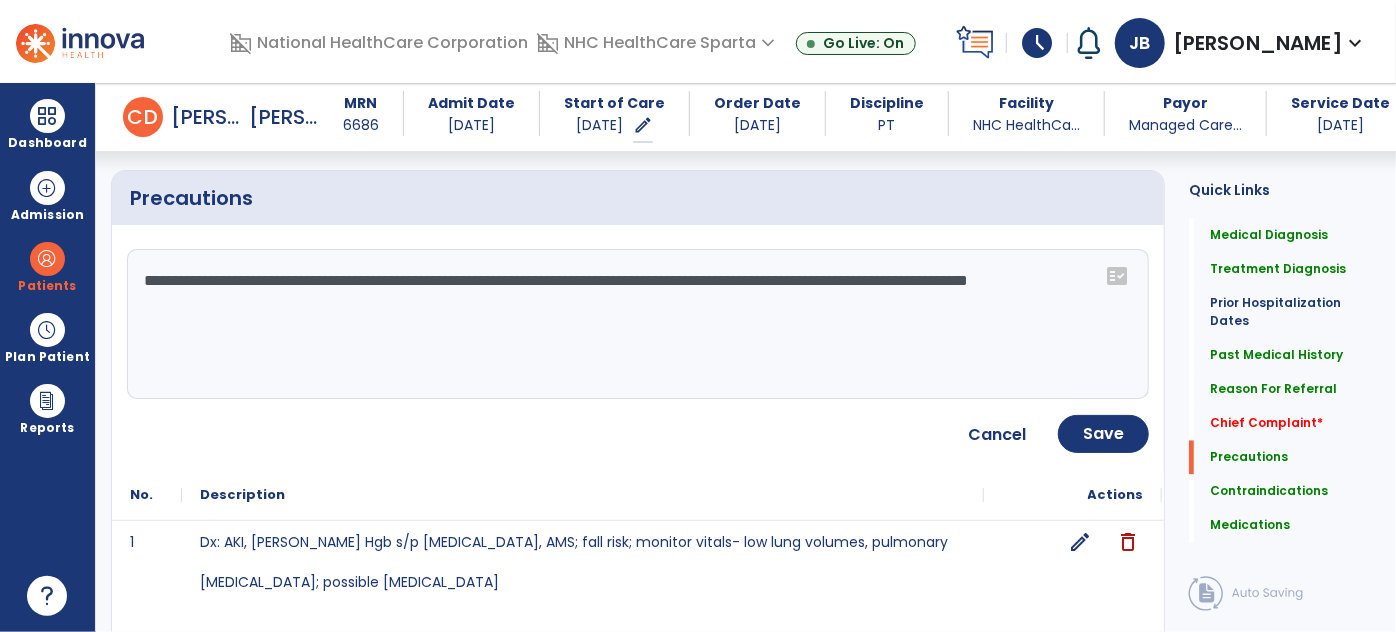 click on "**********" 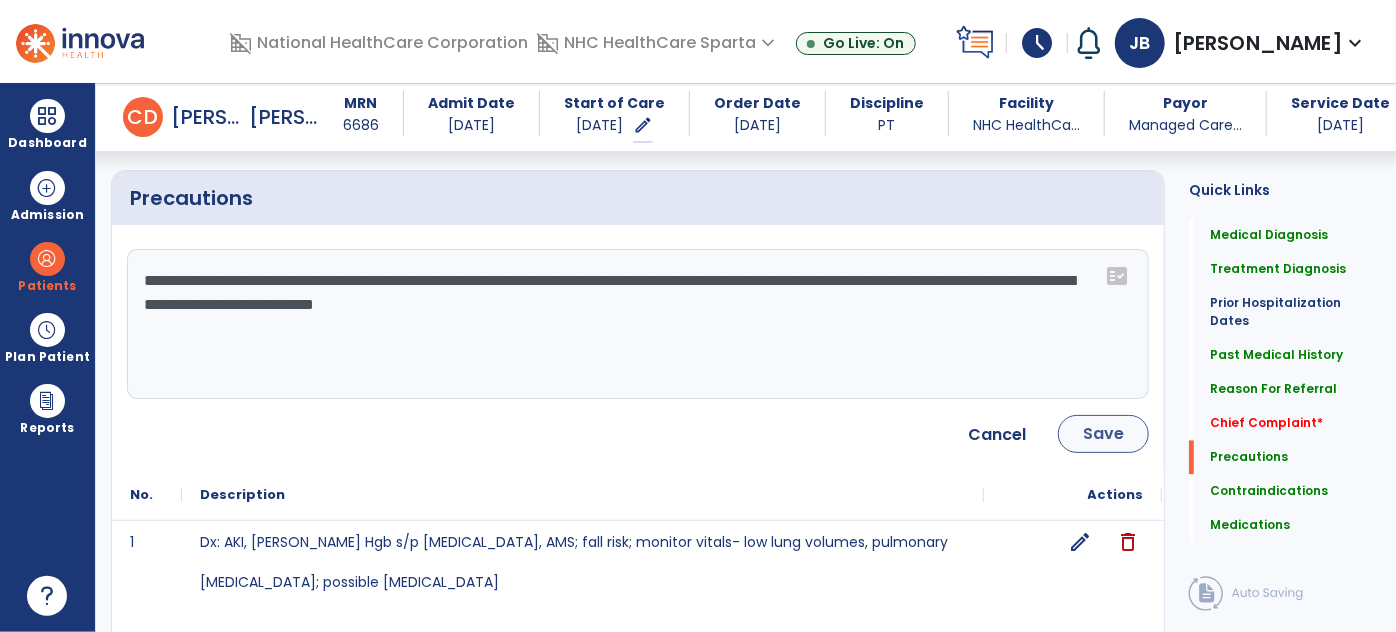type on "**********" 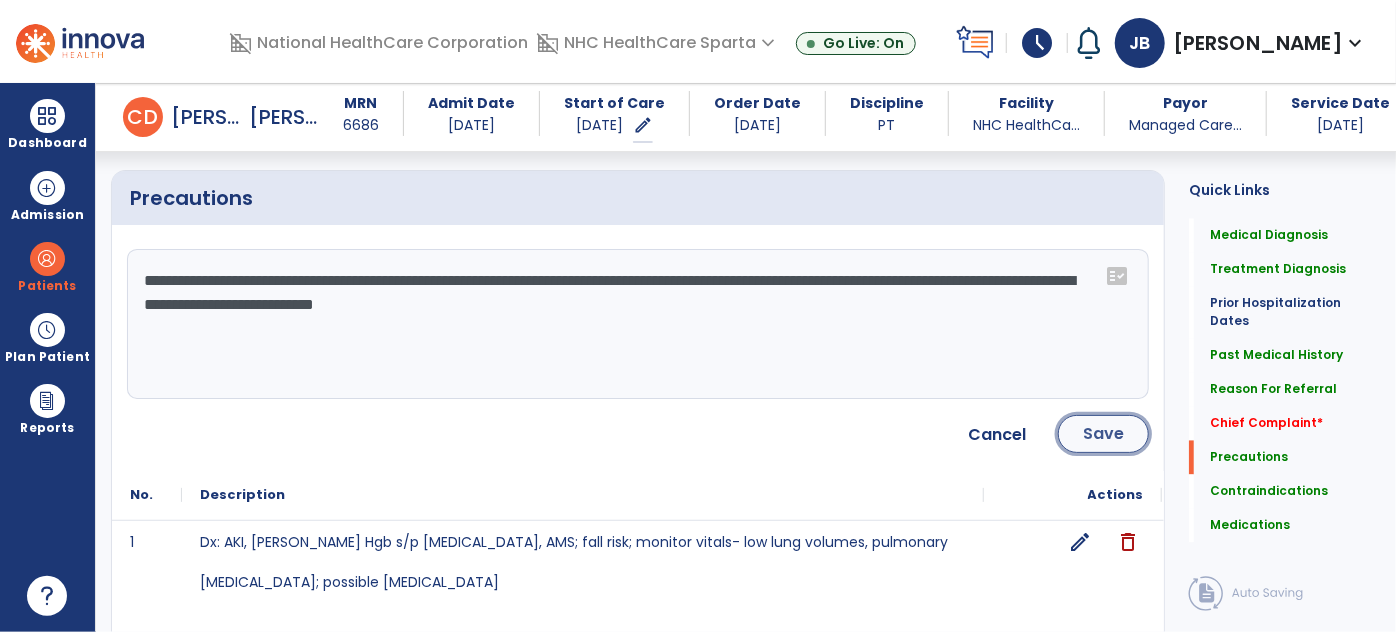 click on "Save" 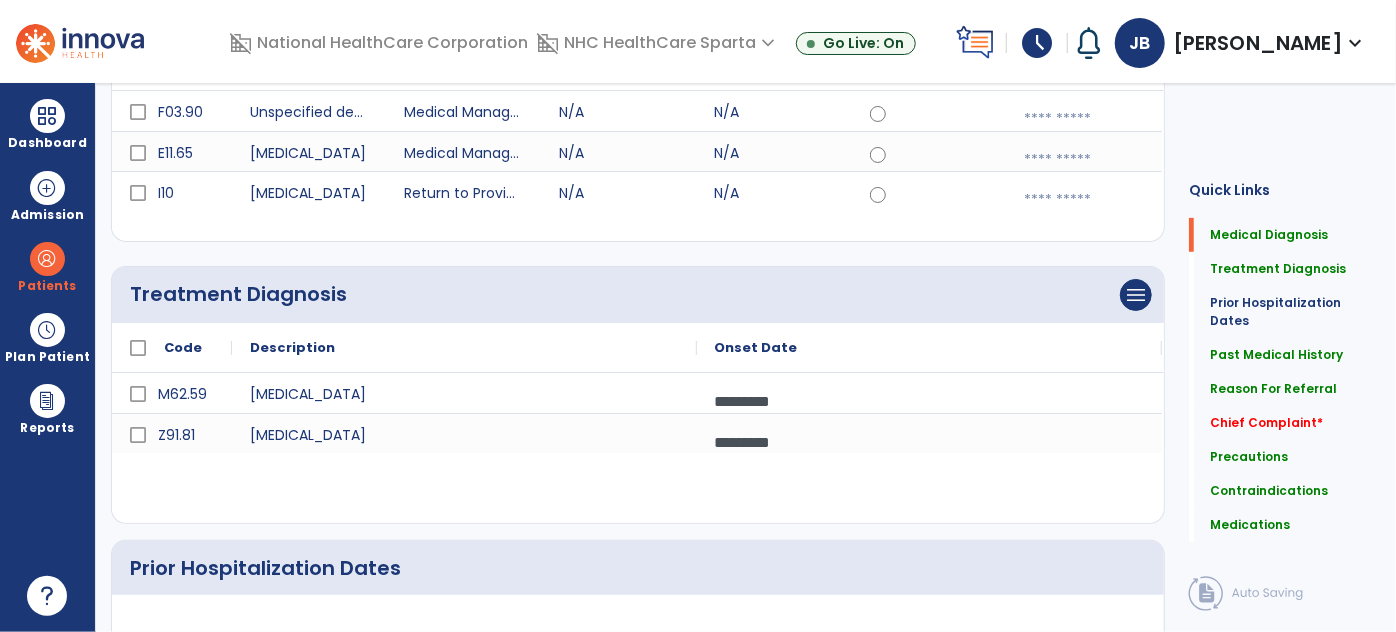 scroll, scrollTop: 0, scrollLeft: 0, axis: both 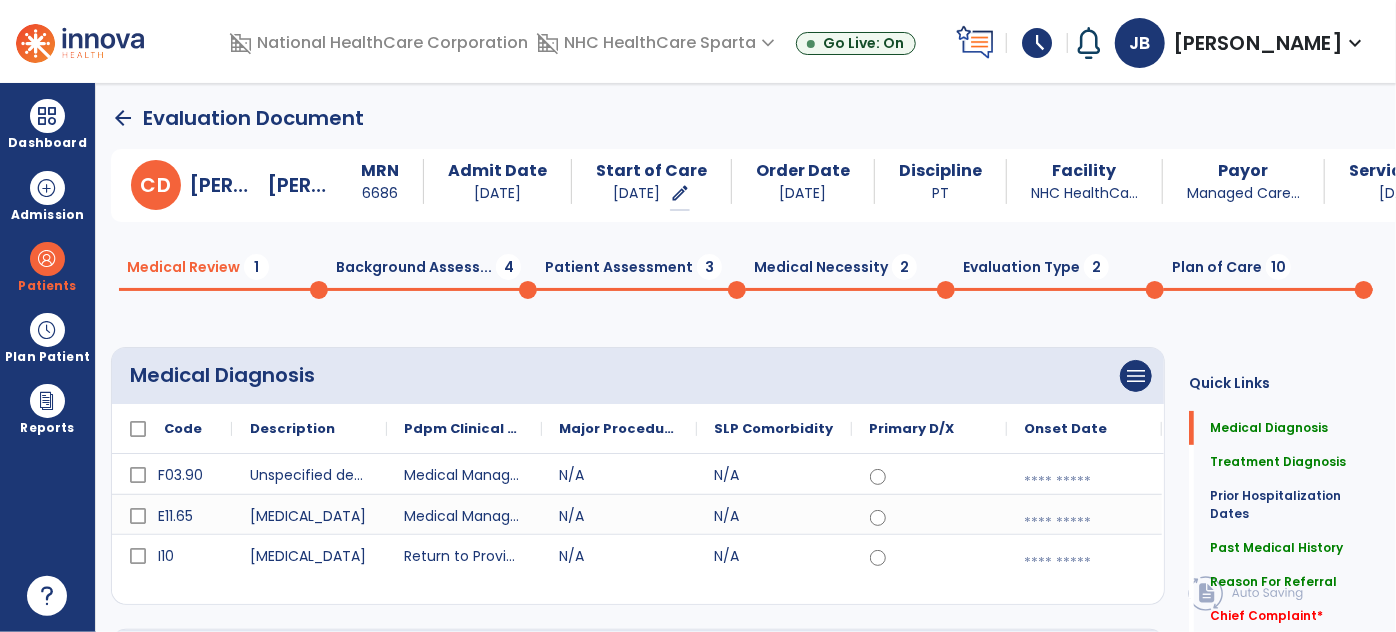 click on "Background Assess...  4" 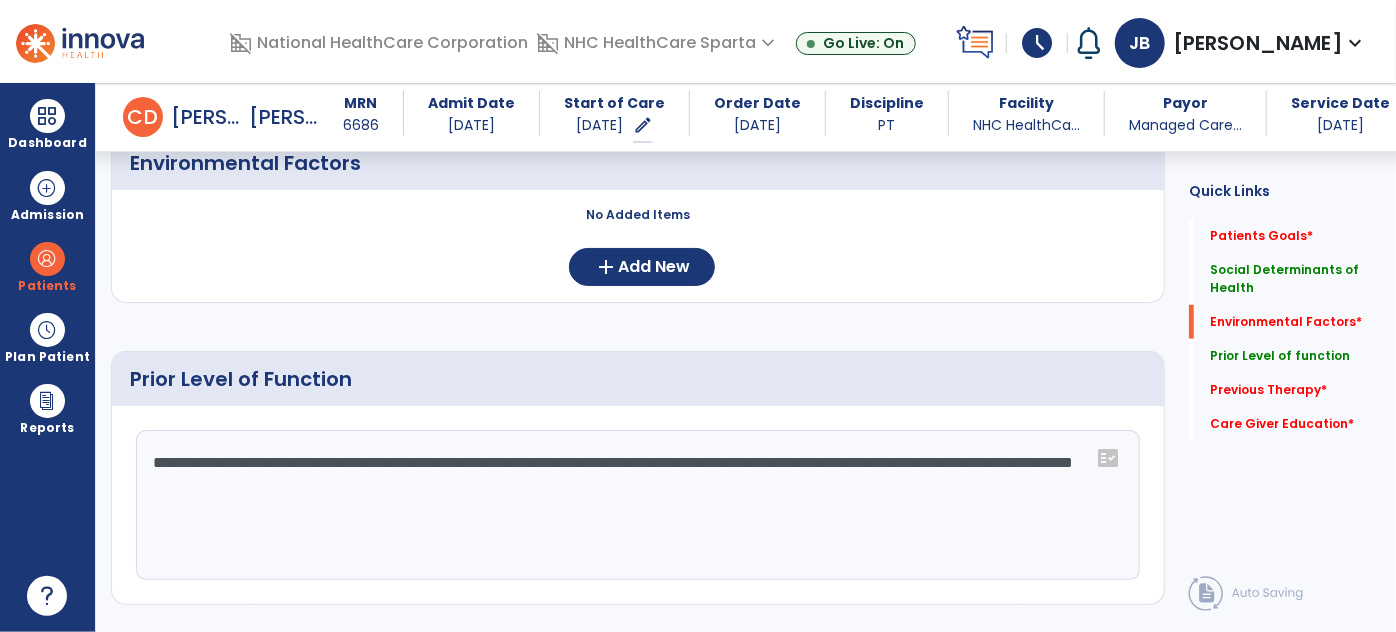scroll, scrollTop: 818, scrollLeft: 0, axis: vertical 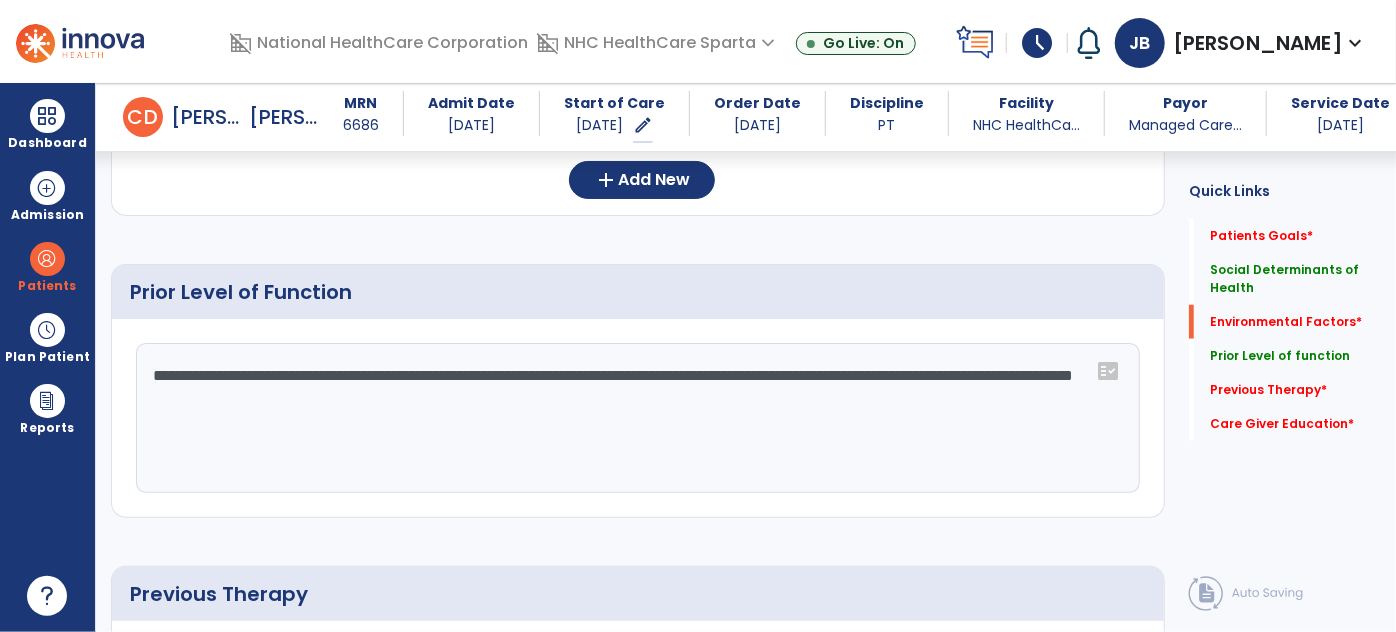 click on "**********" 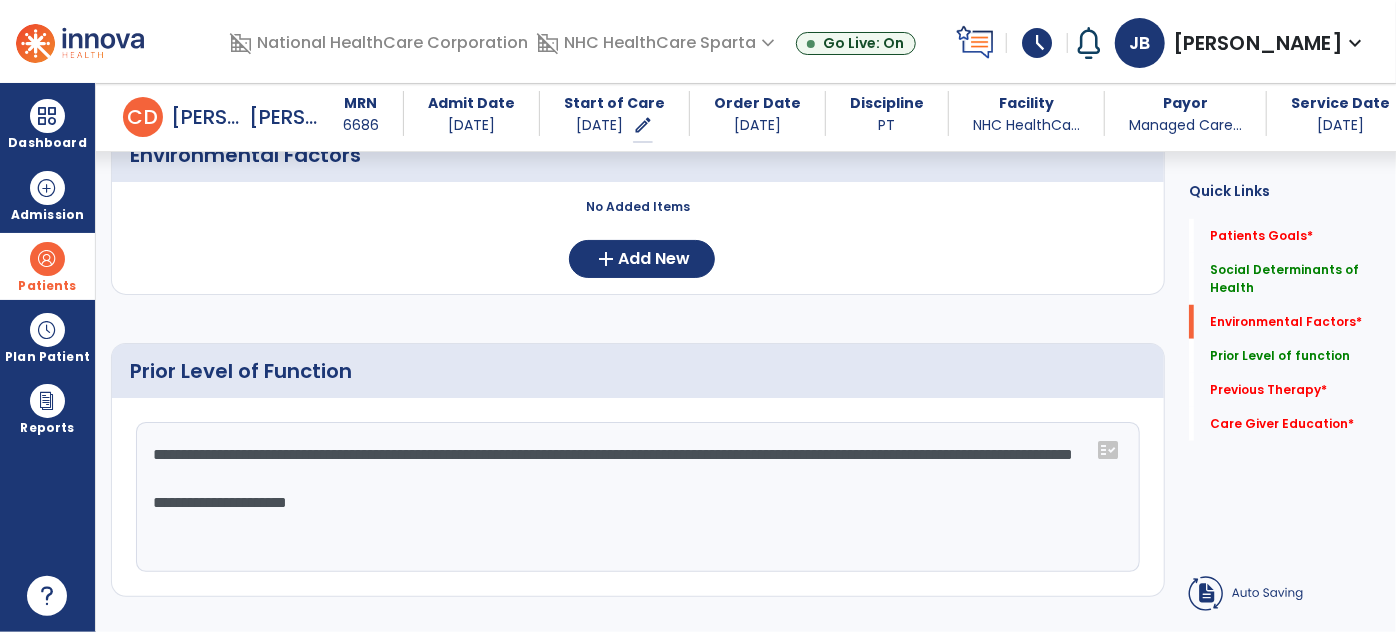 scroll, scrollTop: 636, scrollLeft: 0, axis: vertical 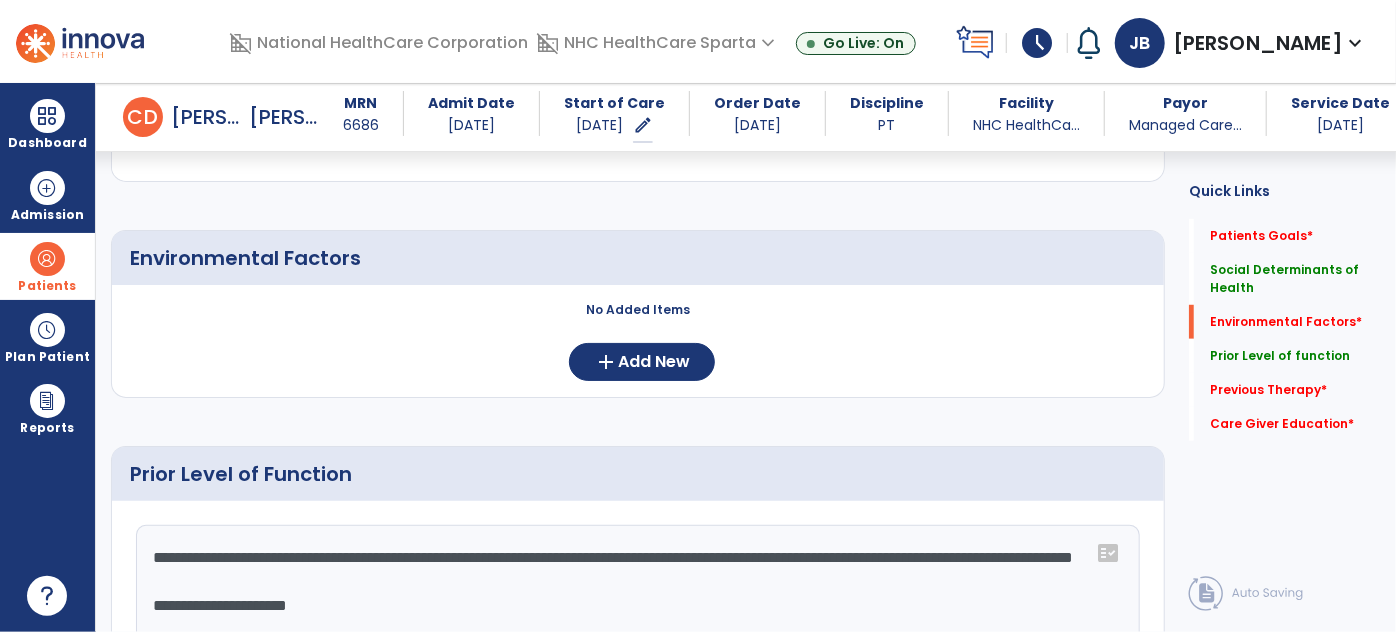 type on "**********" 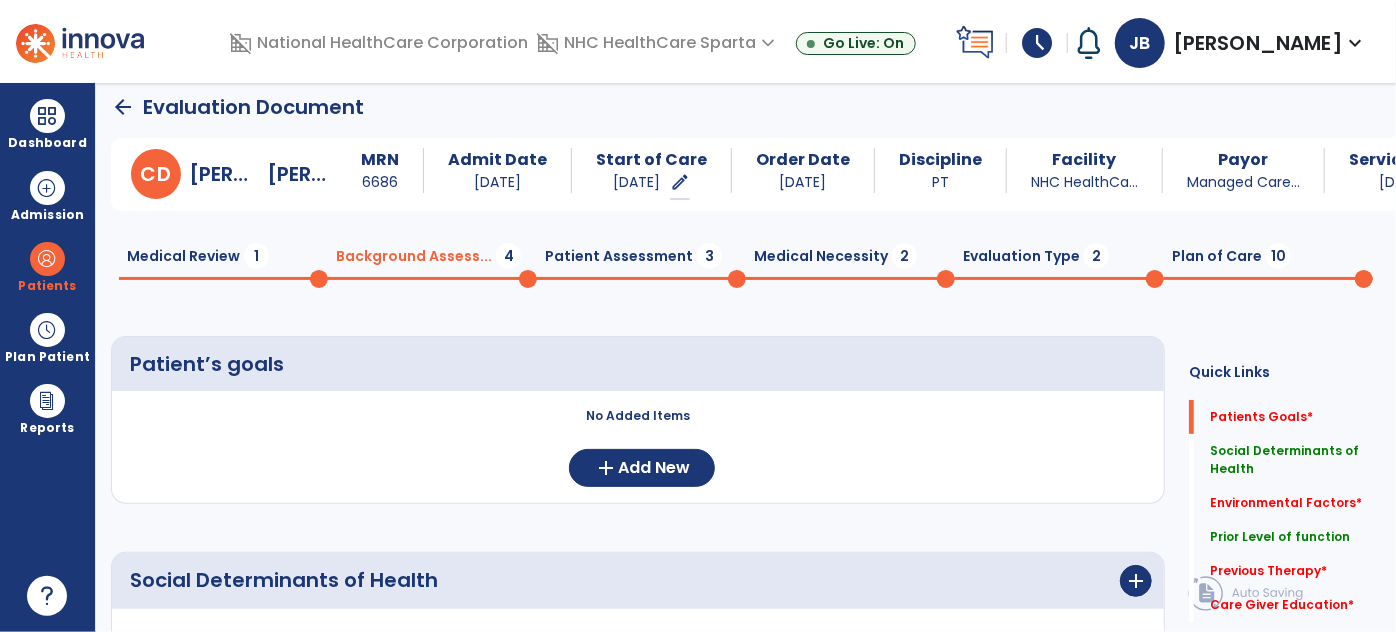 scroll, scrollTop: 0, scrollLeft: 0, axis: both 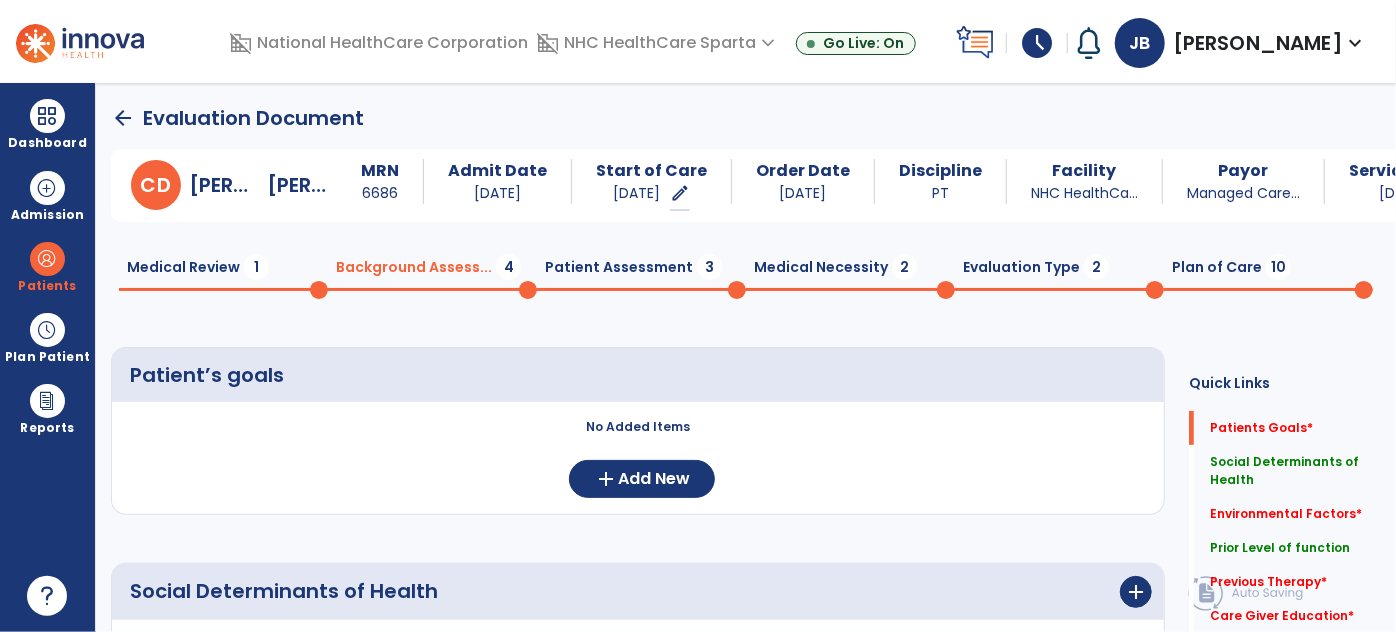 click on "arrow_back" 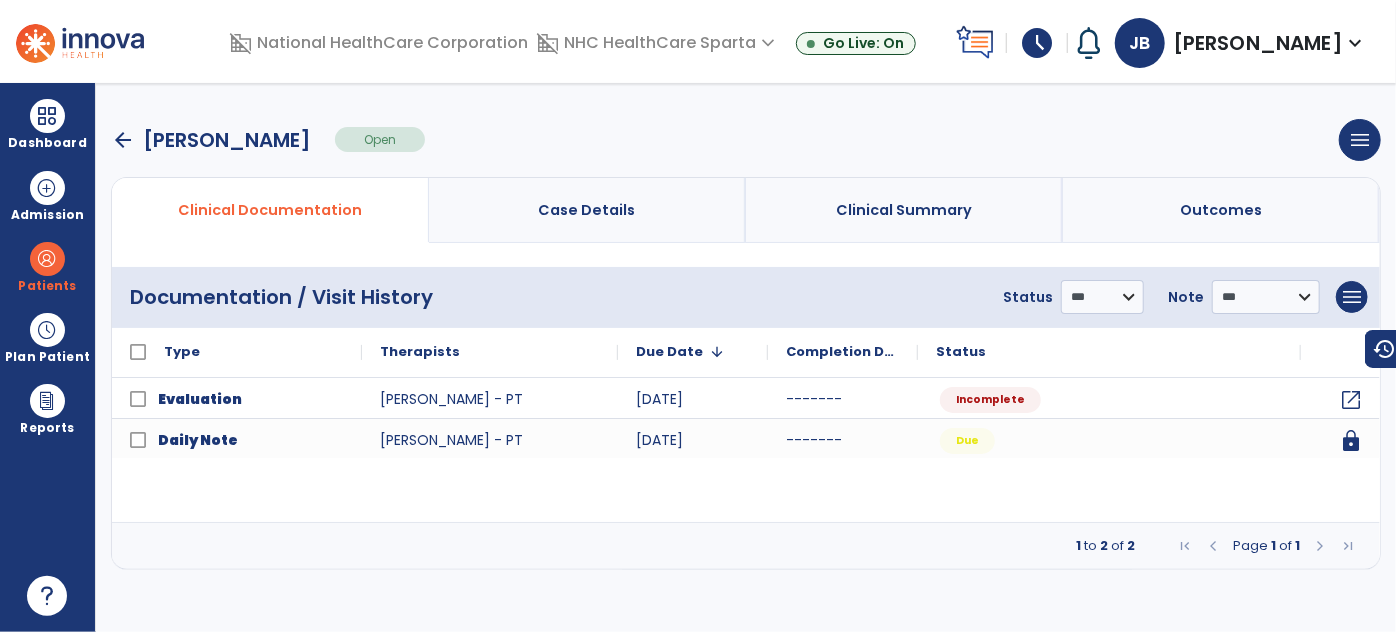 click on "arrow_back   Cole, Donald  Open  menu   Edit Therapy Case   Delete Therapy Case   Close Therapy Case" at bounding box center [746, 140] 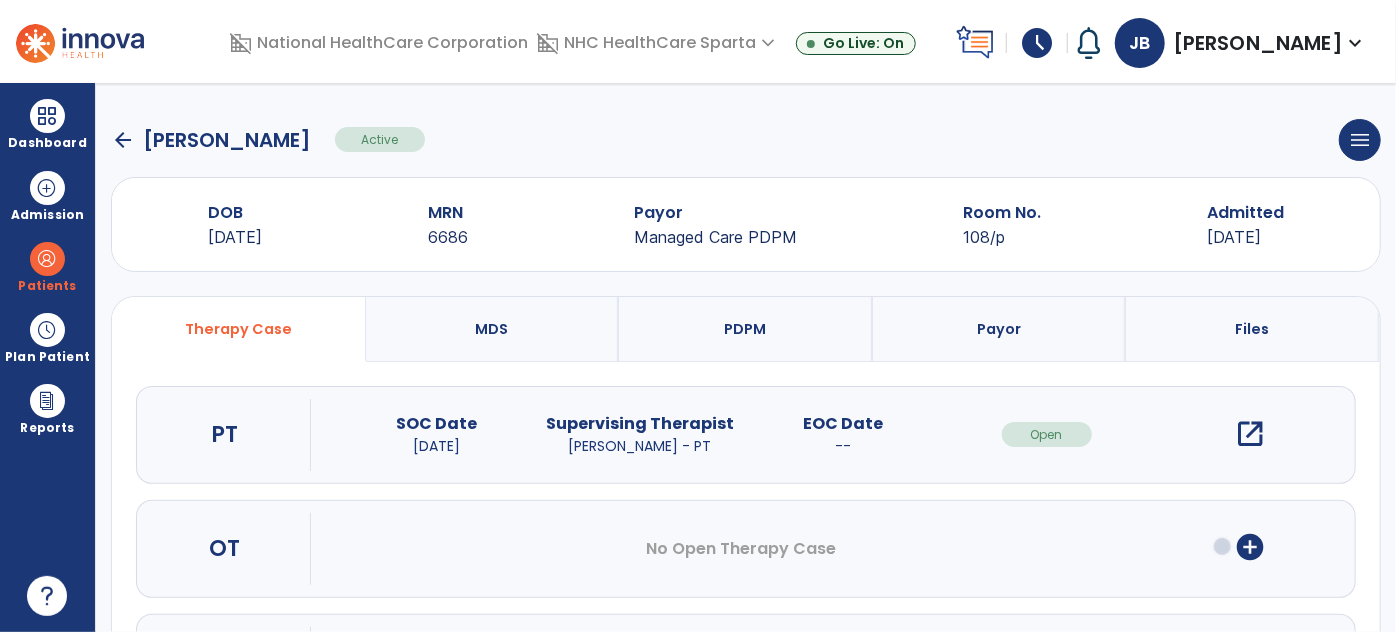 click on "arrow_back" 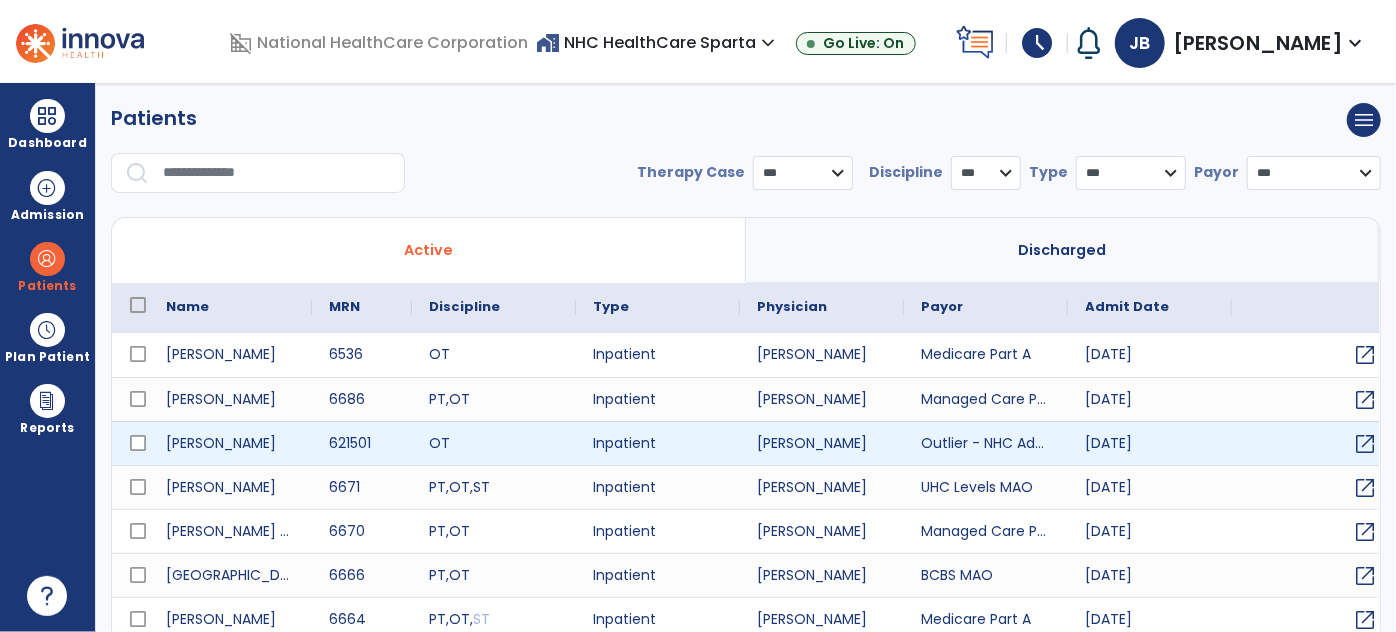 select on "***" 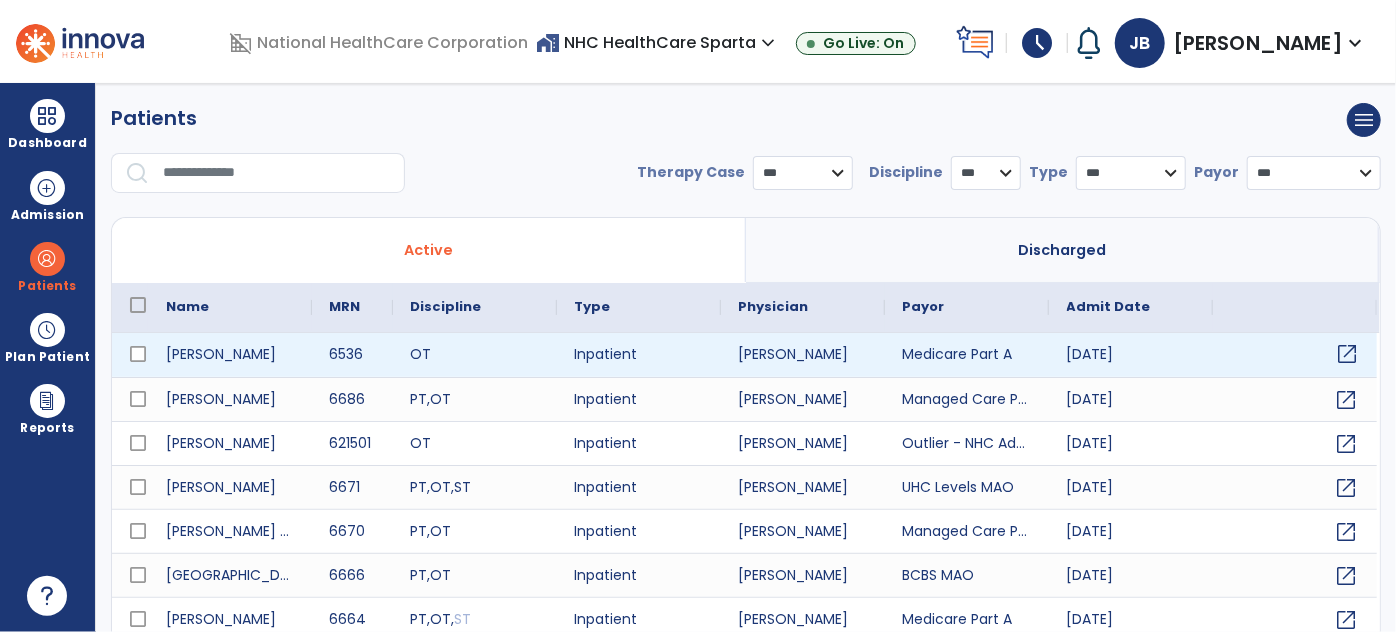 click on "open_in_new" at bounding box center [1295, 355] 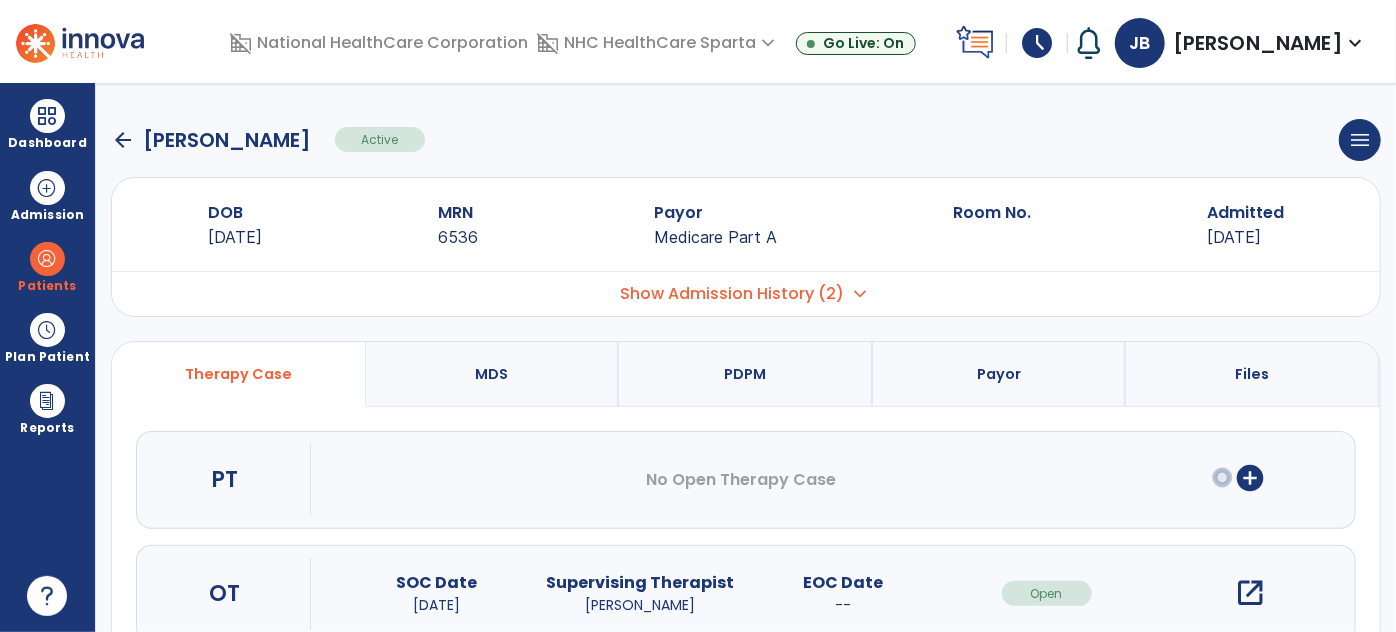 click on "add_circle" at bounding box center [1250, 478] 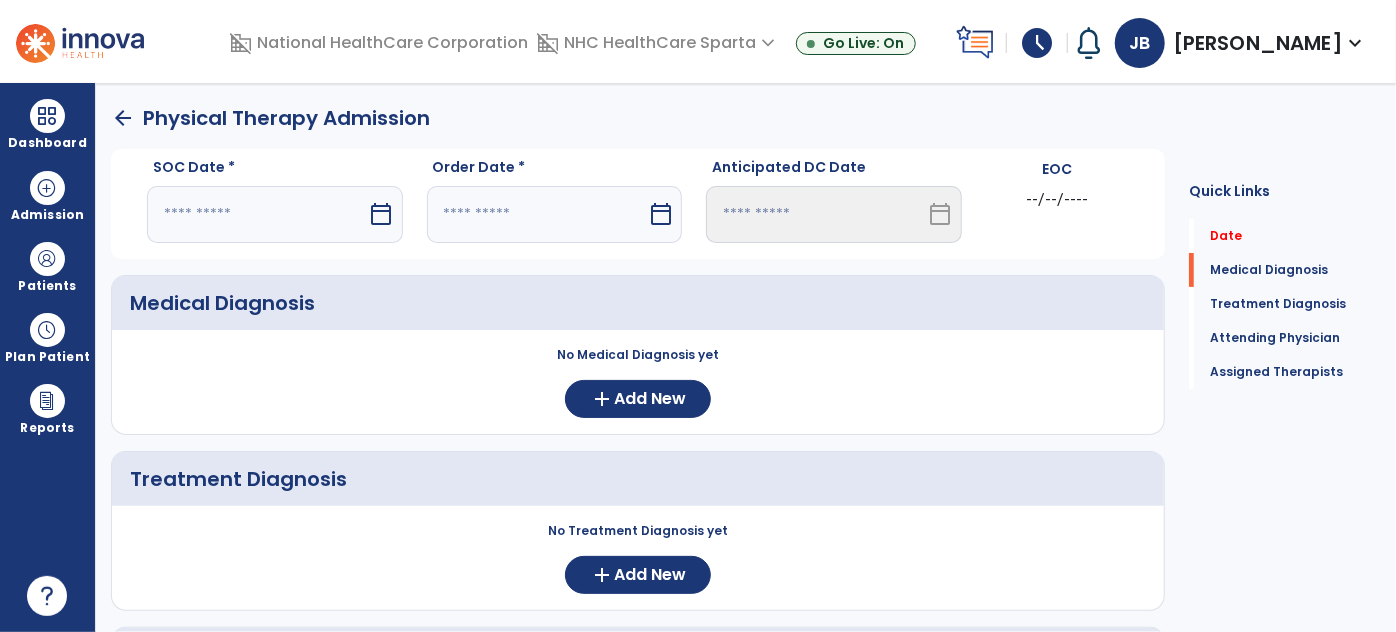 click at bounding box center [257, 214] 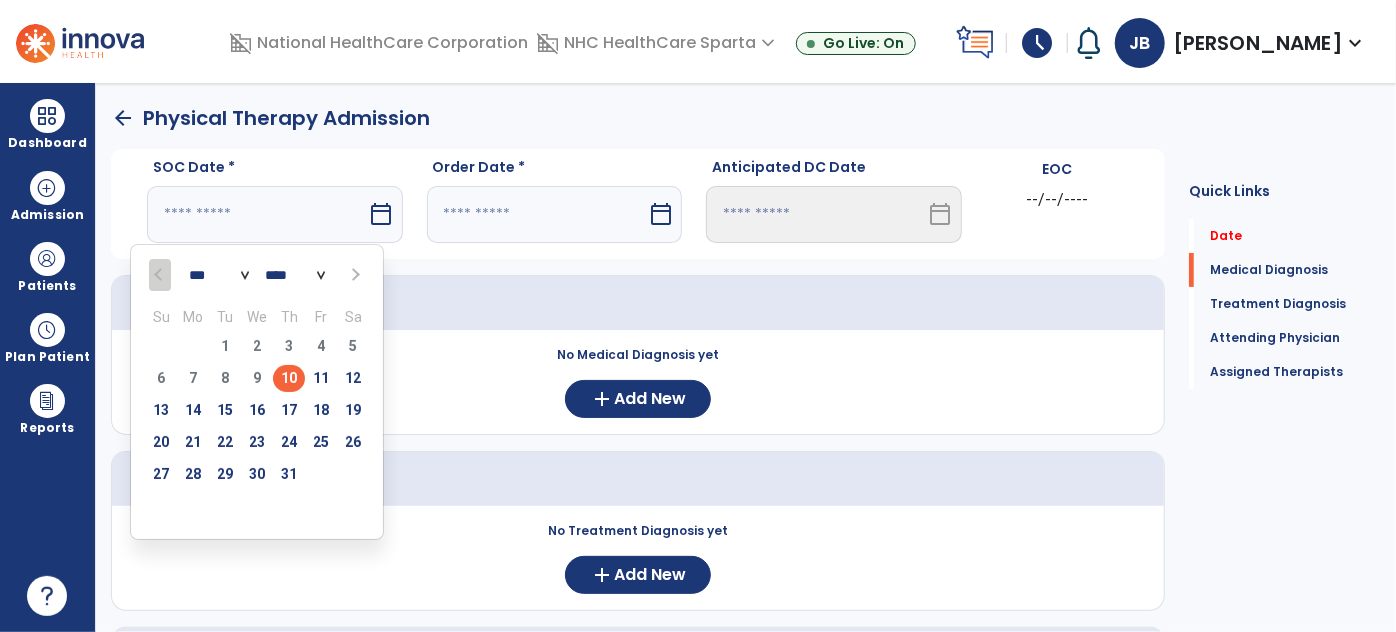 click on "10" at bounding box center [289, 378] 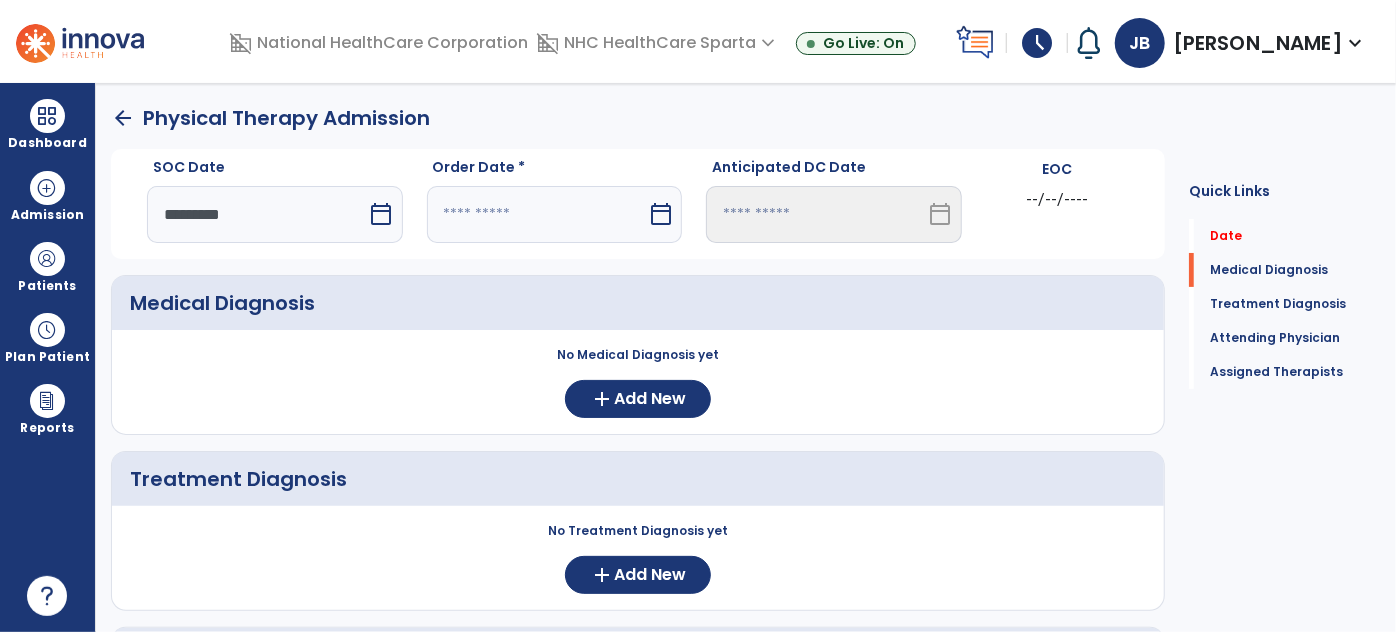 drag, startPoint x: 432, startPoint y: 232, endPoint x: 449, endPoint y: 232, distance: 17 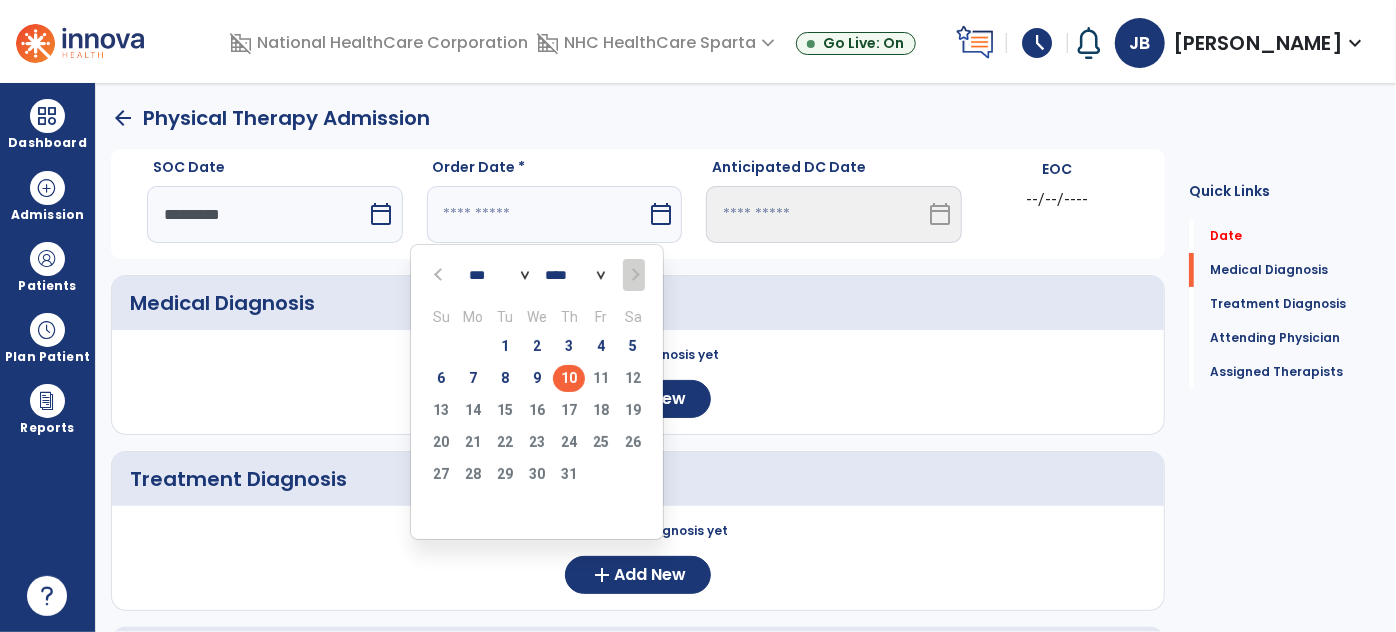 click on "10" at bounding box center (569, 378) 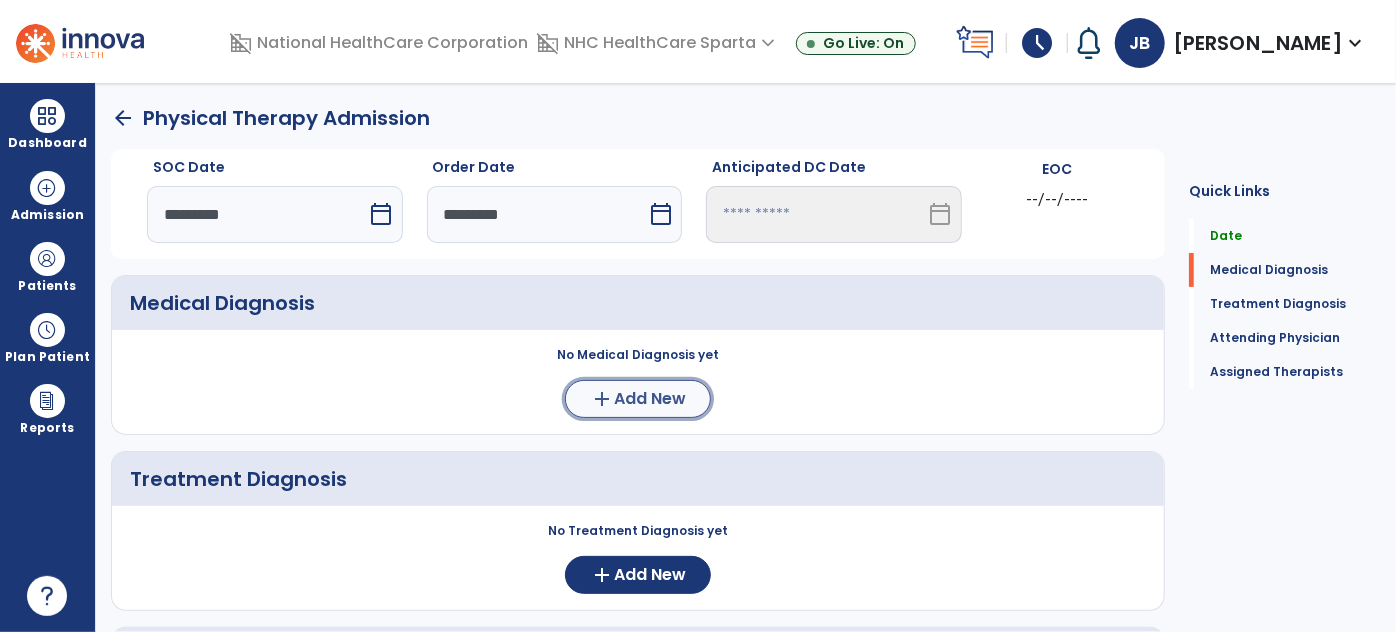 click on "Add New" 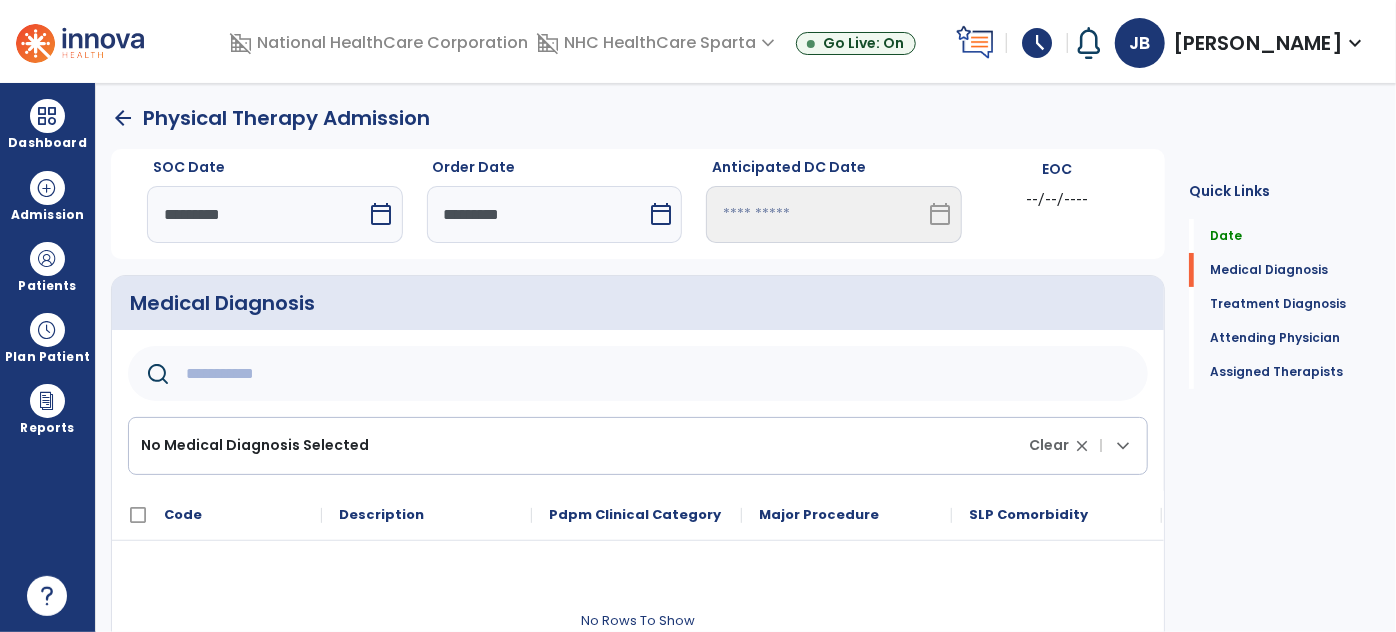 click 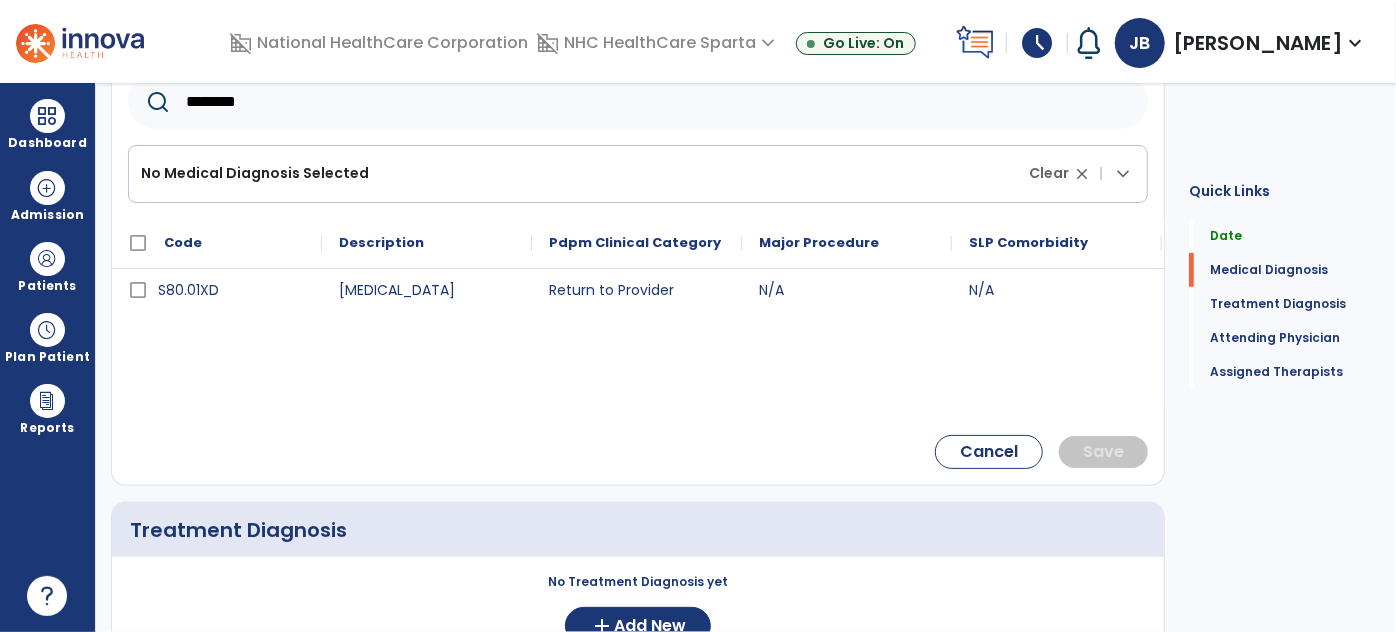 scroll, scrollTop: 277, scrollLeft: 0, axis: vertical 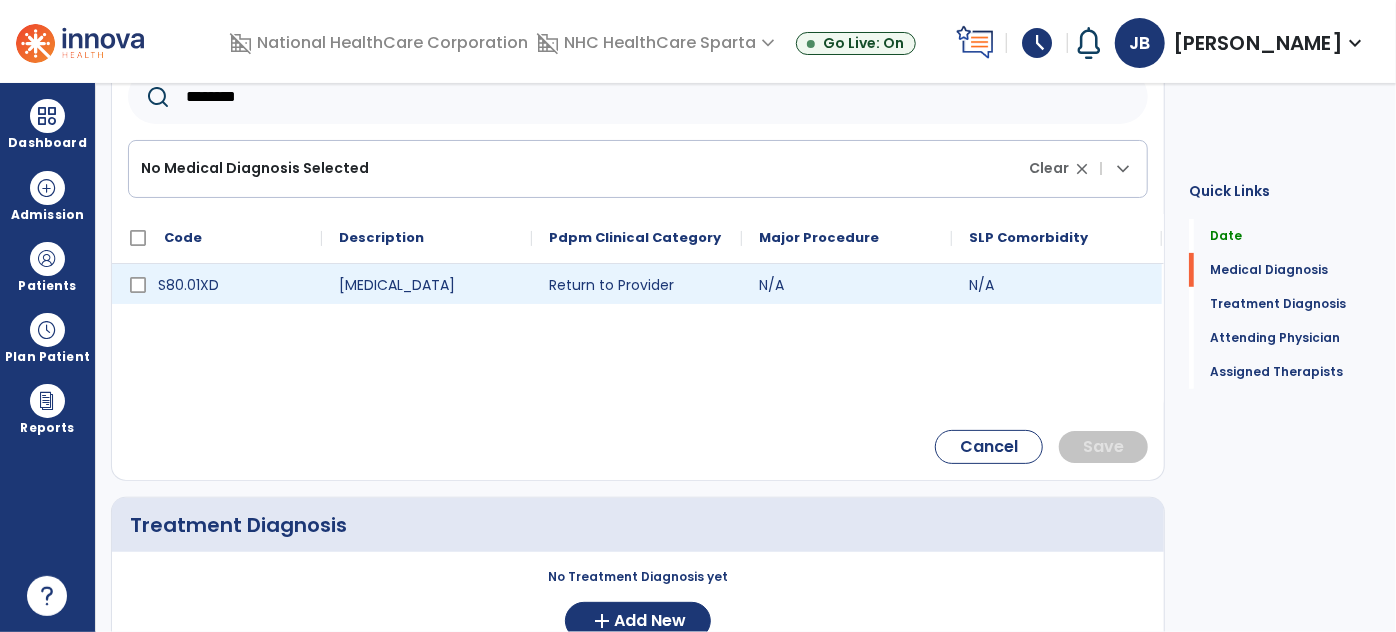 type on "********" 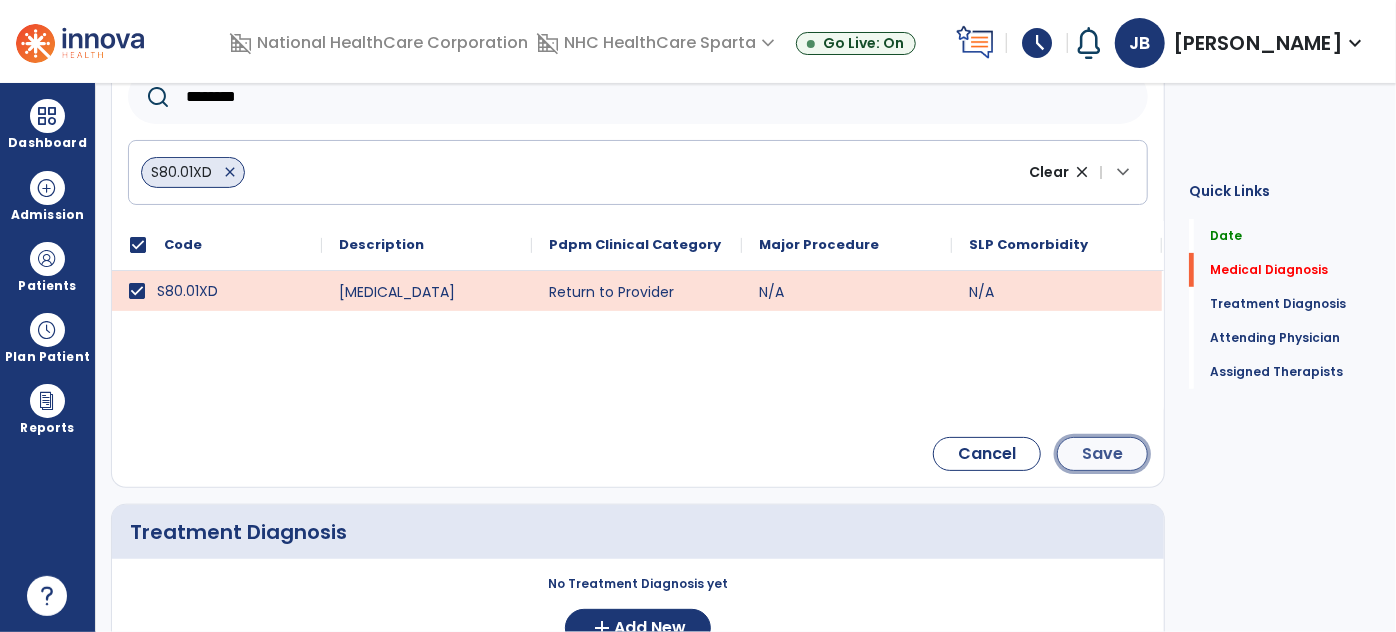 click on "Save" 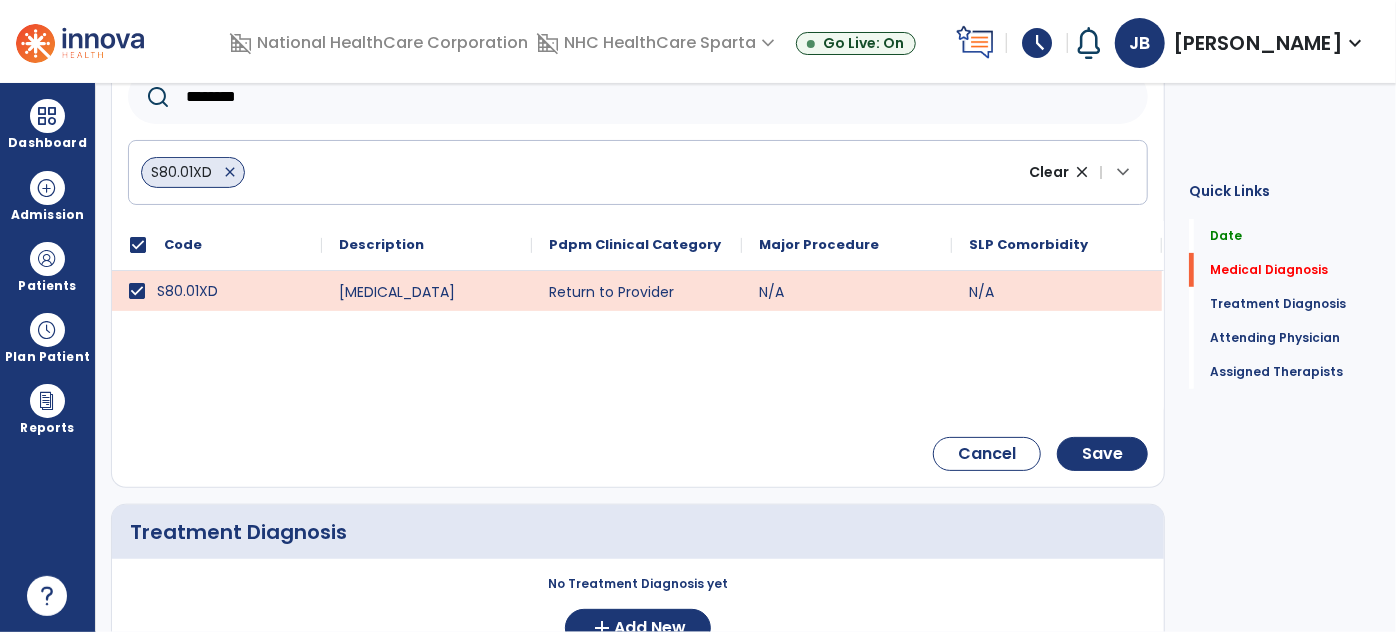 scroll, scrollTop: 112, scrollLeft: 0, axis: vertical 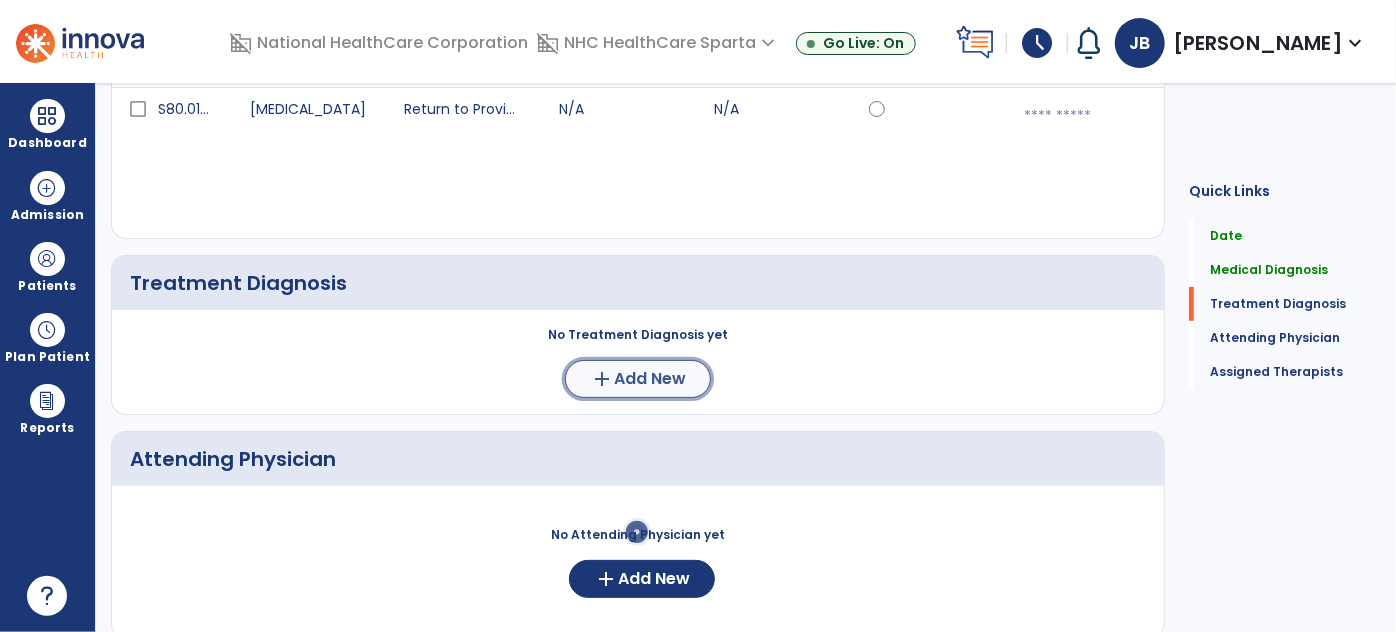 click on "Add New" 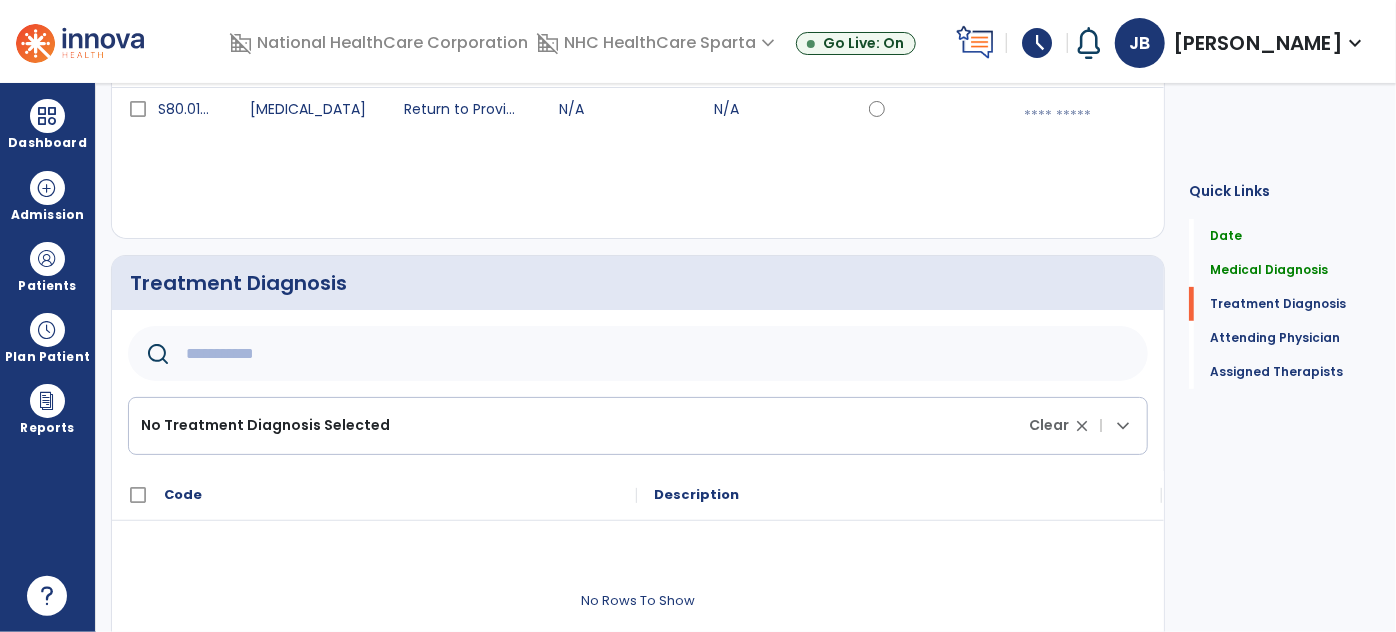 click 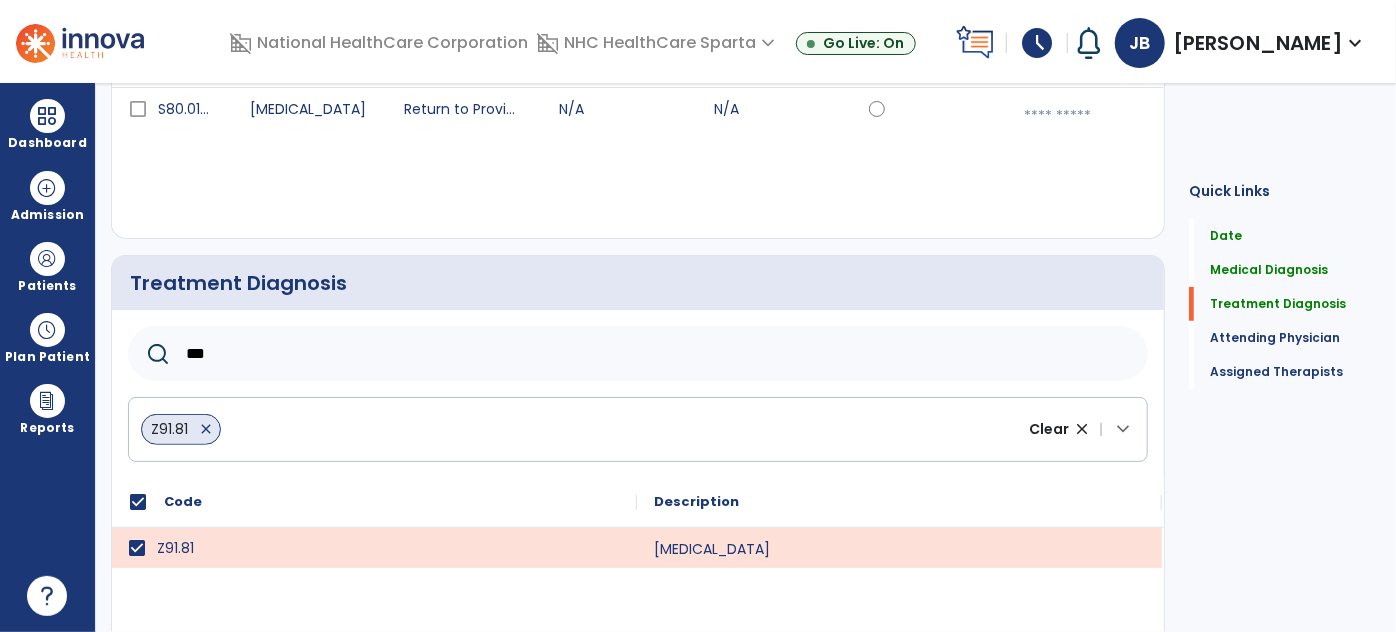 drag, startPoint x: 309, startPoint y: 358, endPoint x: -70, endPoint y: 300, distance: 383.41232 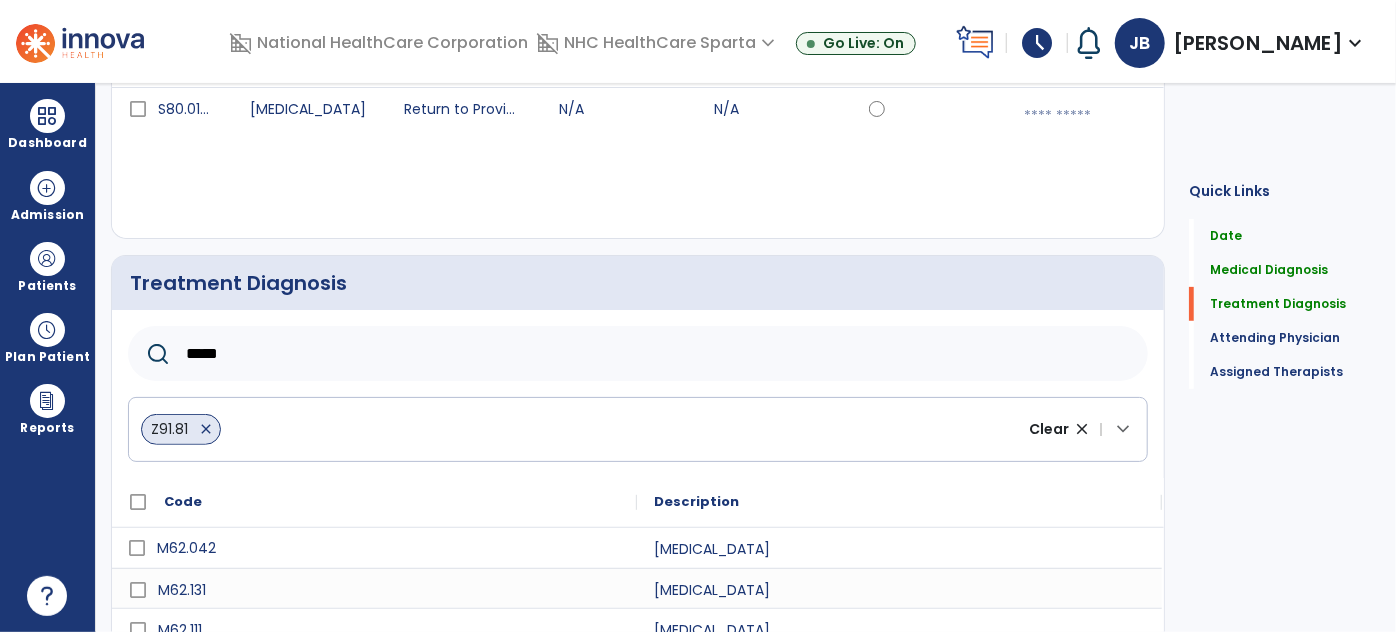 scroll, scrollTop: 369, scrollLeft: 0, axis: vertical 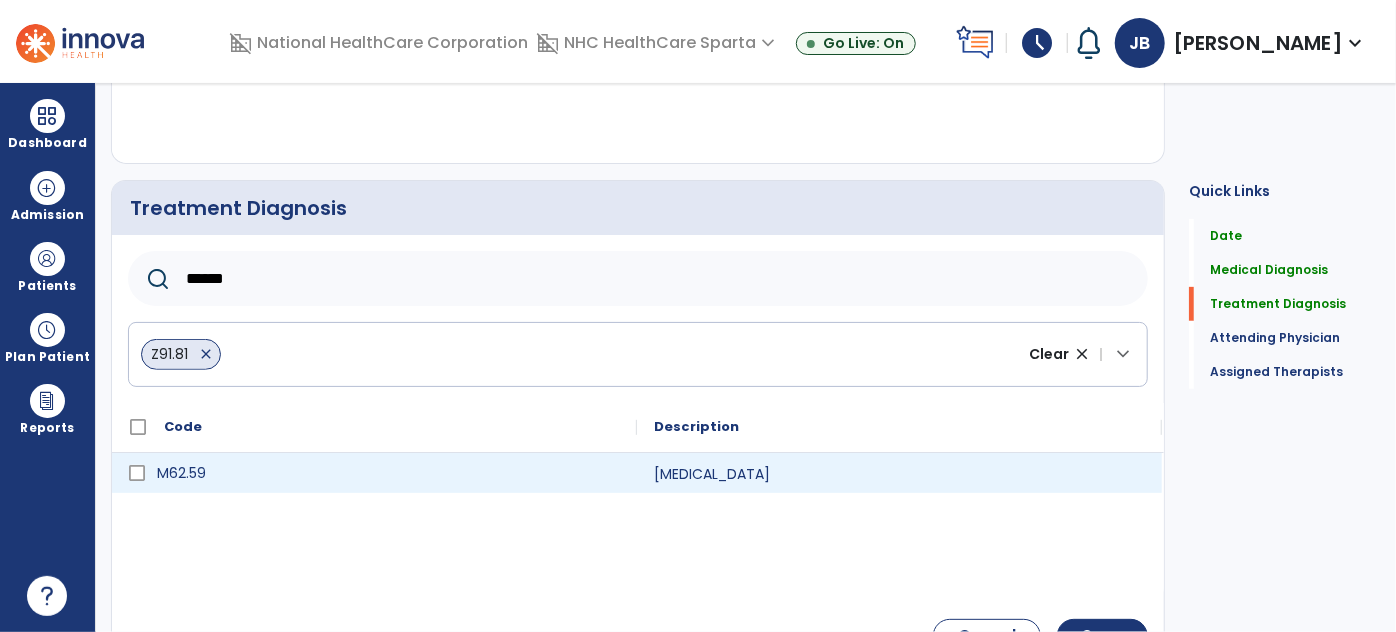 type on "******" 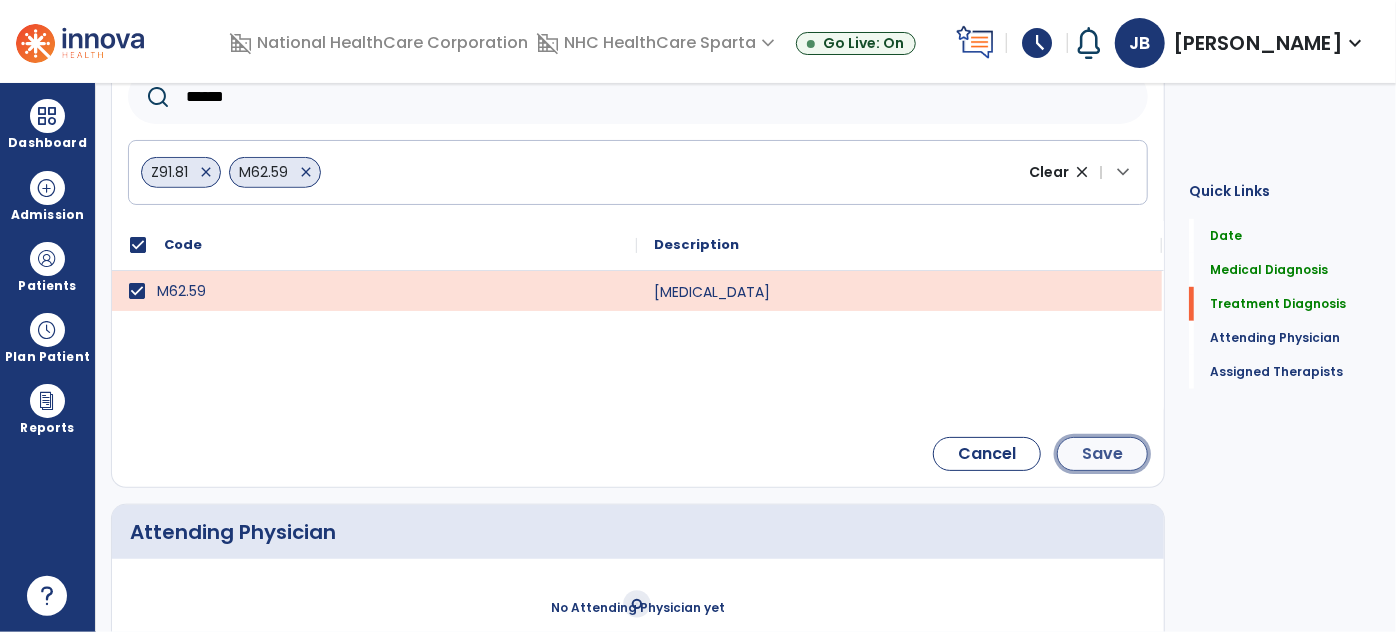 click on "Save" 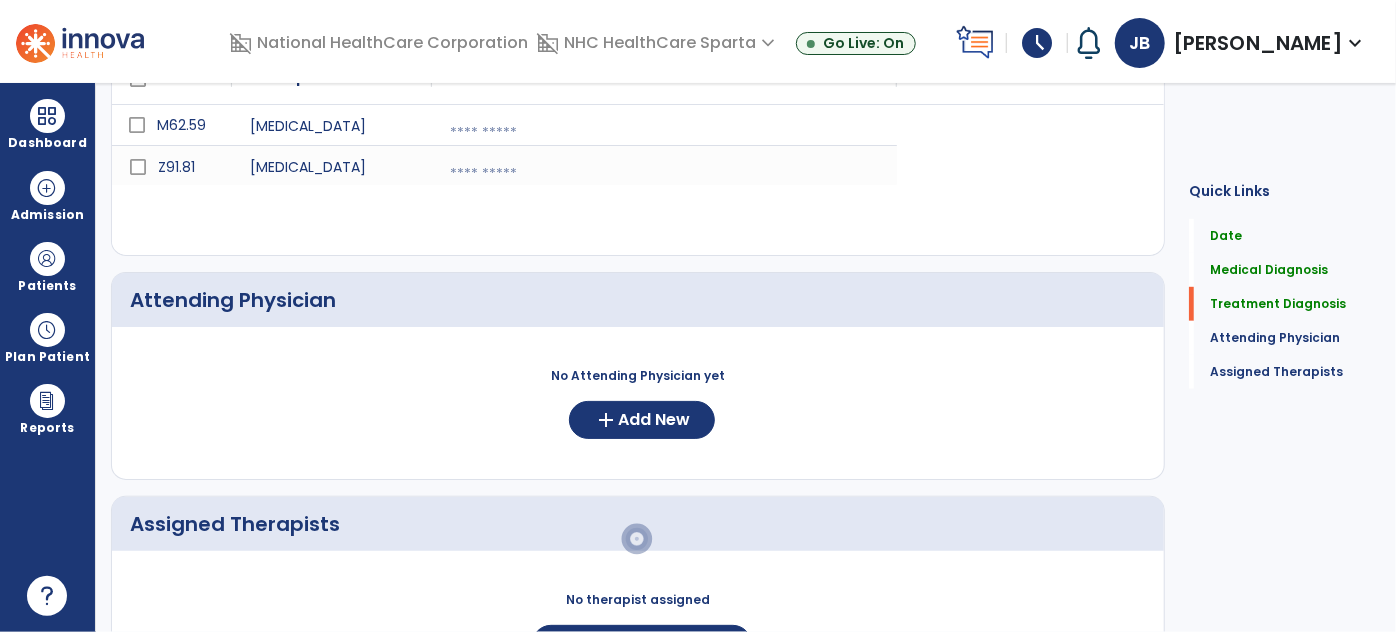 scroll, scrollTop: 386, scrollLeft: 0, axis: vertical 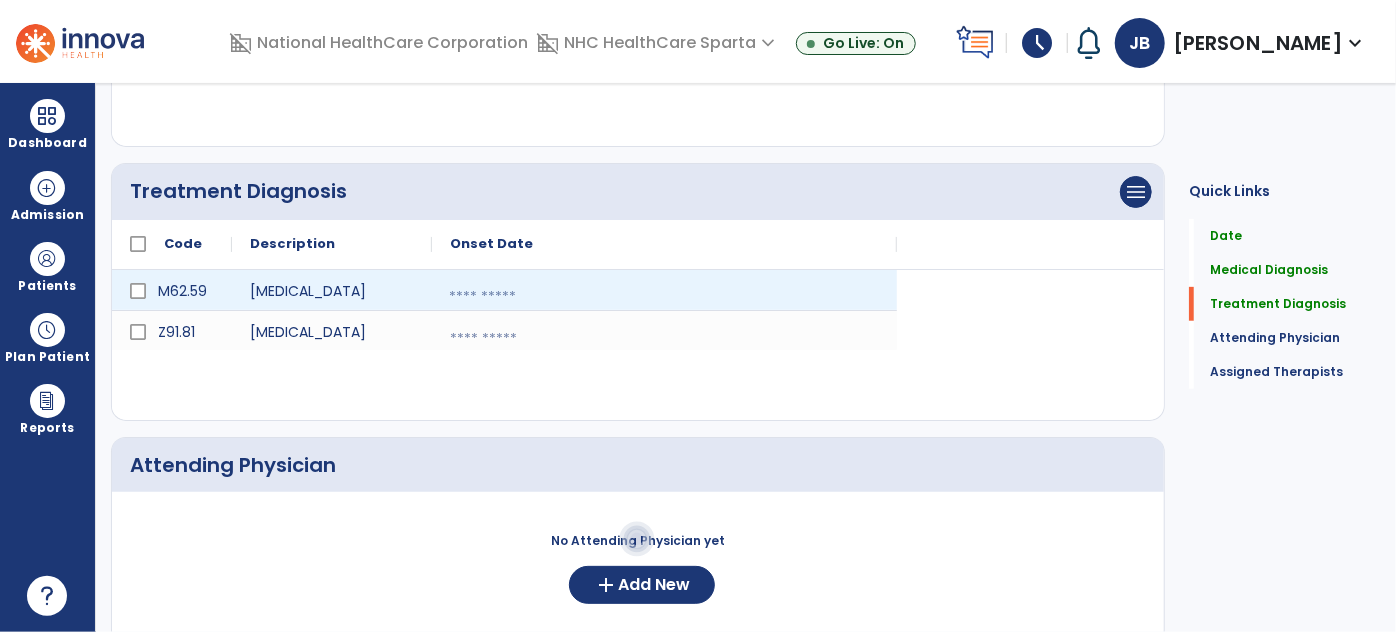 click at bounding box center [664, 297] 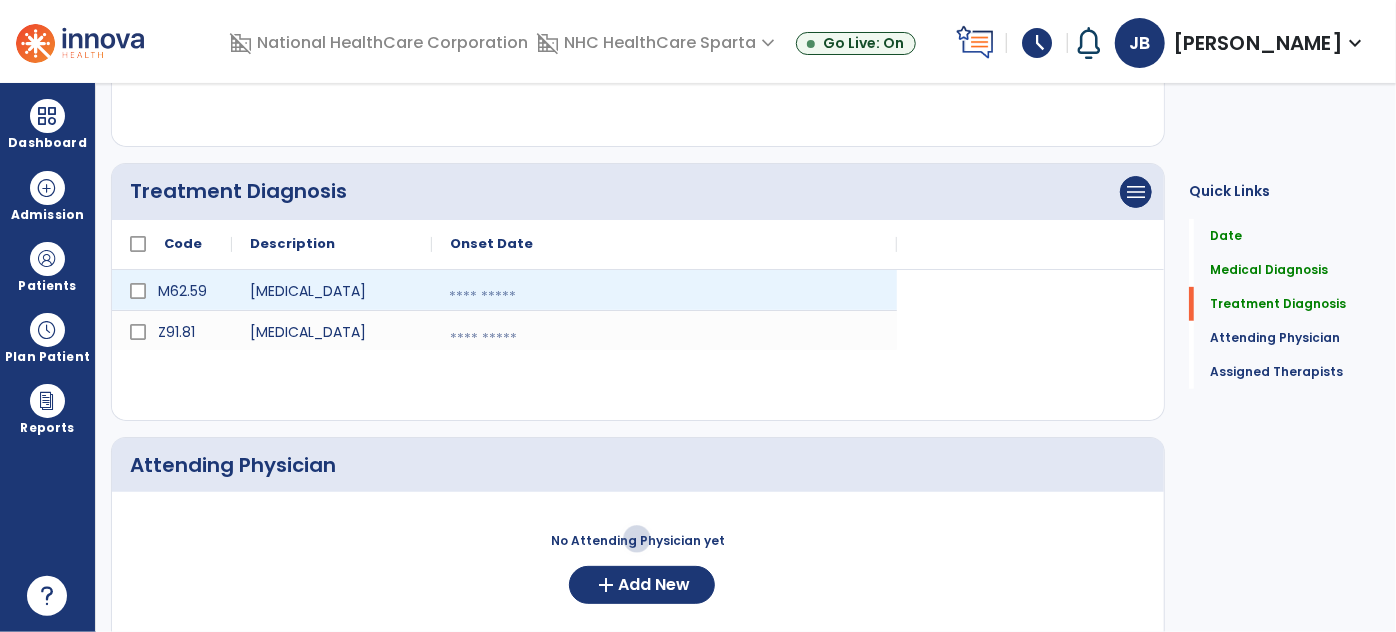 select on "*" 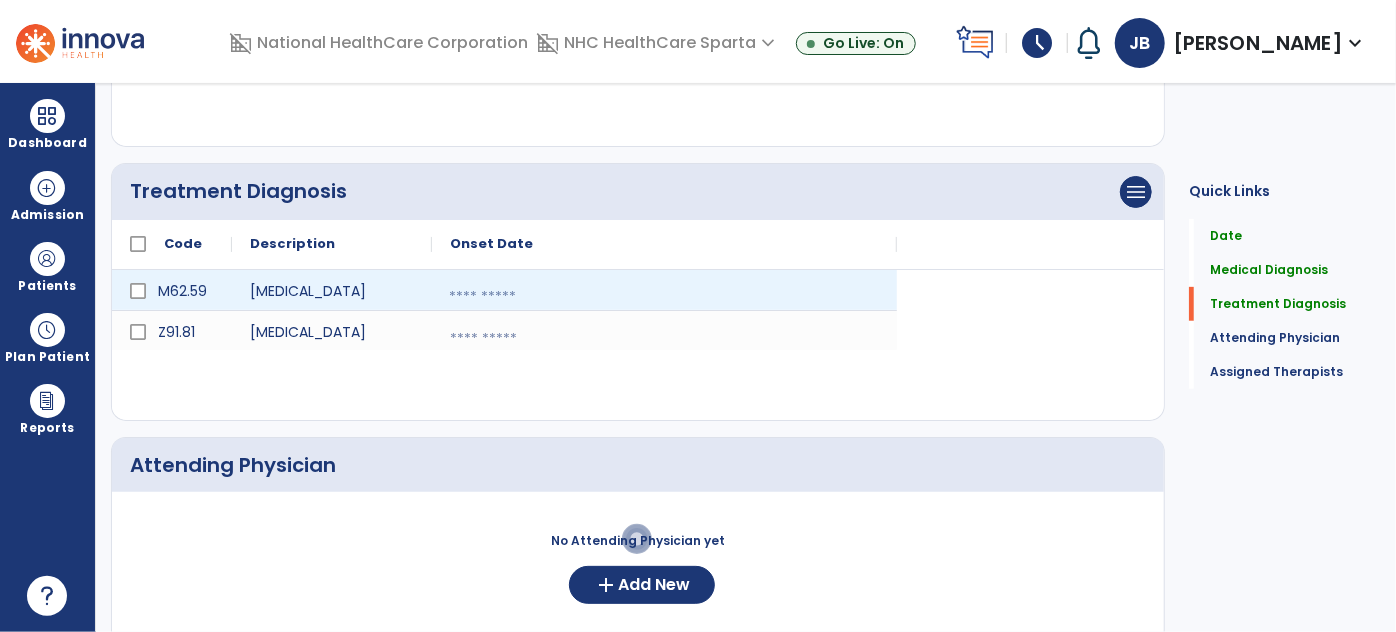 select on "****" 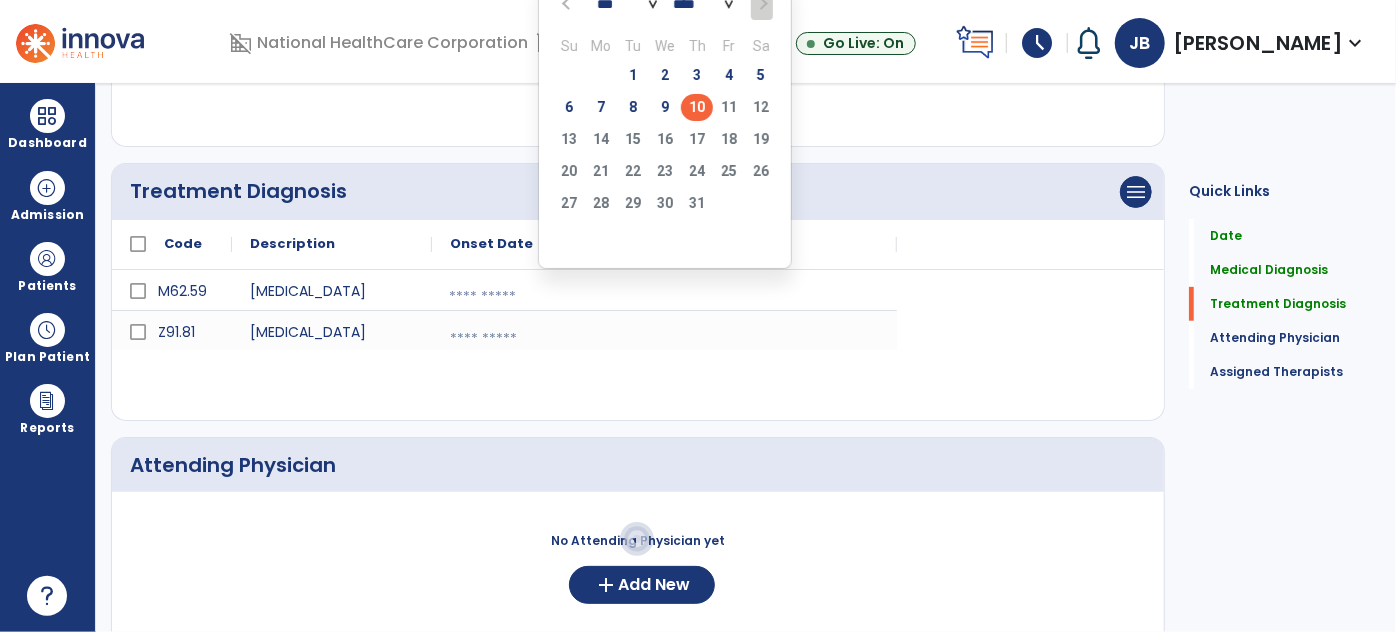 click on "10" 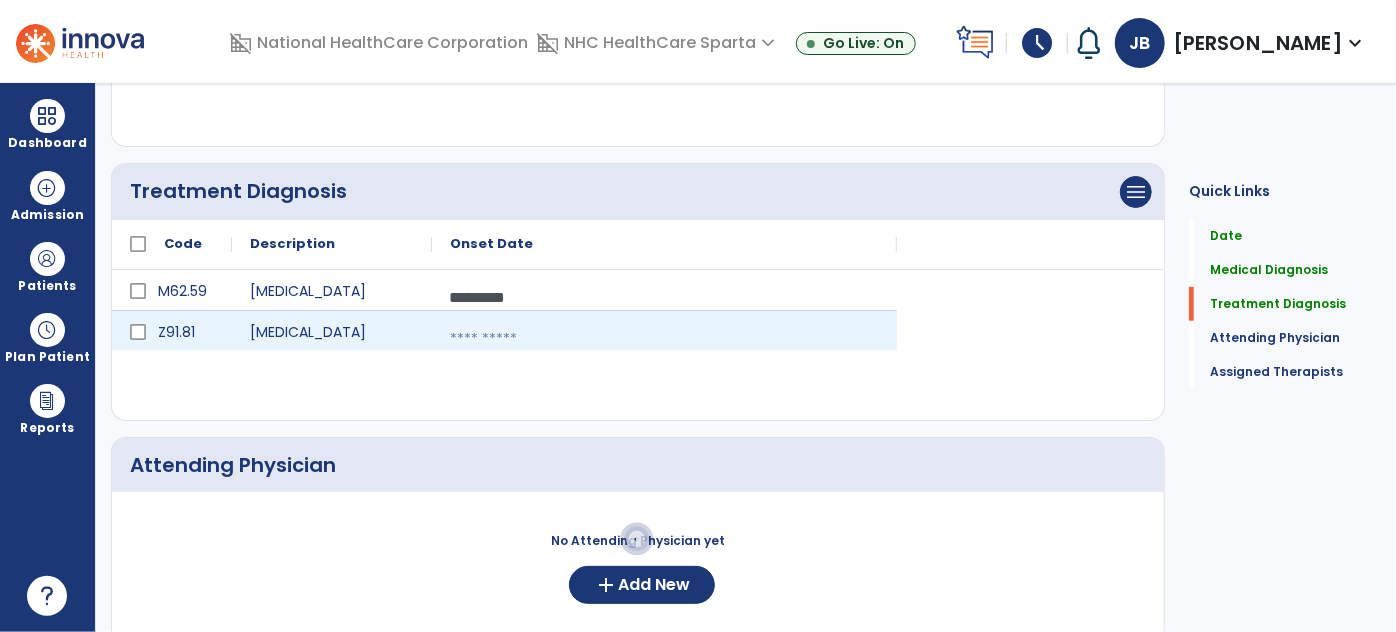 click at bounding box center [664, 339] 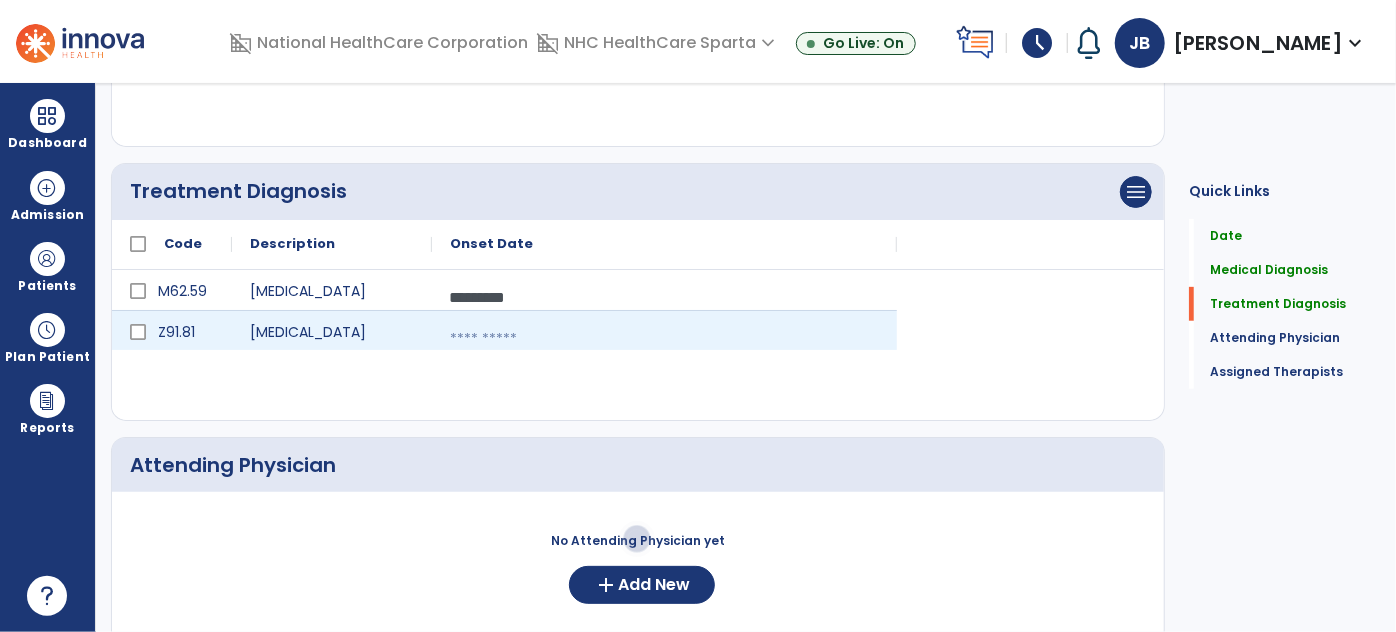 select on "*" 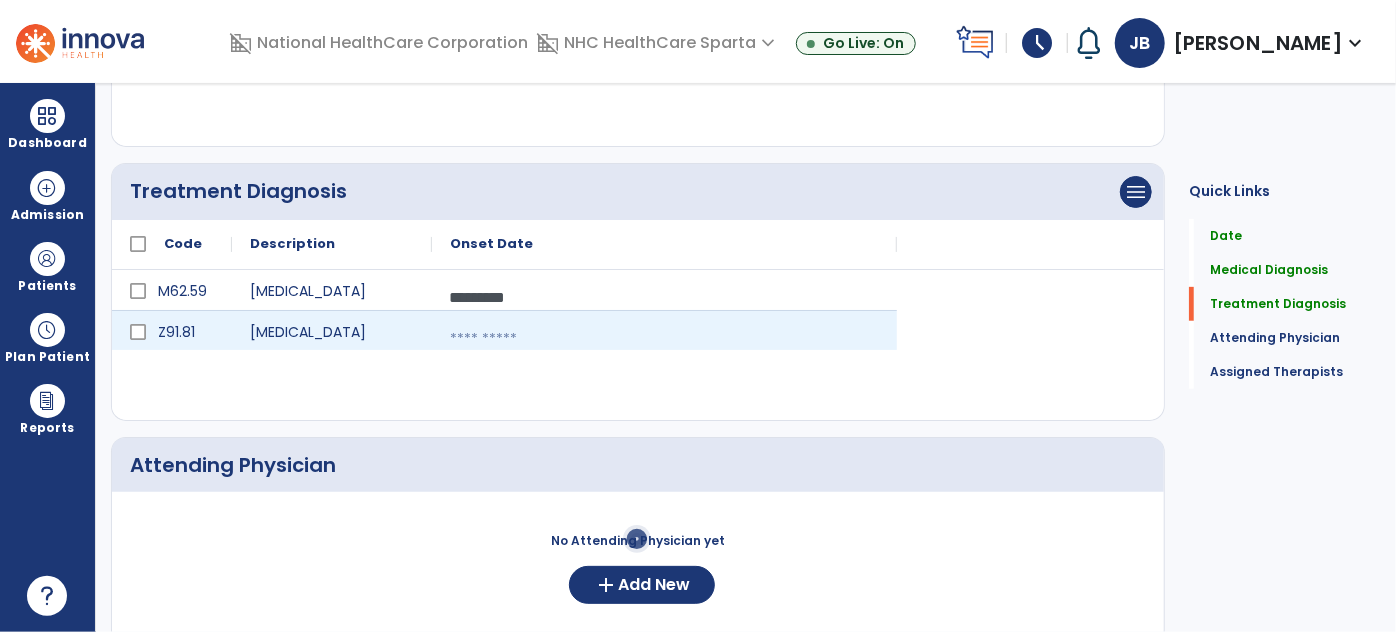 select on "****" 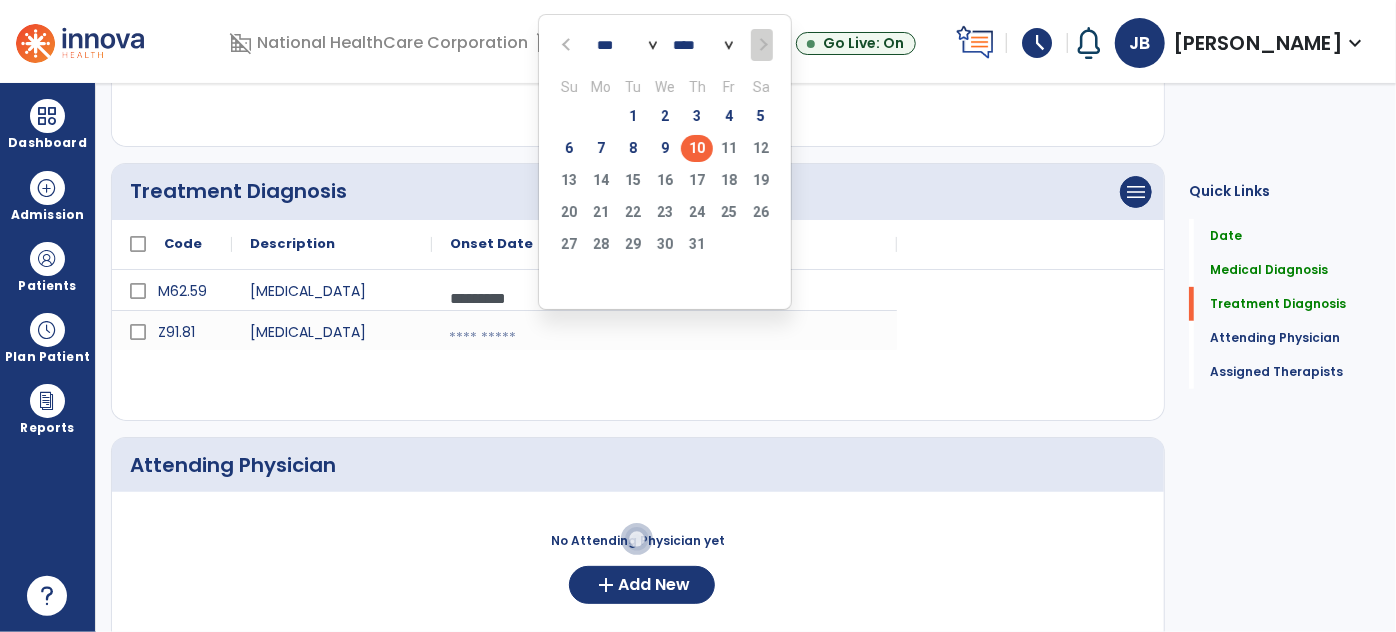 click on "10" 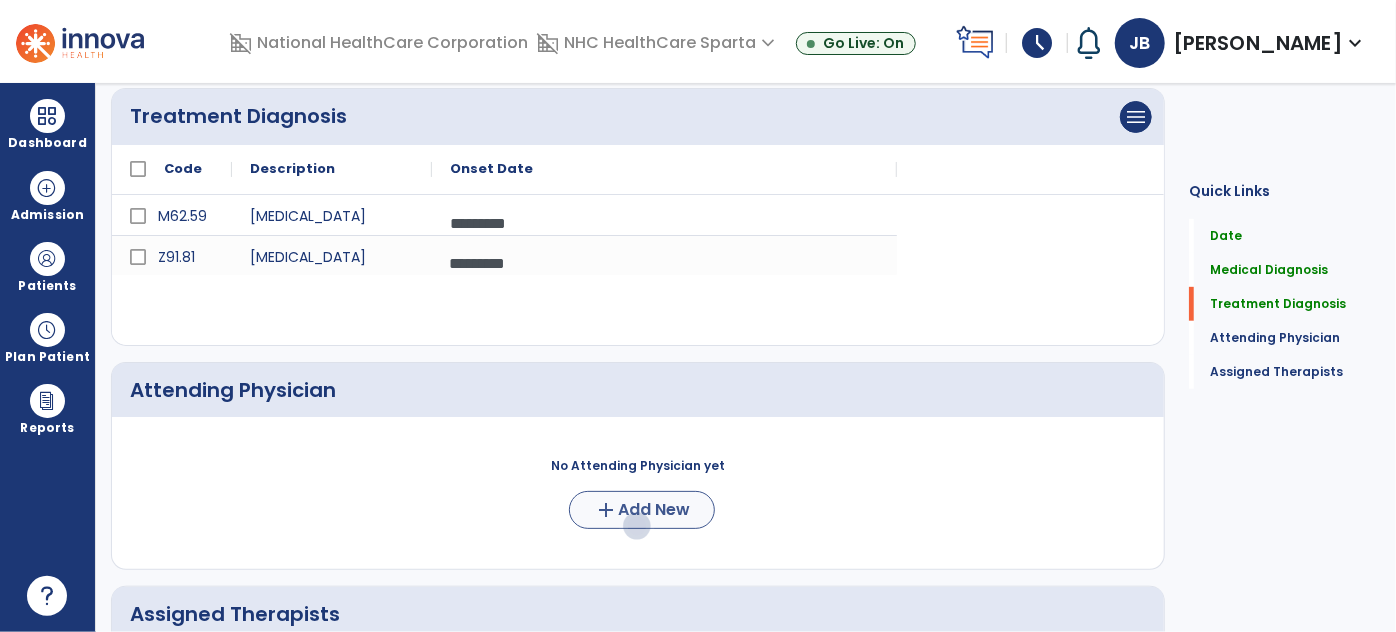 scroll, scrollTop: 568, scrollLeft: 0, axis: vertical 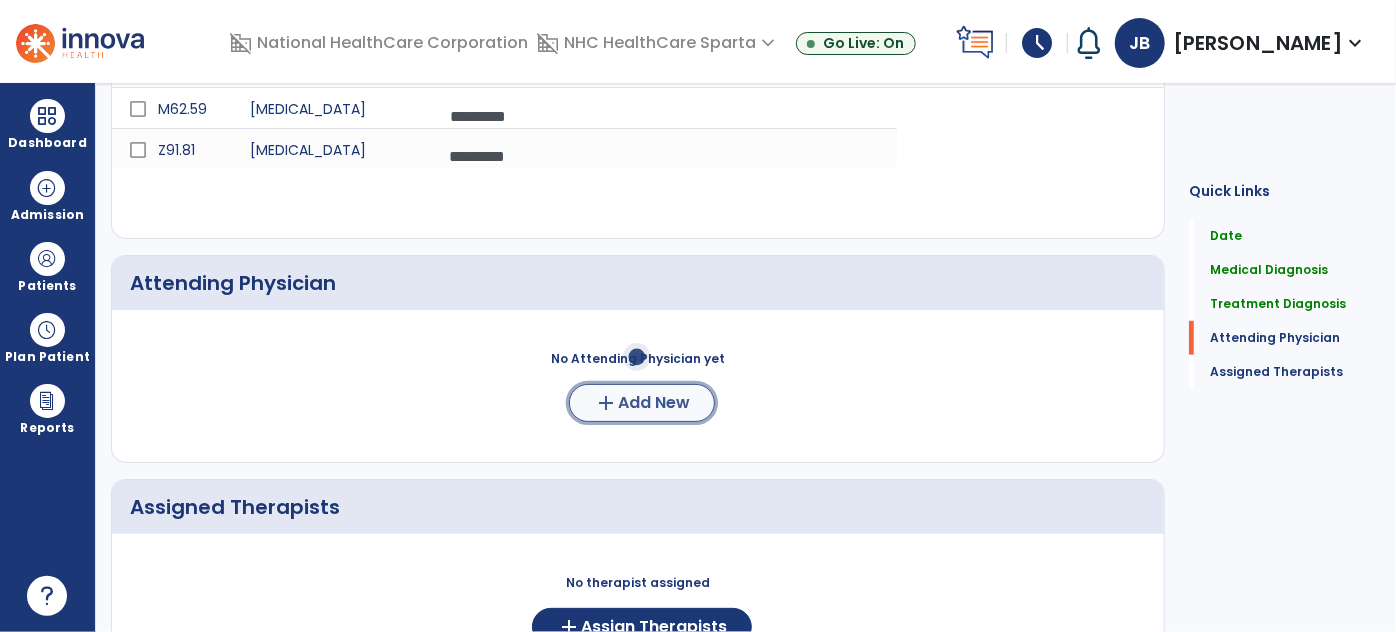 click on "add" 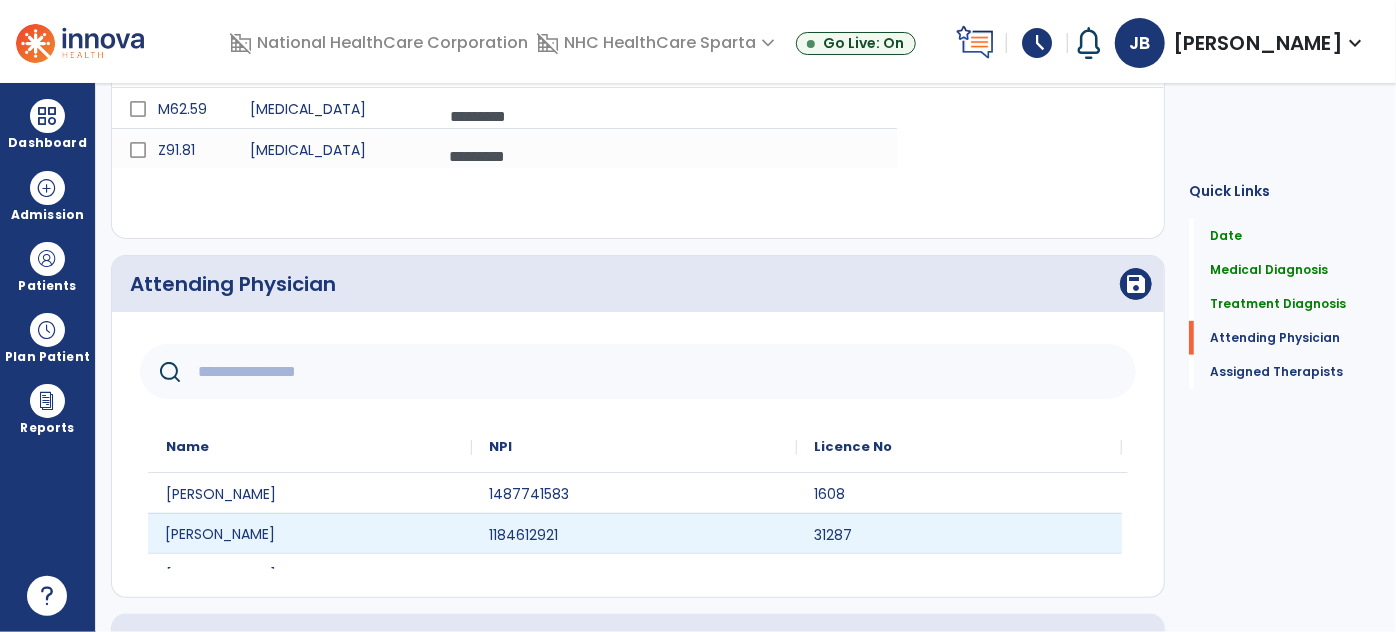 click on "Donald Vollmer" 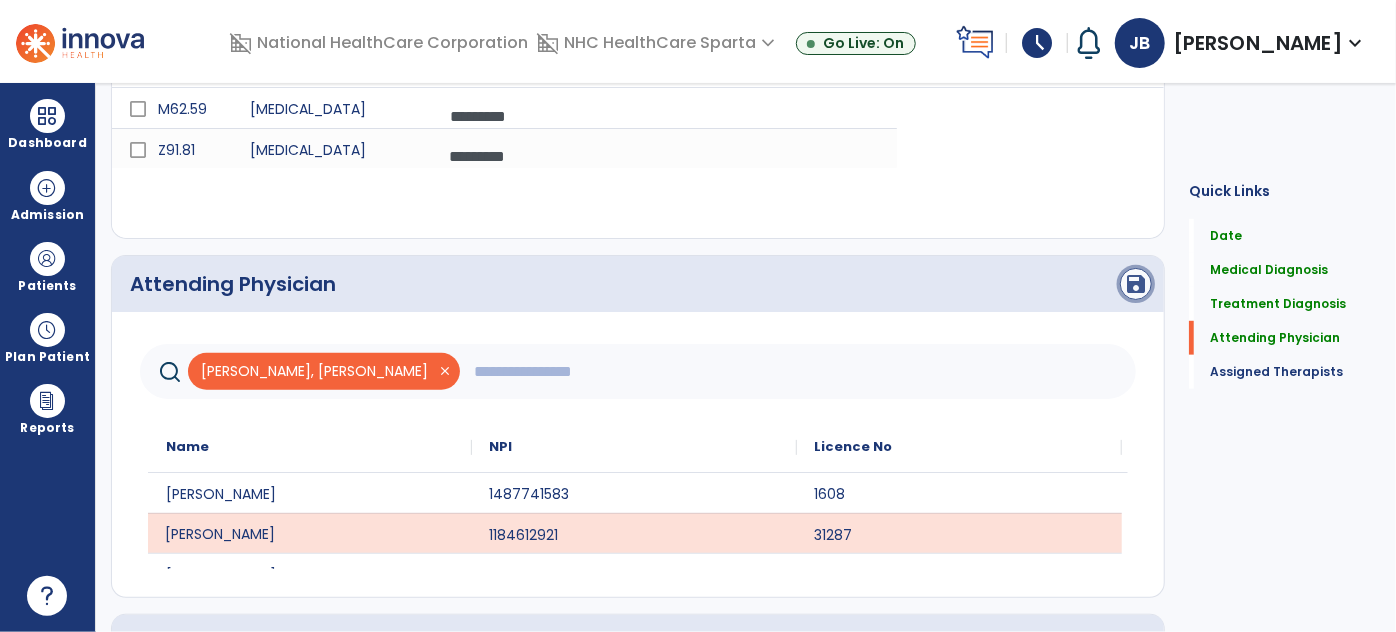 click on "save" 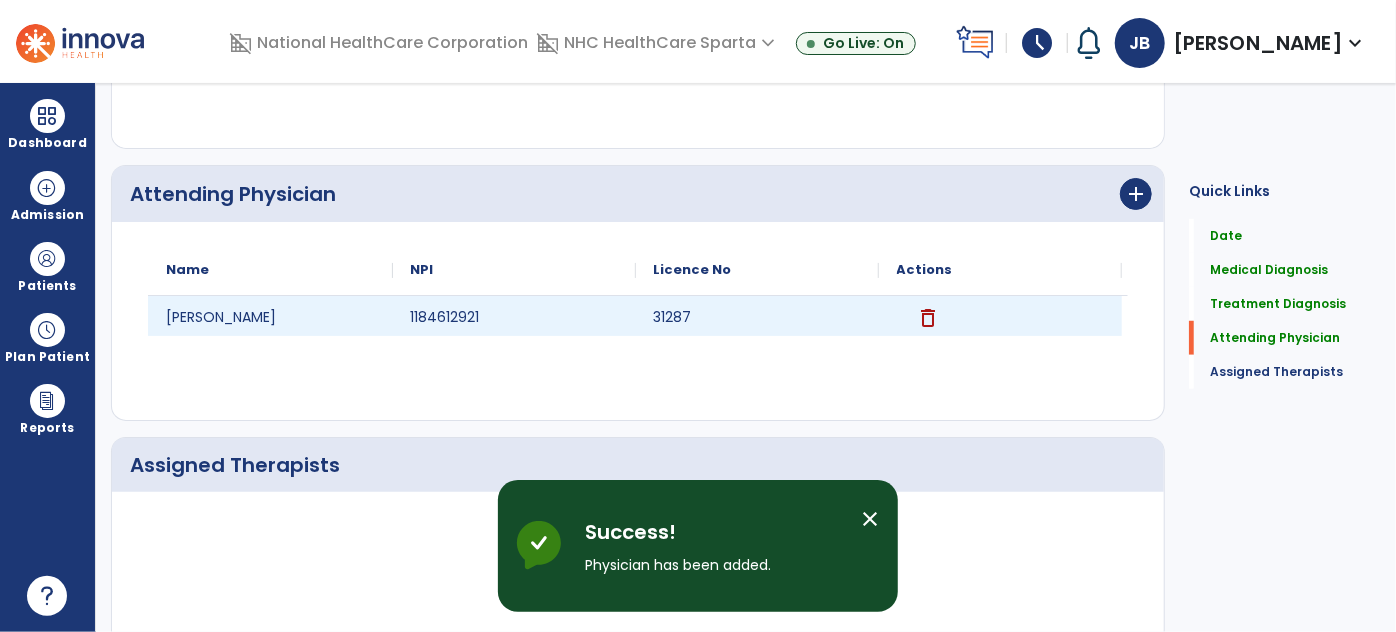 scroll, scrollTop: 760, scrollLeft: 0, axis: vertical 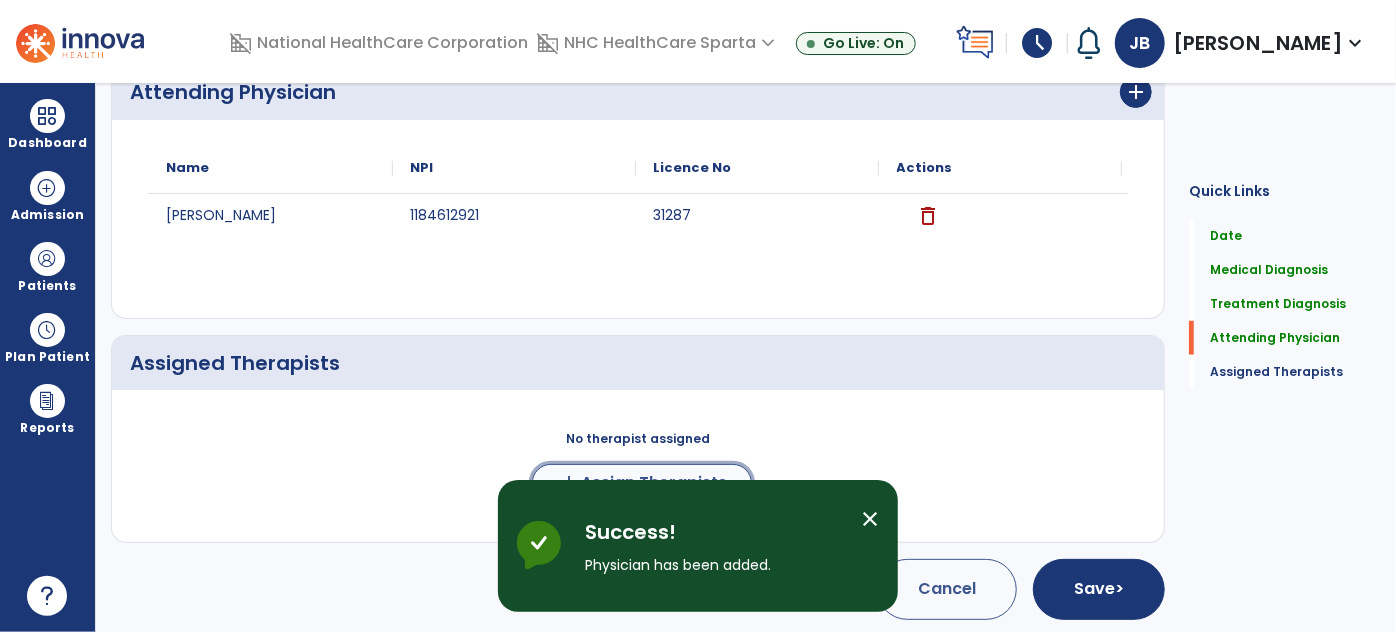 click on "Assign Therapists" 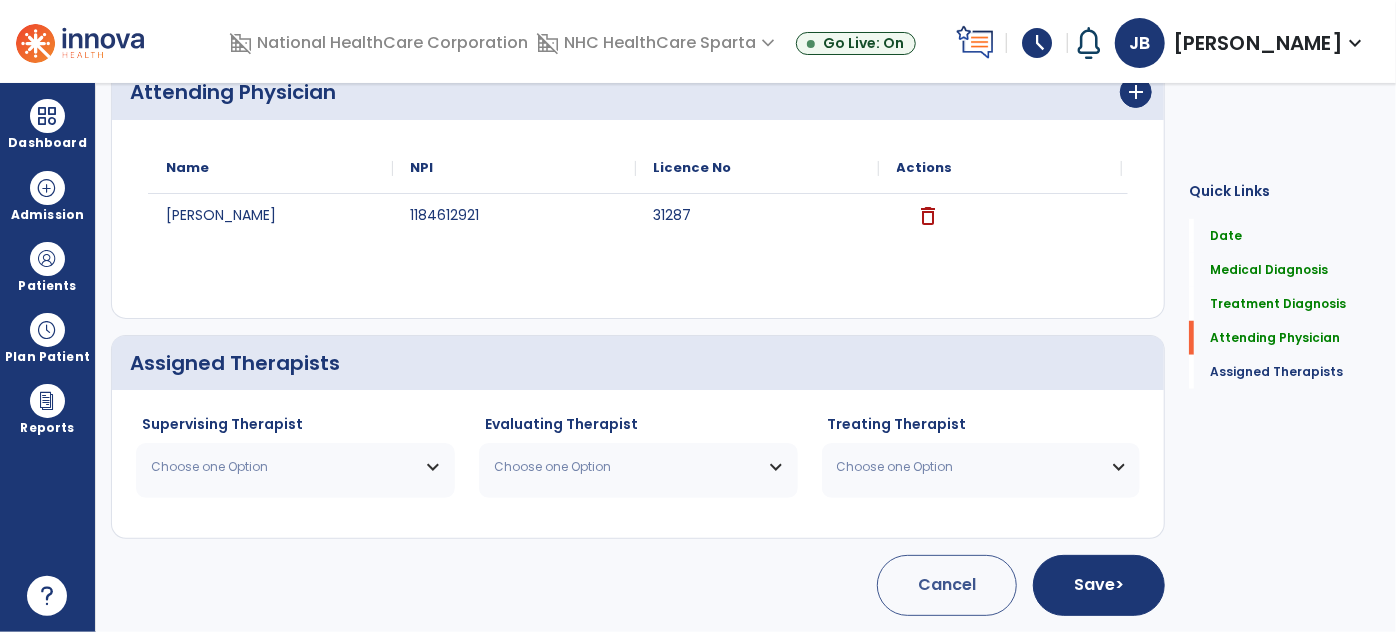 scroll, scrollTop: 757, scrollLeft: 0, axis: vertical 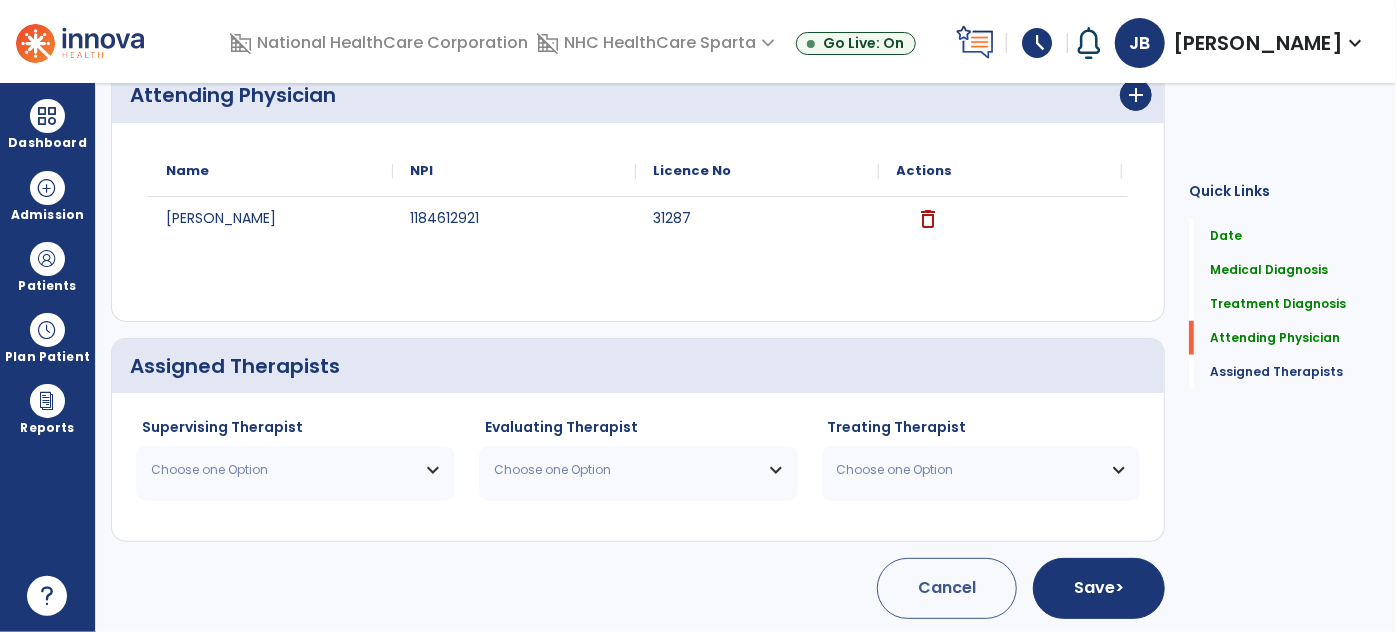 click on "Choose one Option" at bounding box center [295, 470] 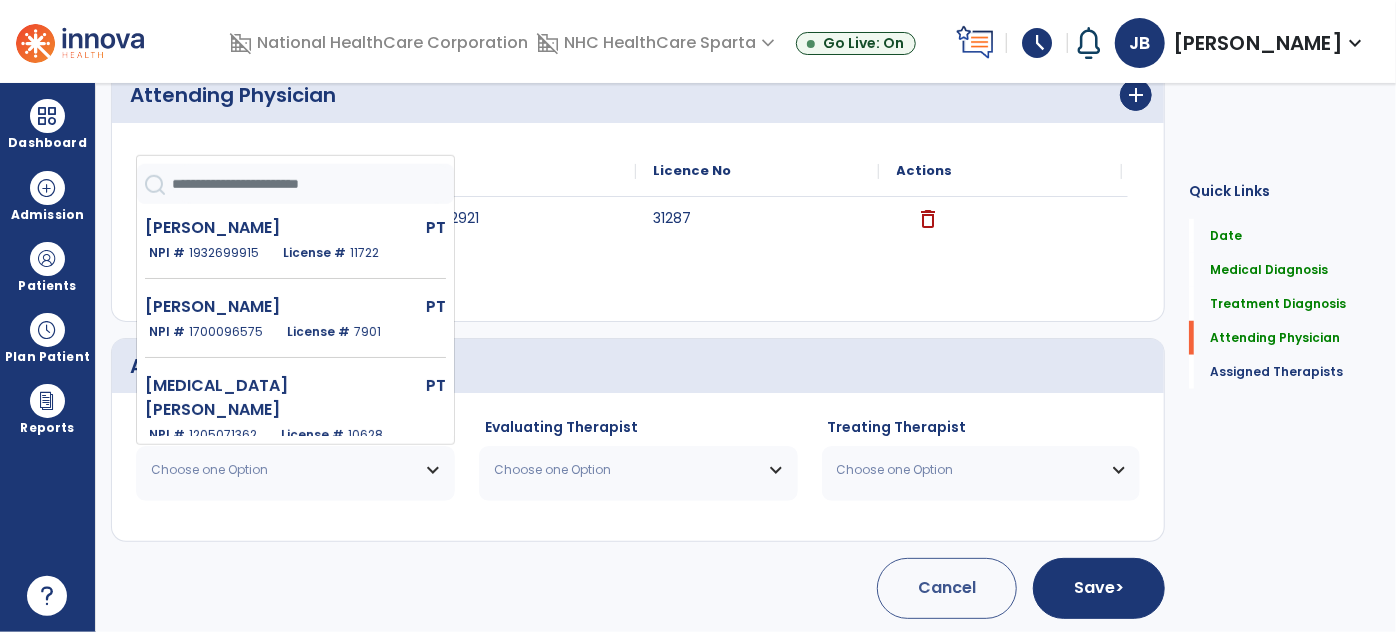 click on "License #  11722" 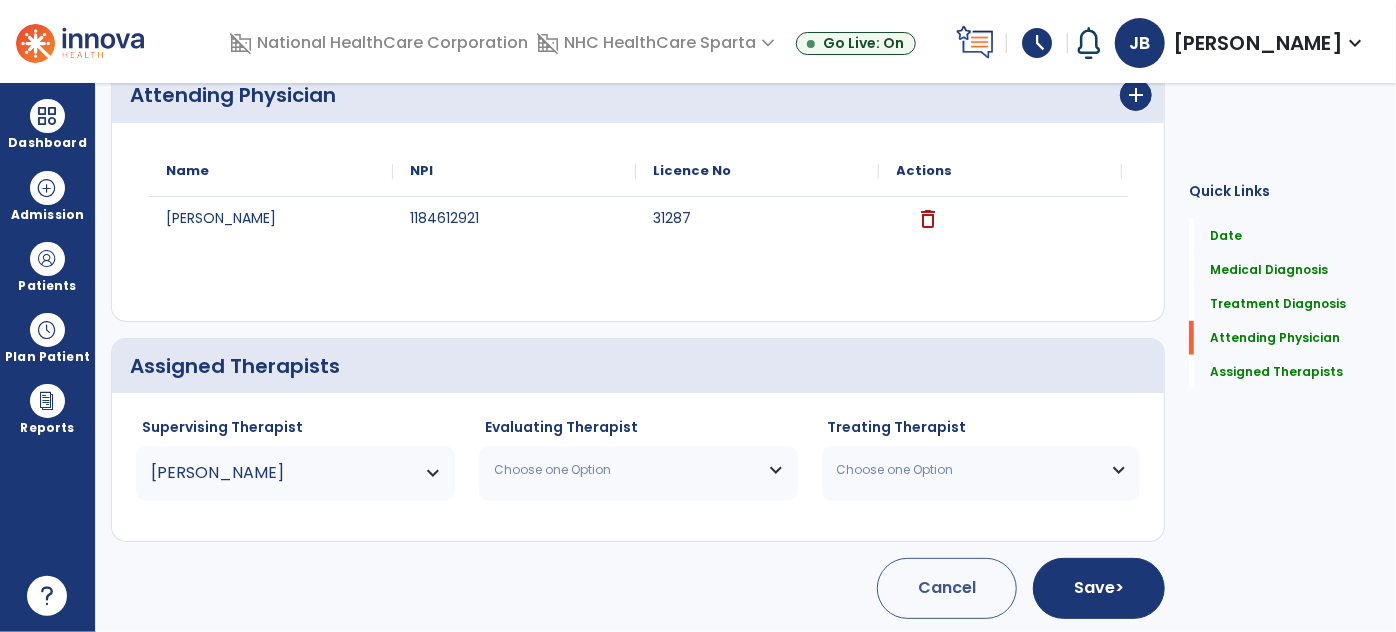 click on "Choose one Option" at bounding box center (638, 470) 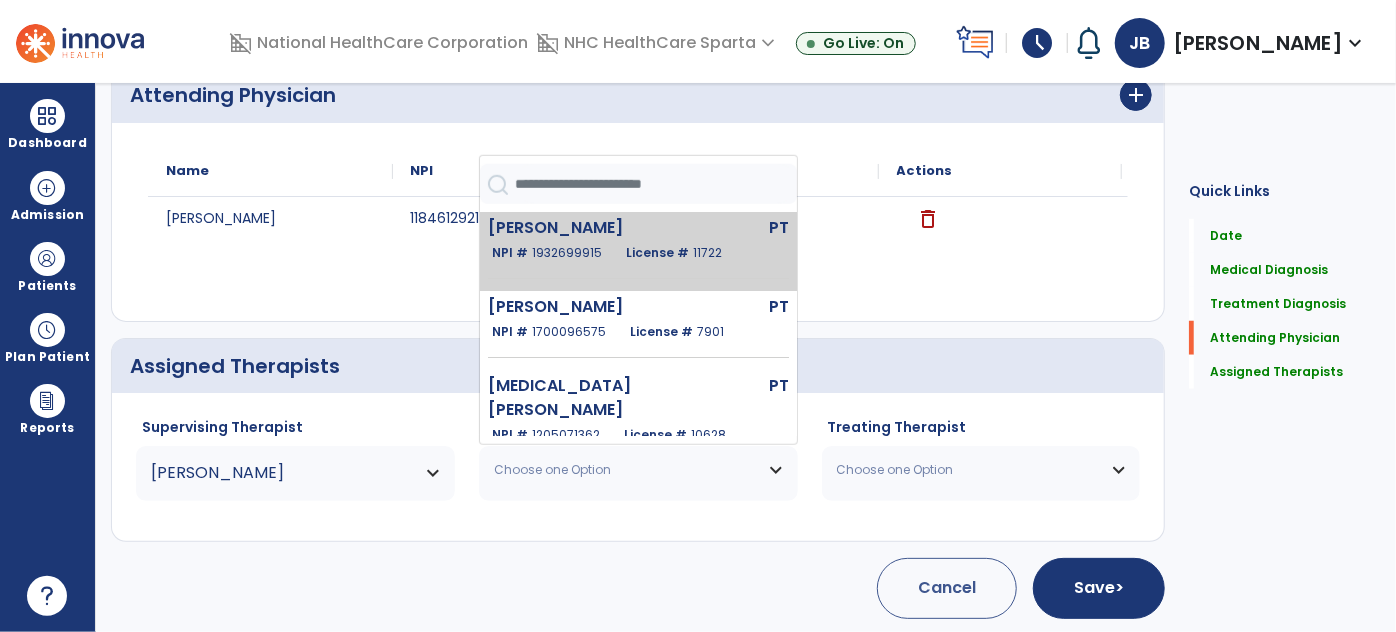 click on "Bryant Jessica   PT   NPI #  1932699915  License #  11722" 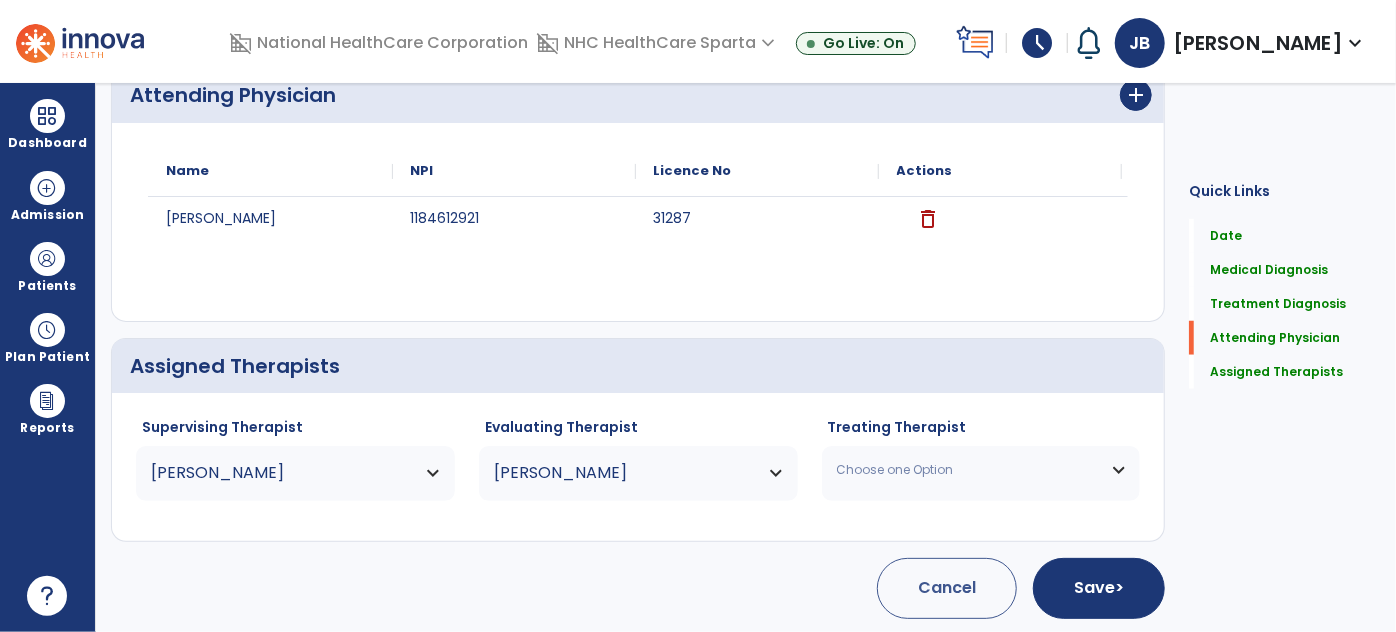 click on "Choose one Option" at bounding box center (981, 470) 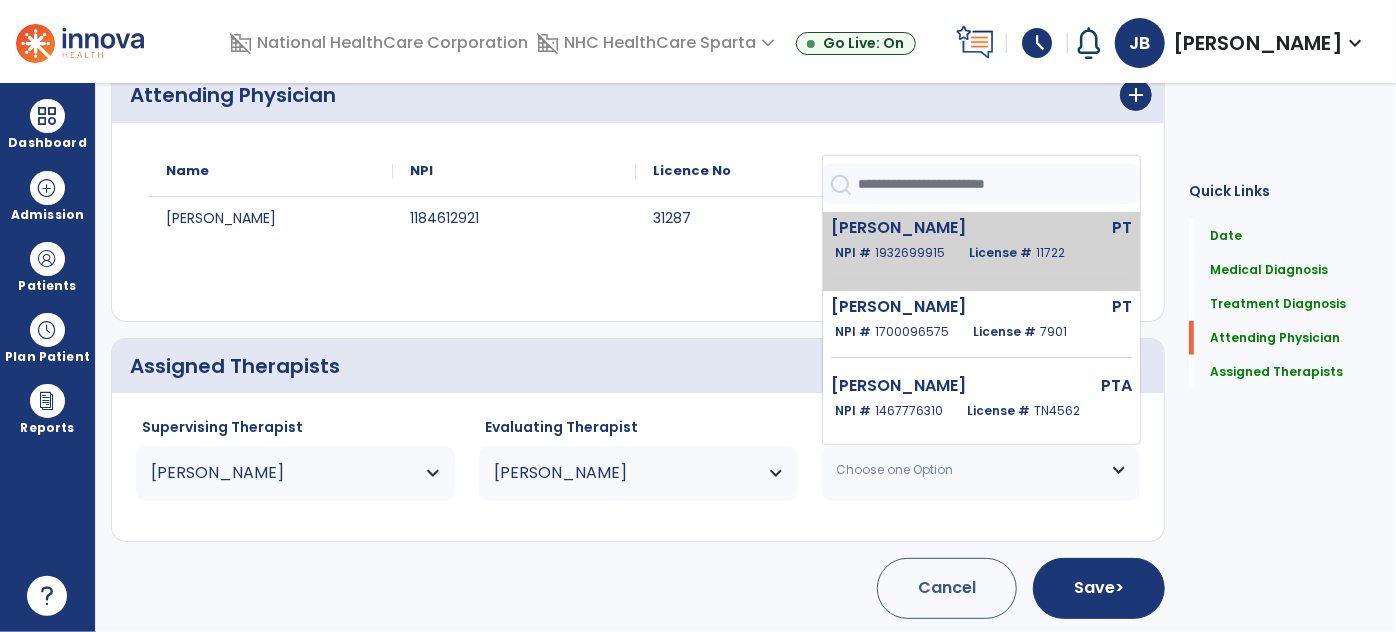 click on "1932699915" 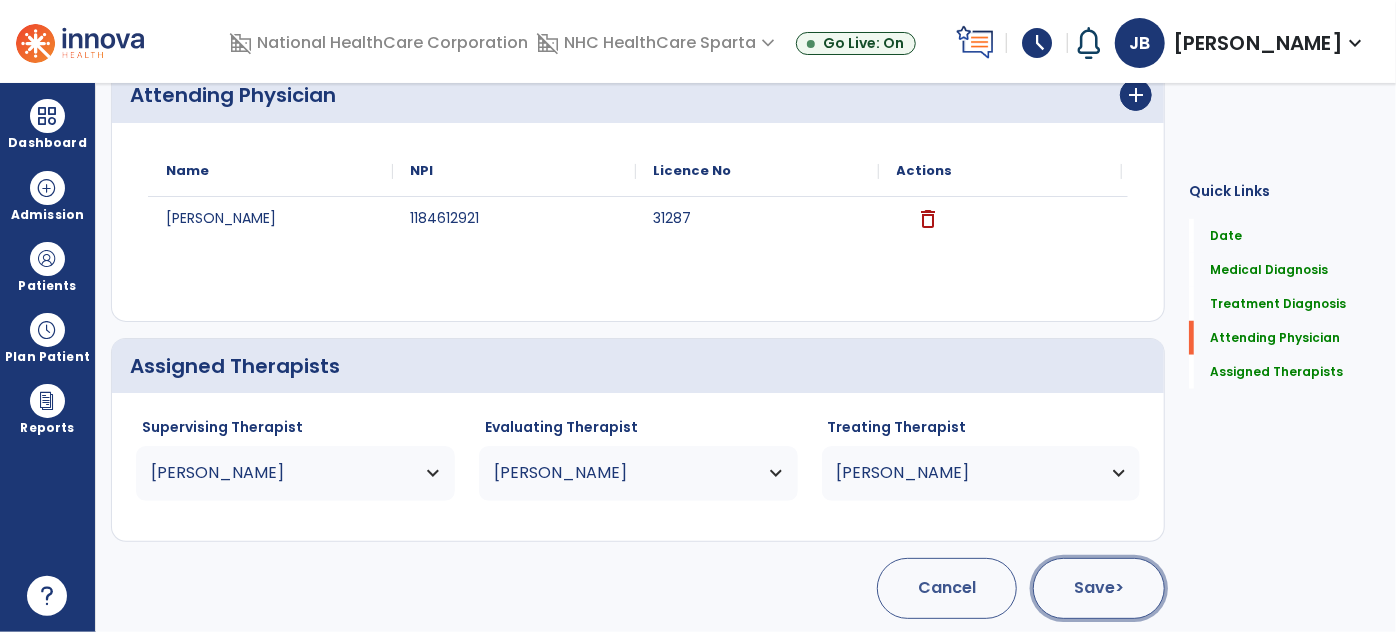 click on "Save  >" 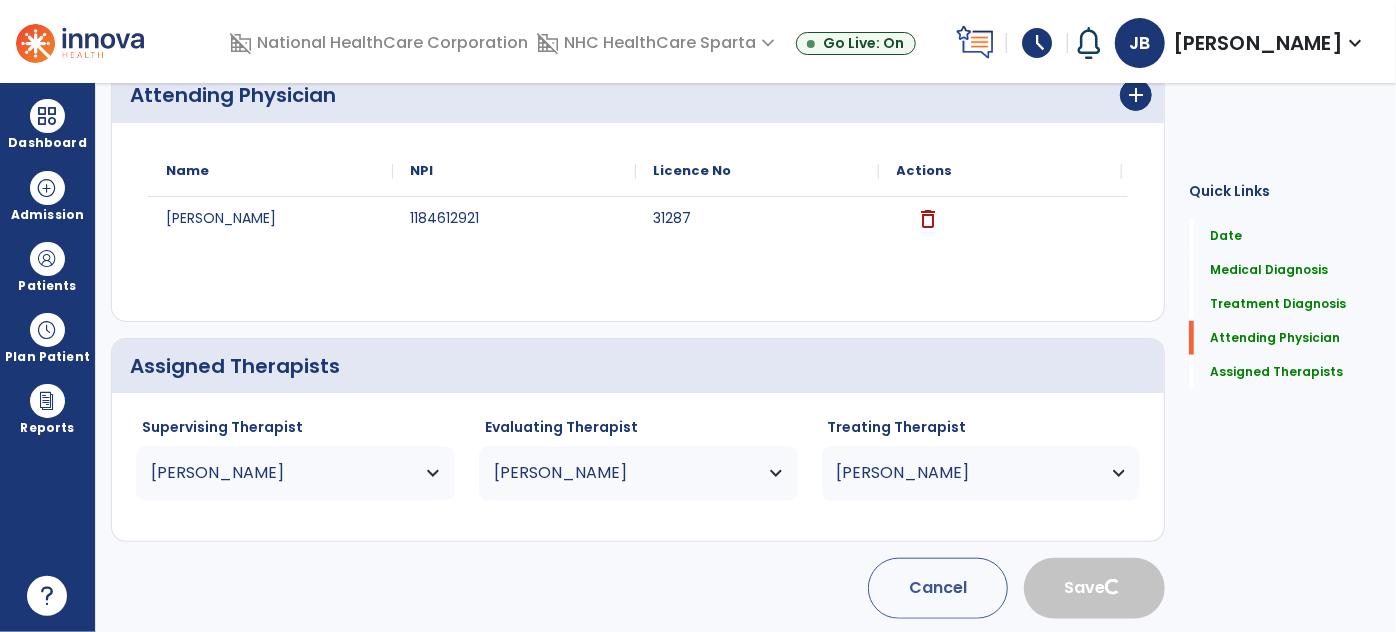 type 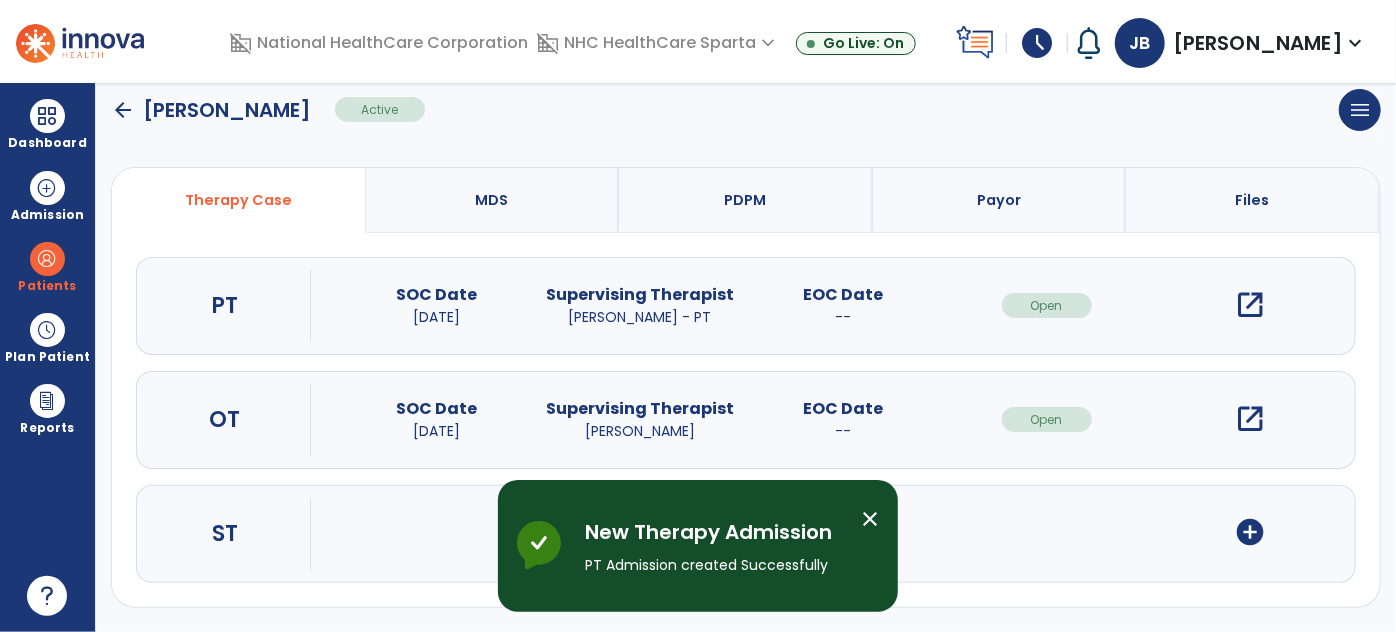 scroll, scrollTop: 0, scrollLeft: 0, axis: both 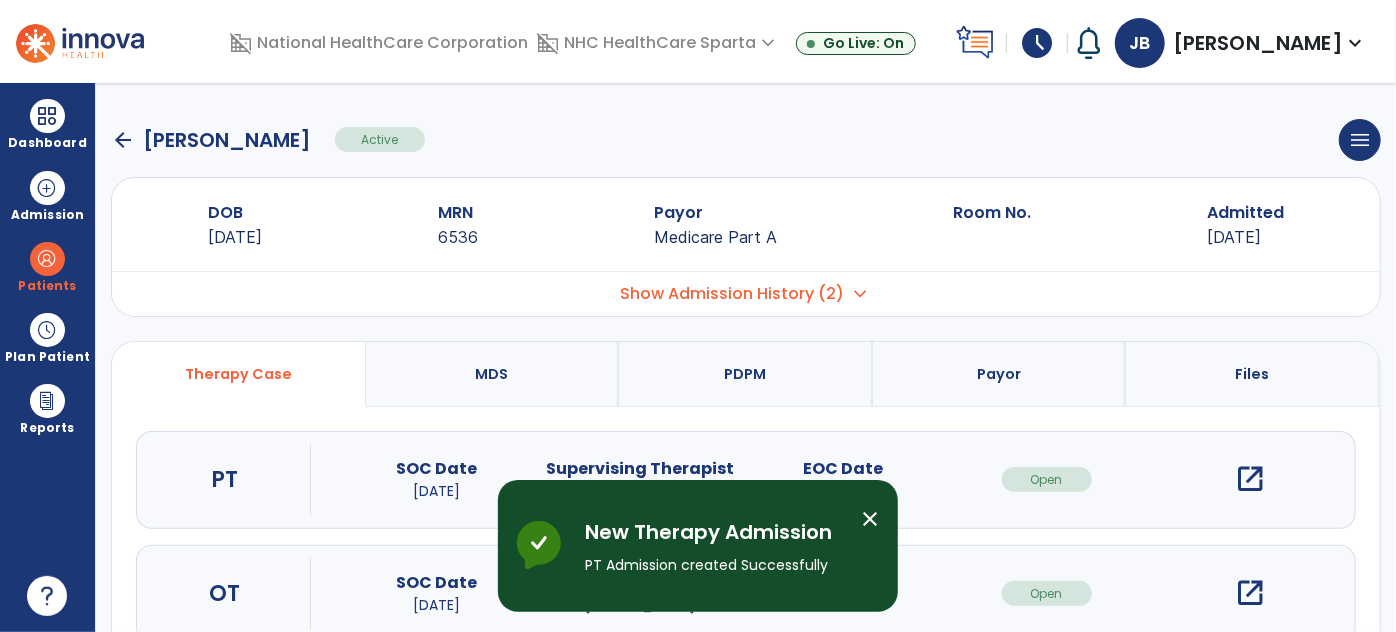 click on "open_in_new" at bounding box center [1250, 479] 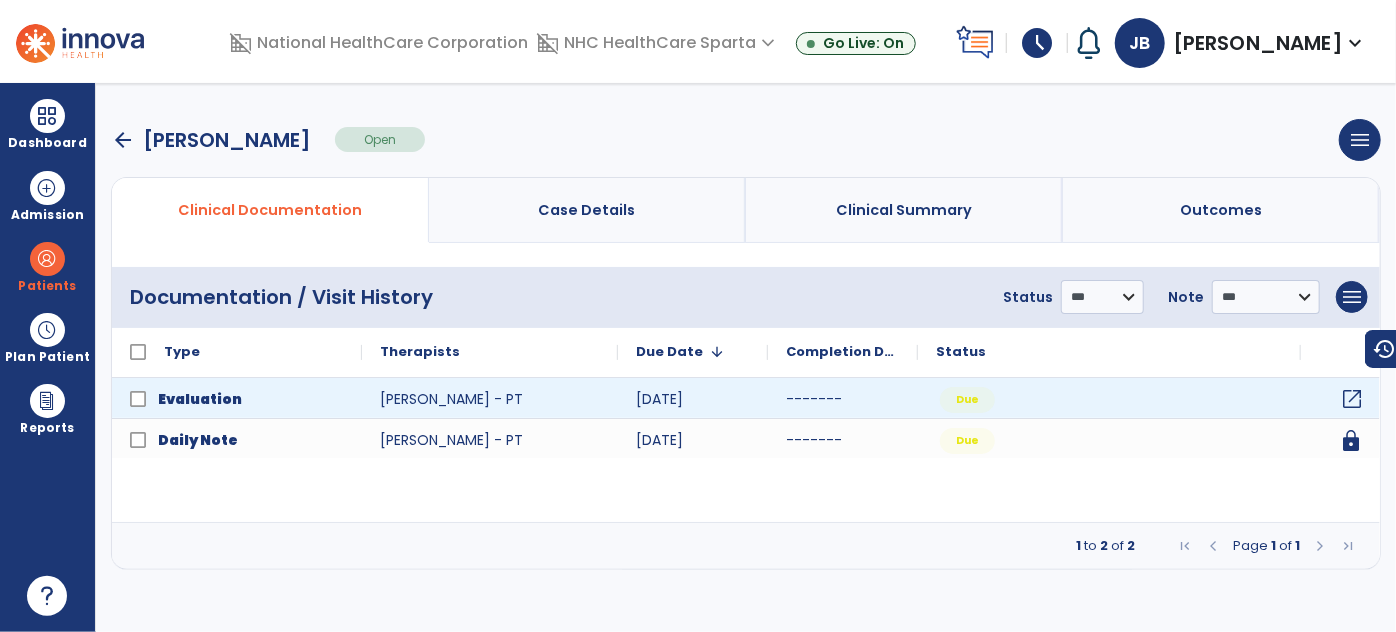 click on "open_in_new" 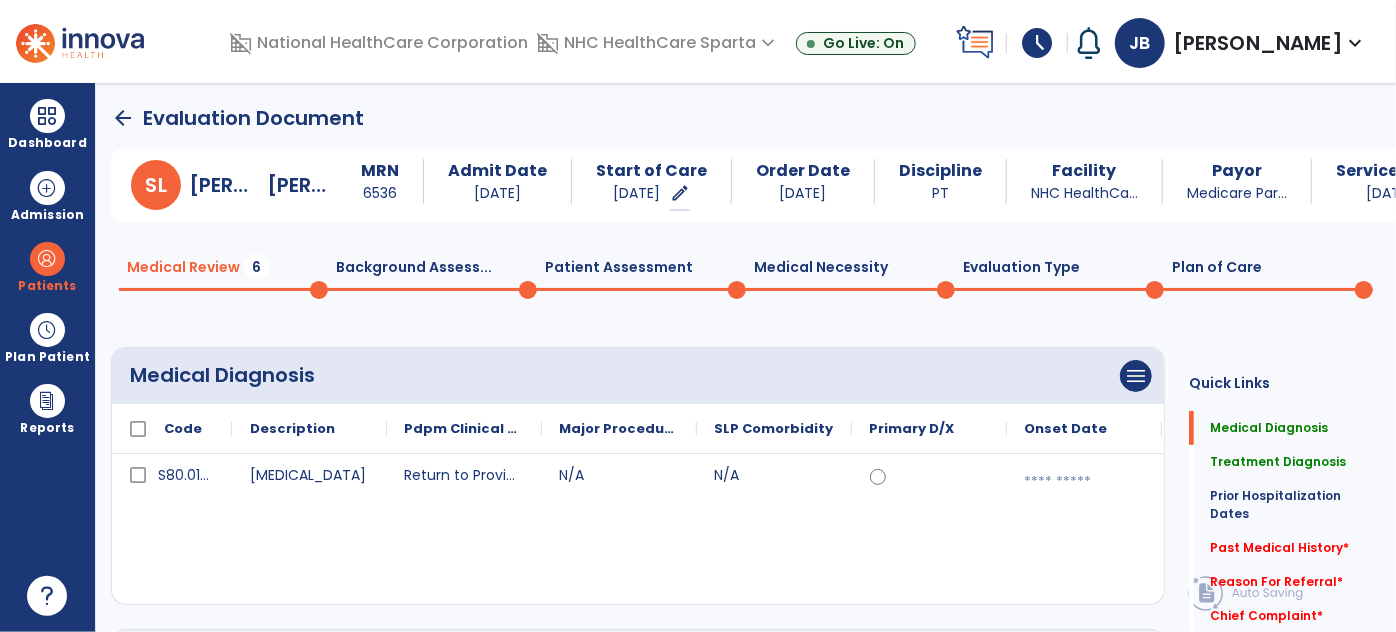 click on "Background Assess...  0" 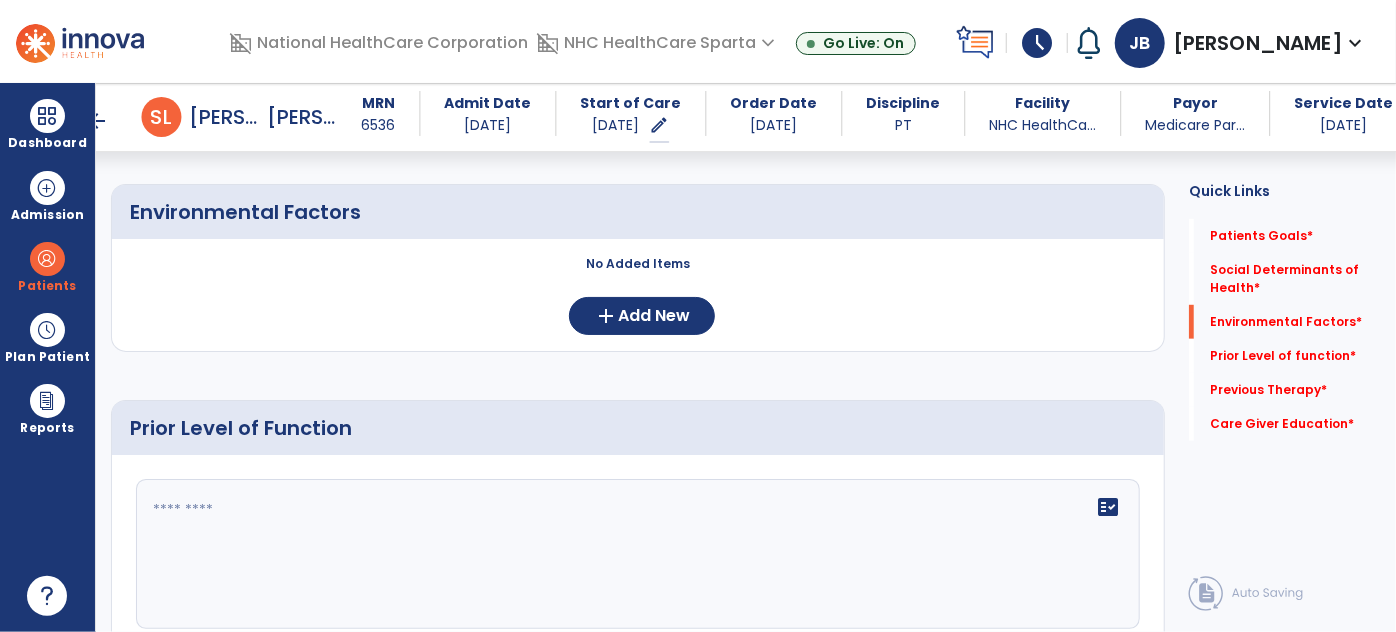 scroll, scrollTop: 727, scrollLeft: 0, axis: vertical 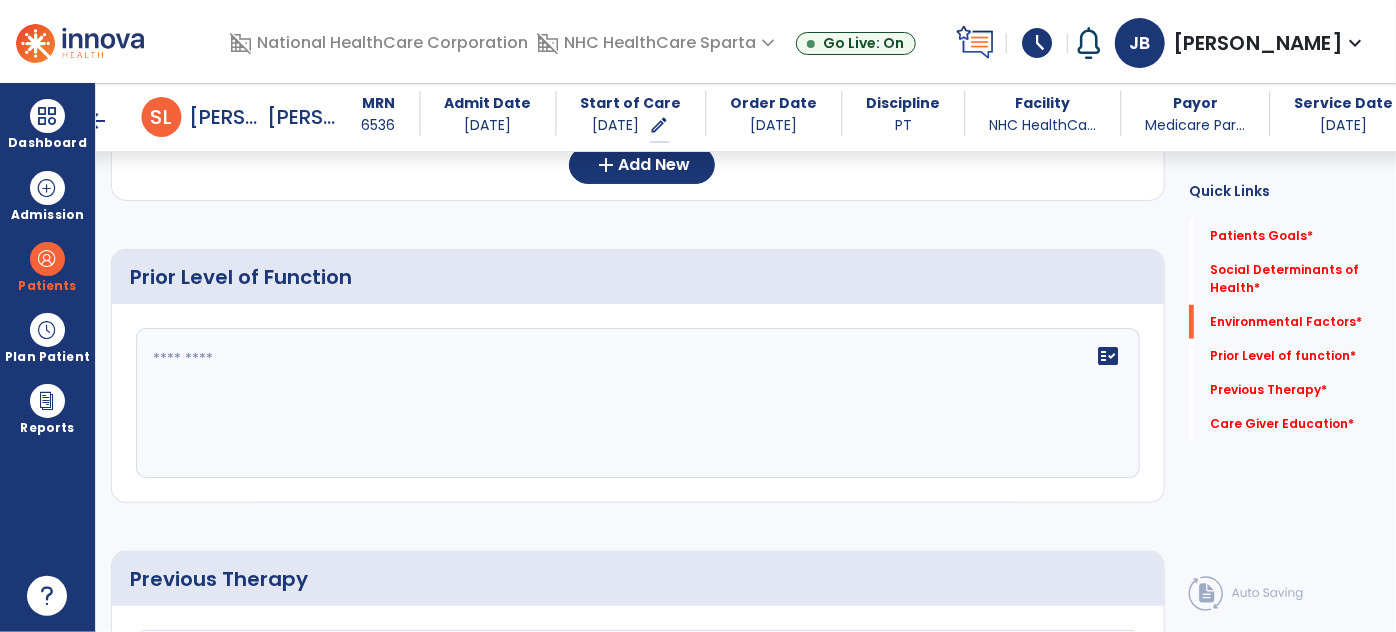 click on "fact_check" 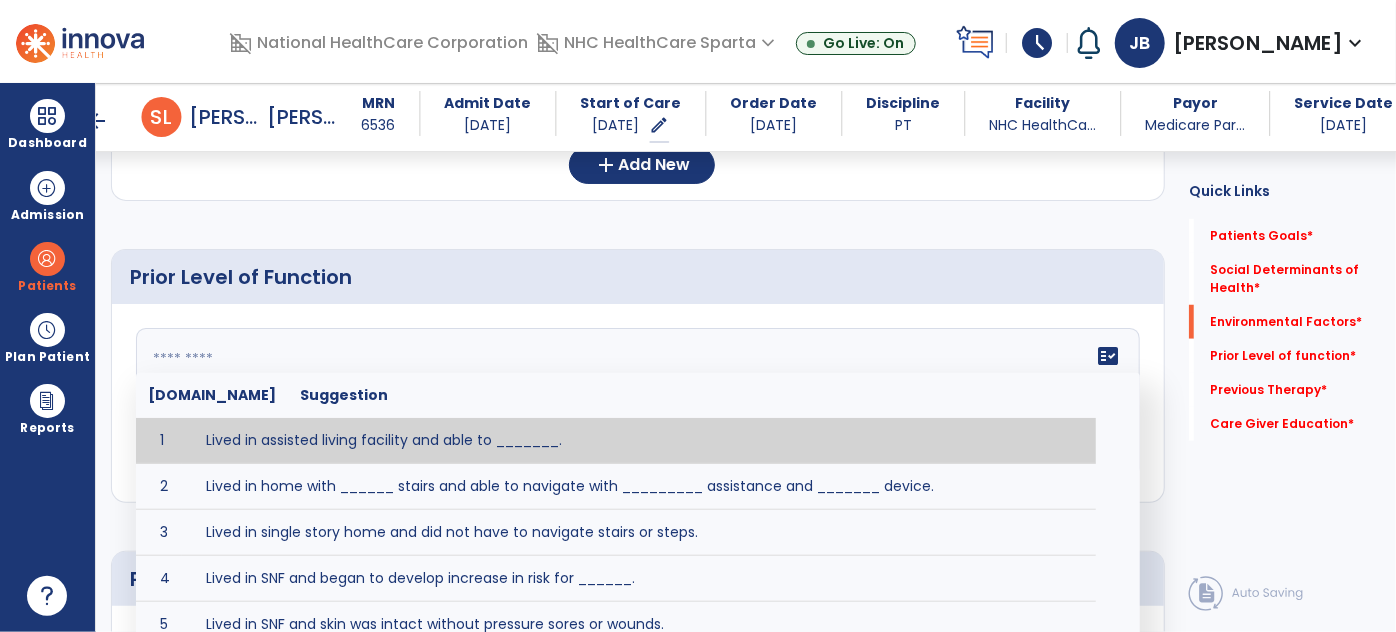 paste on "**********" 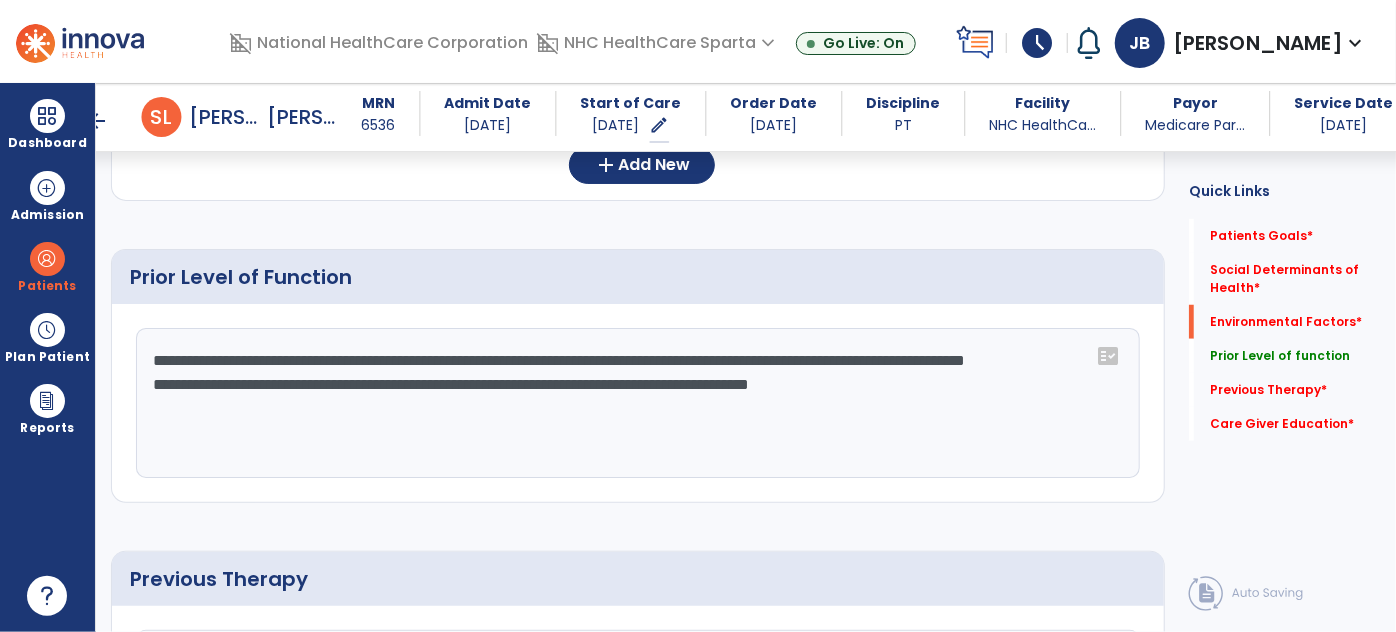 click on "**********" 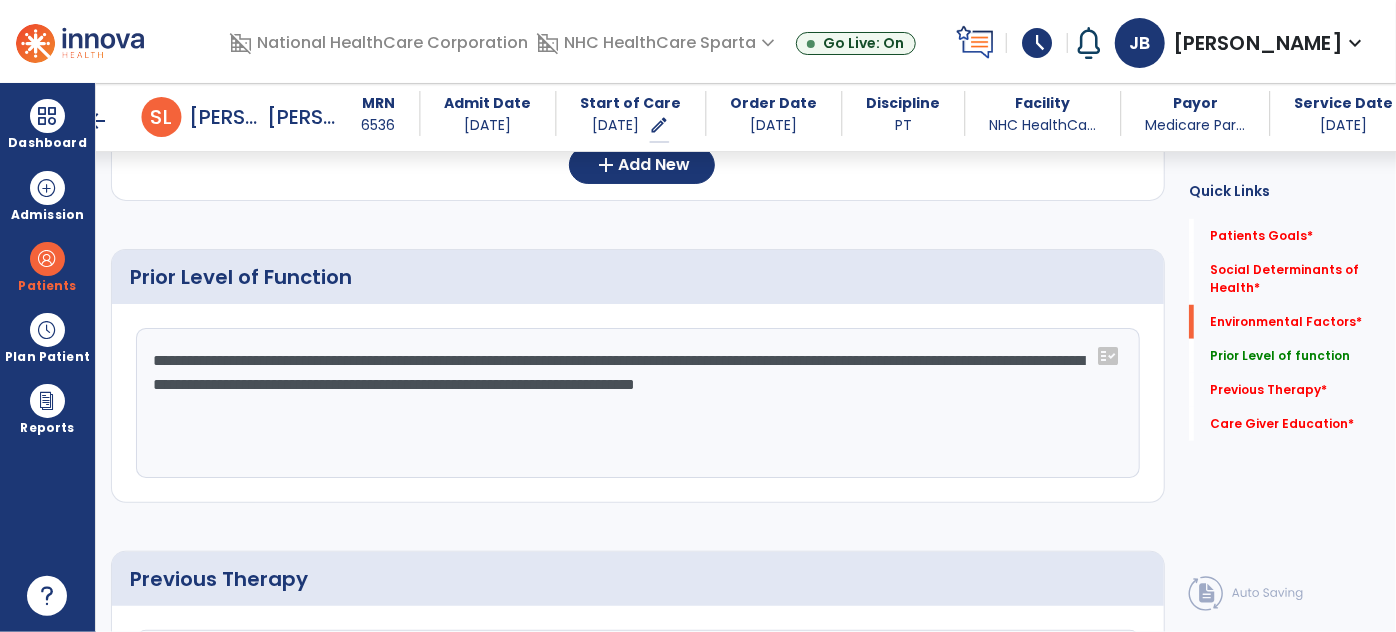 click on "**********" 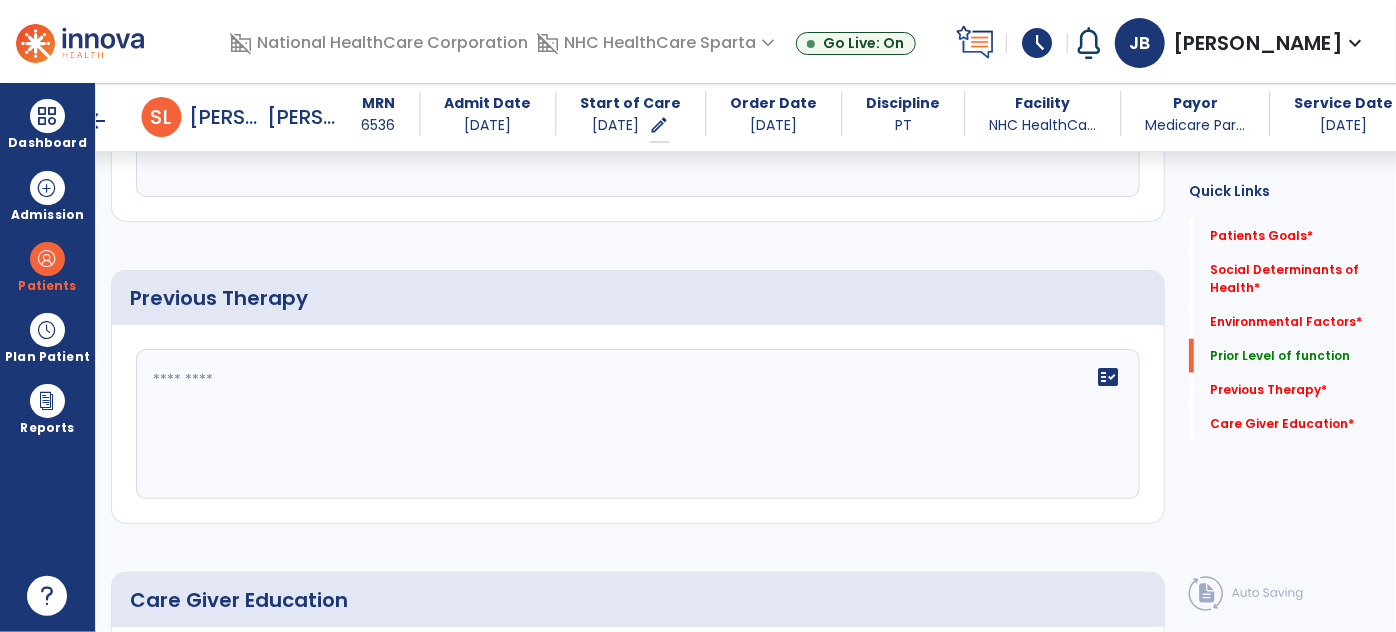 scroll, scrollTop: 1181, scrollLeft: 0, axis: vertical 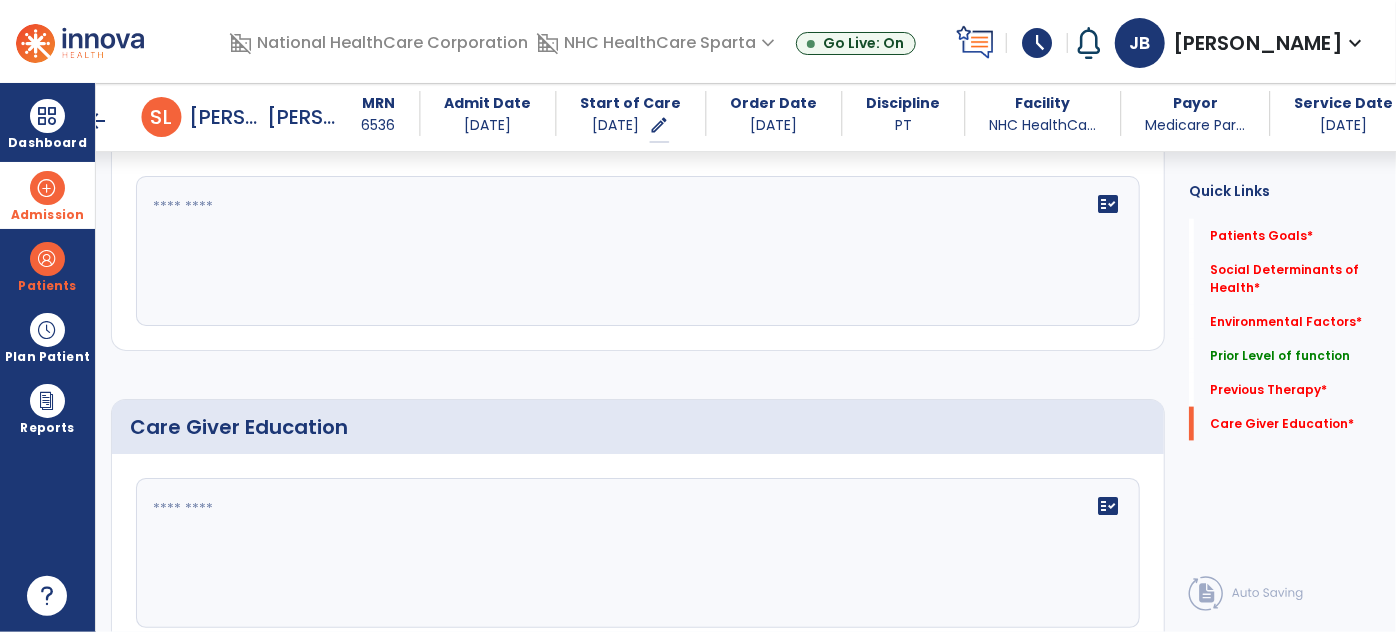 type on "**********" 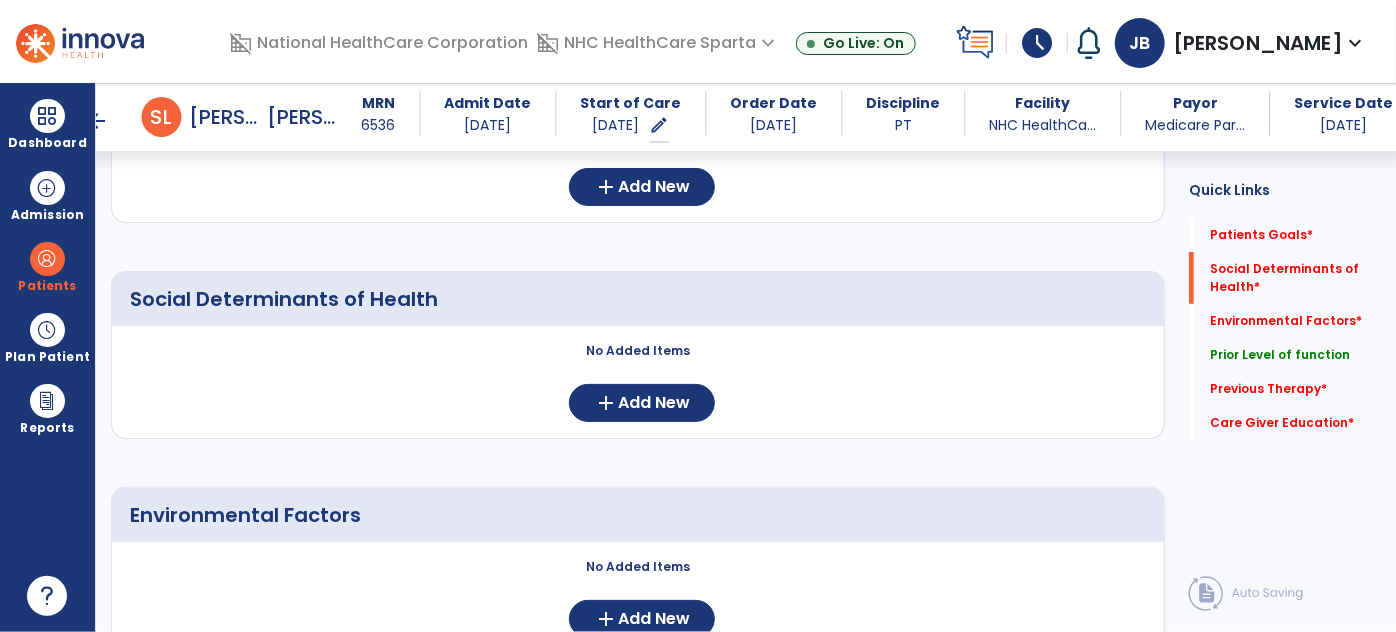 scroll, scrollTop: 272, scrollLeft: 0, axis: vertical 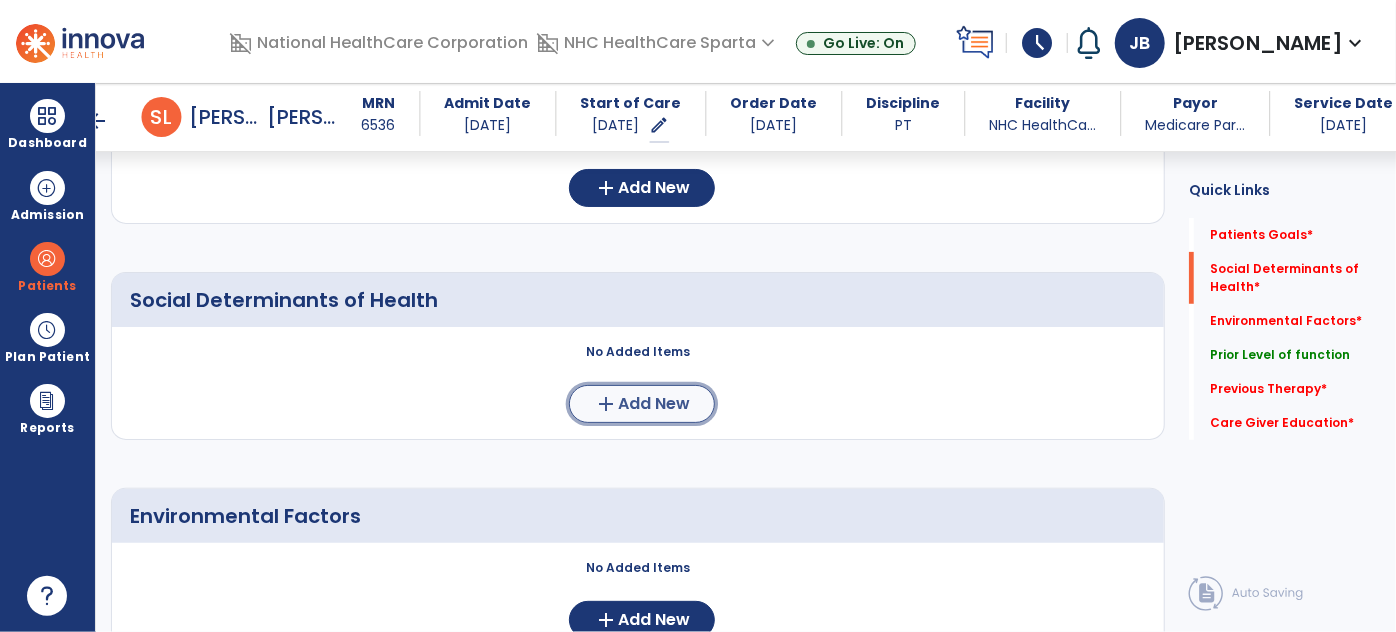 click on "add  Add New" 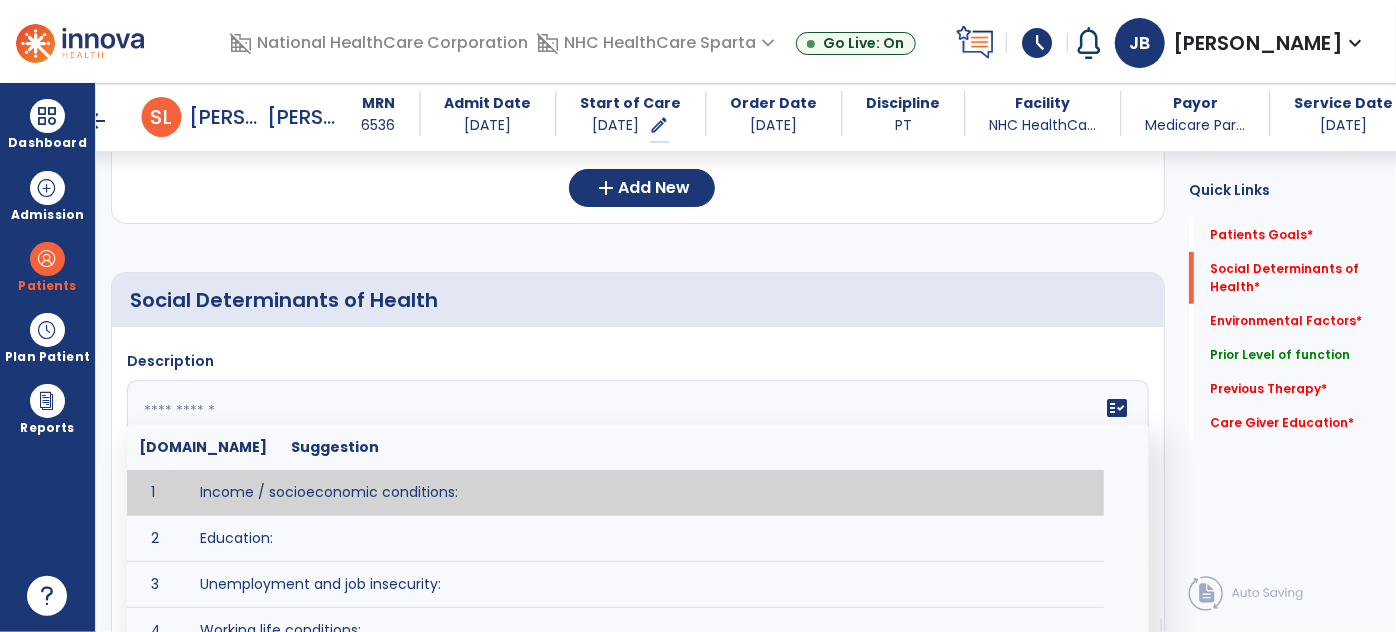 click on "fact_check  Sr.No Suggestion 1 Income / socioeconomic conditions:  2 Education:  3 Unemployment and job insecurity:  4 Working life conditions:  5 Food insecurity:  6 Housing, basic amenities and the environment:  7 Early childhood development:  8 Social inclusion and non-discrimination: 9 Structural conflict: 10 Access to affordable health services of decent quality:" 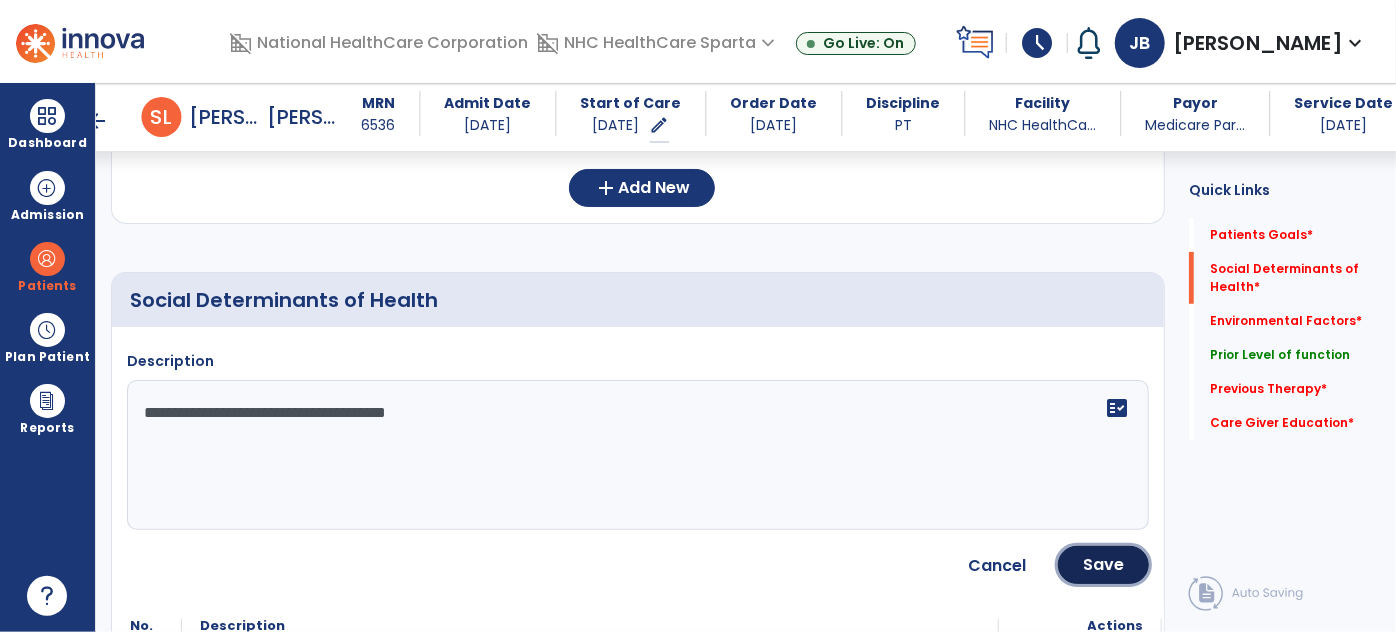 click on "Save" 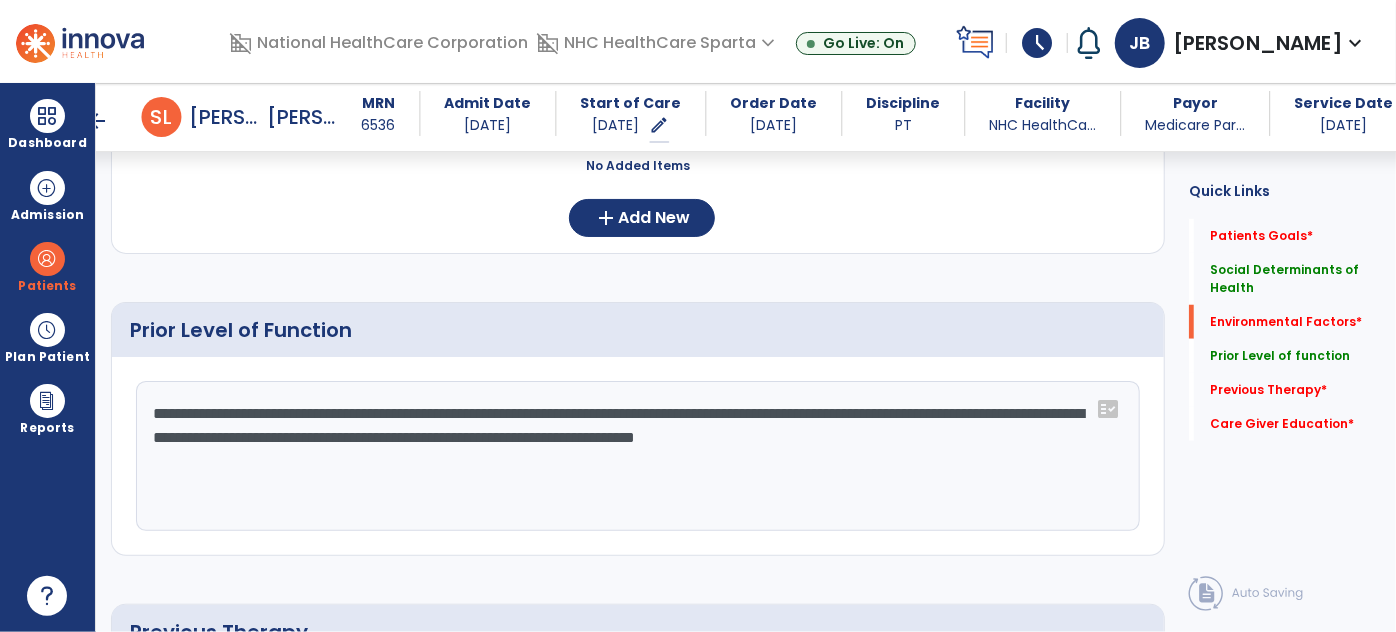 scroll, scrollTop: 636, scrollLeft: 0, axis: vertical 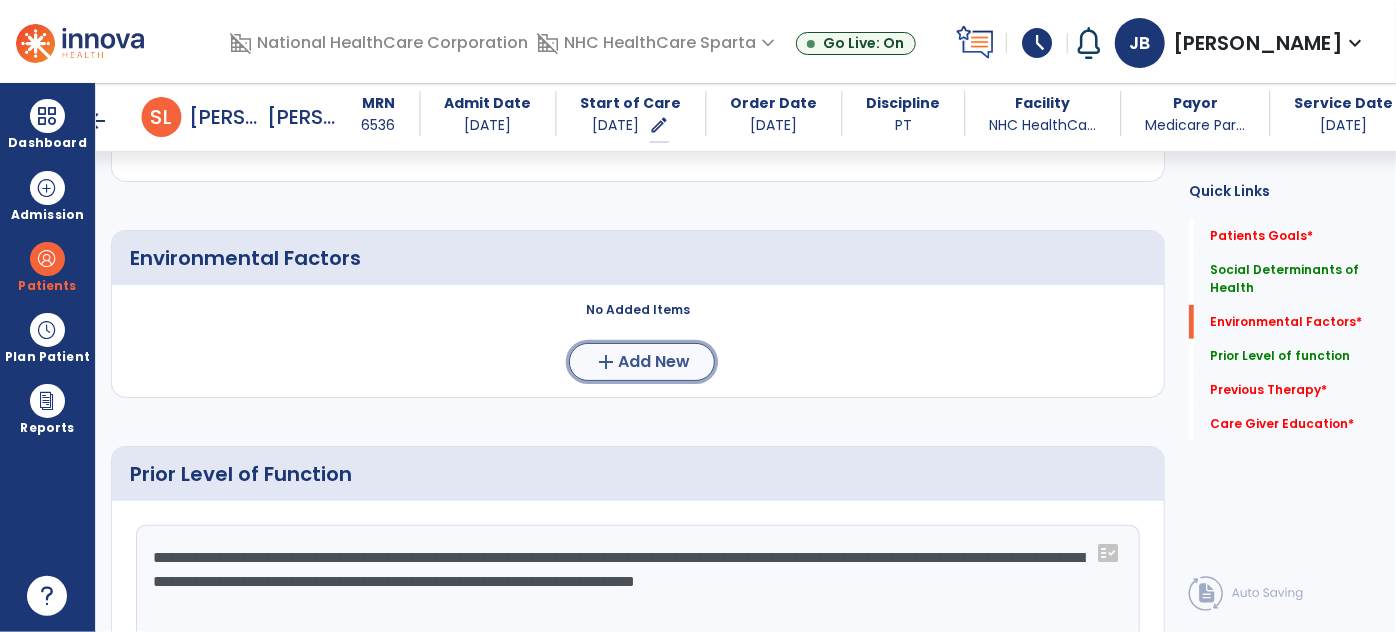click on "add  Add New" 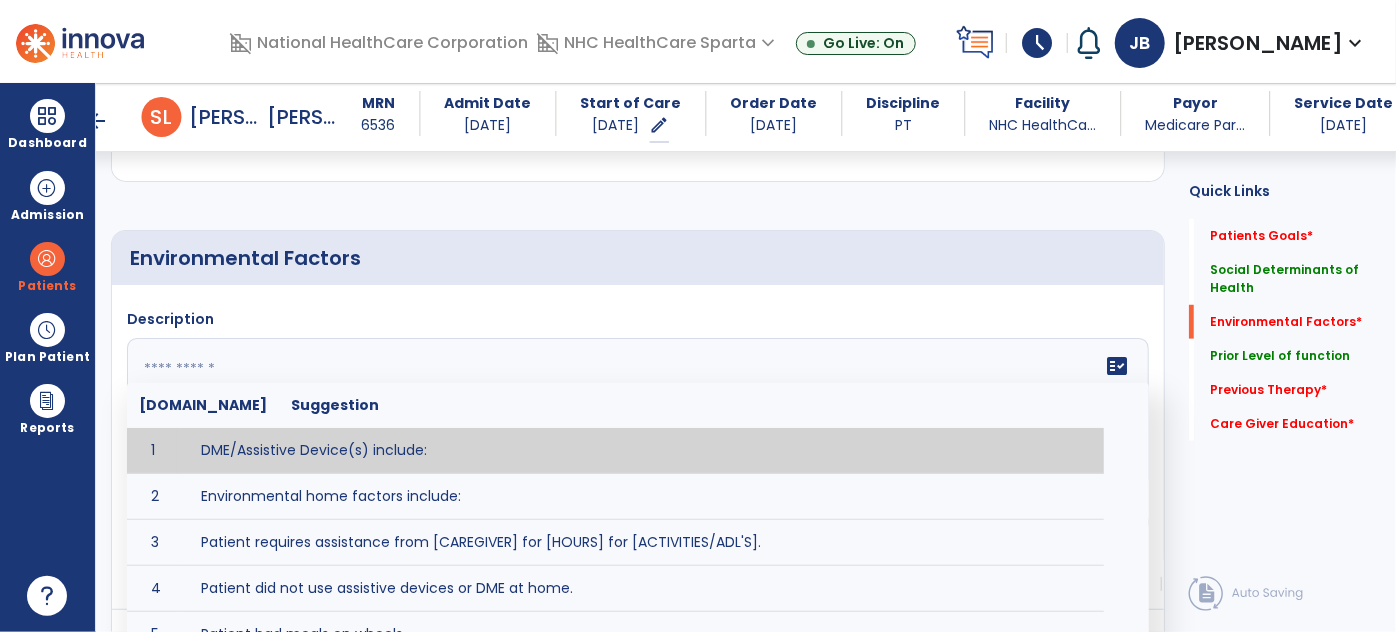 click 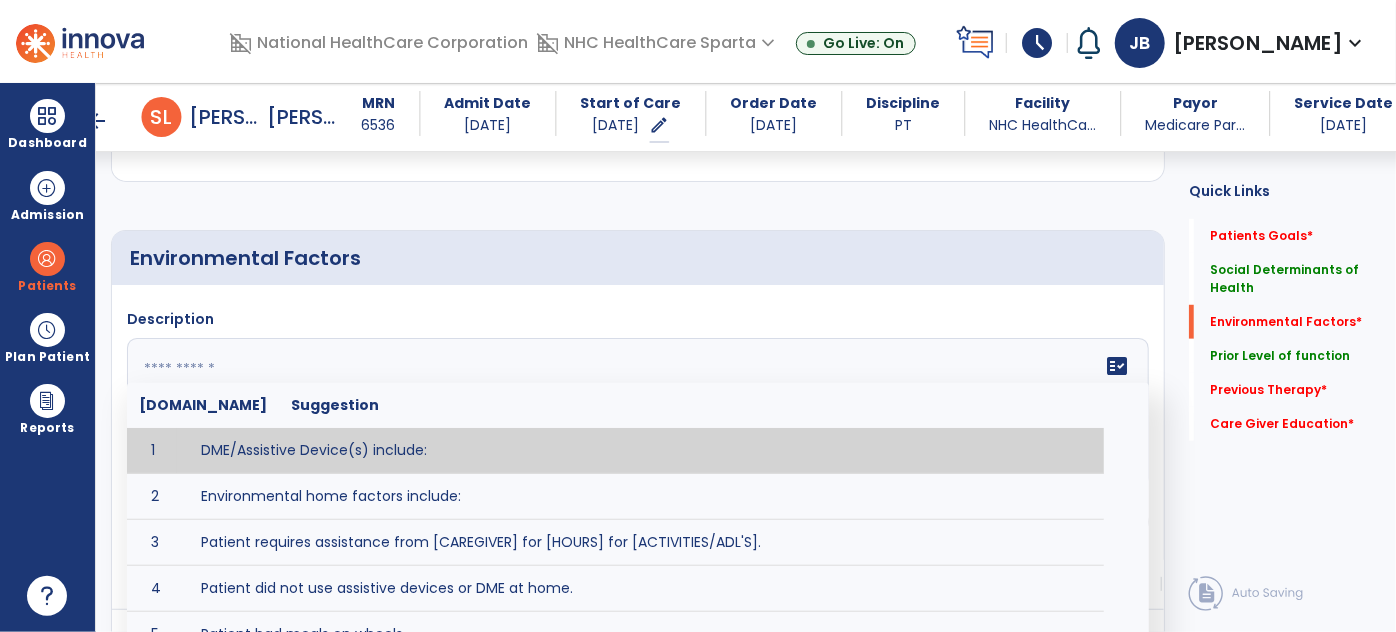 paste on "**********" 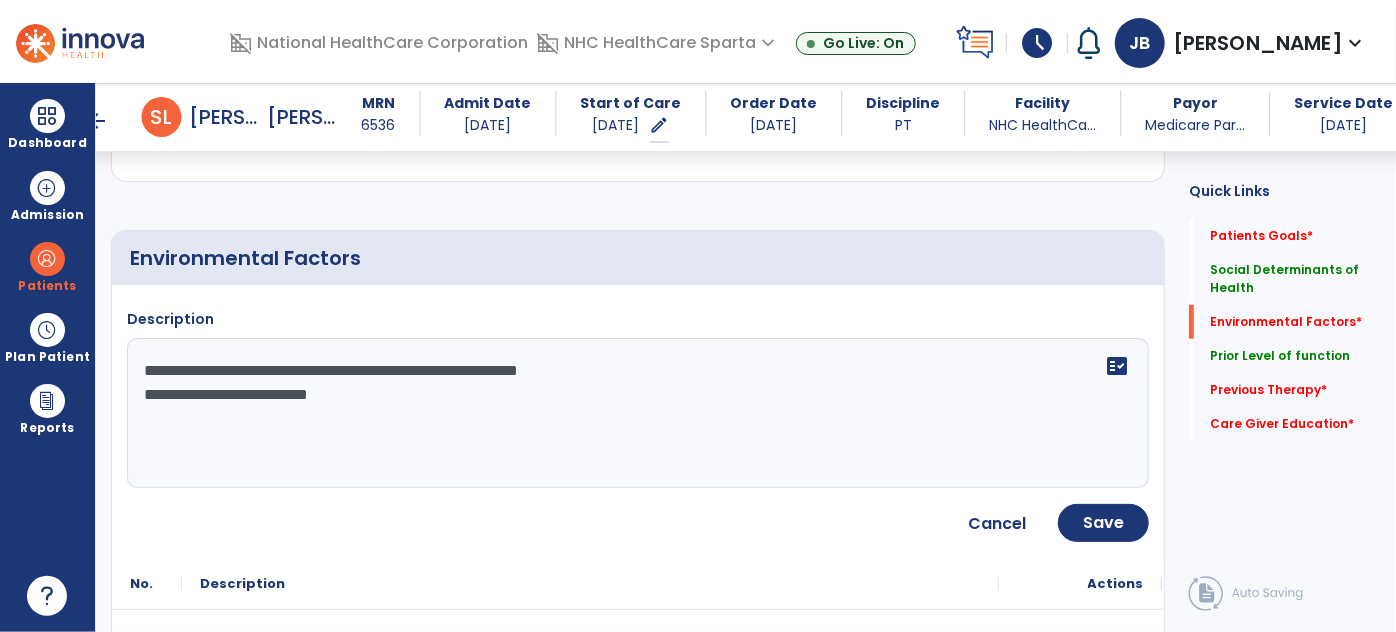 click on "**********" 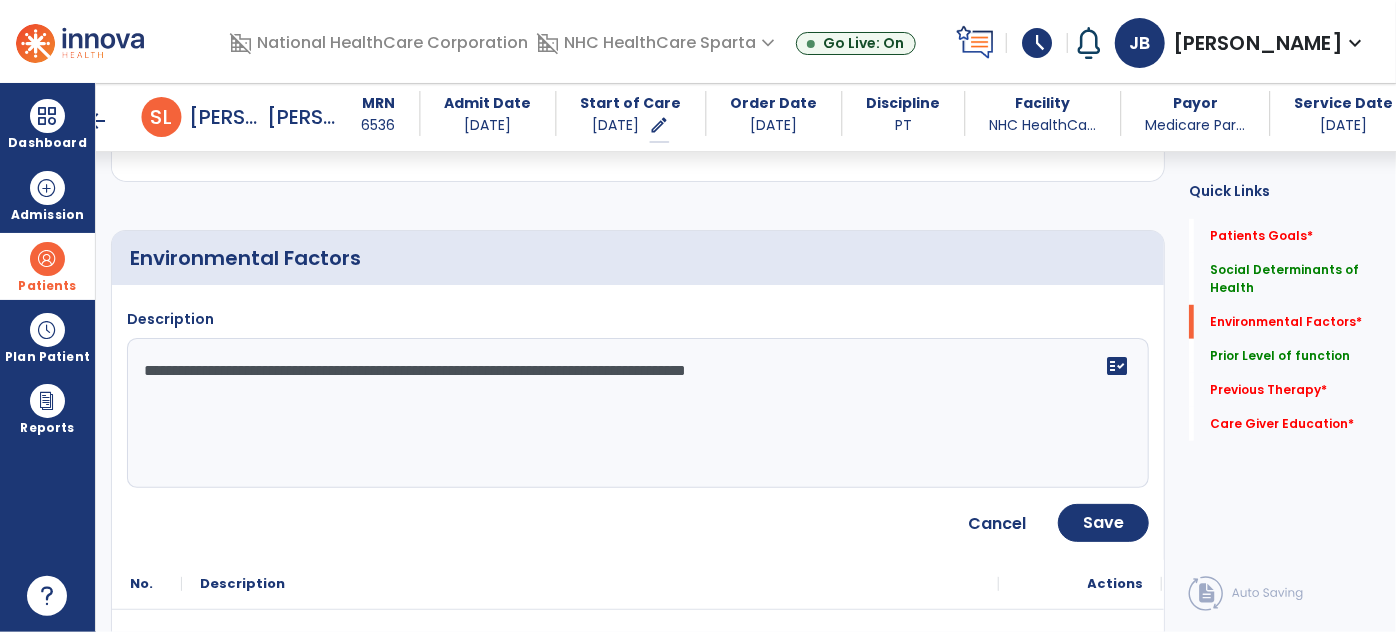type on "**********" 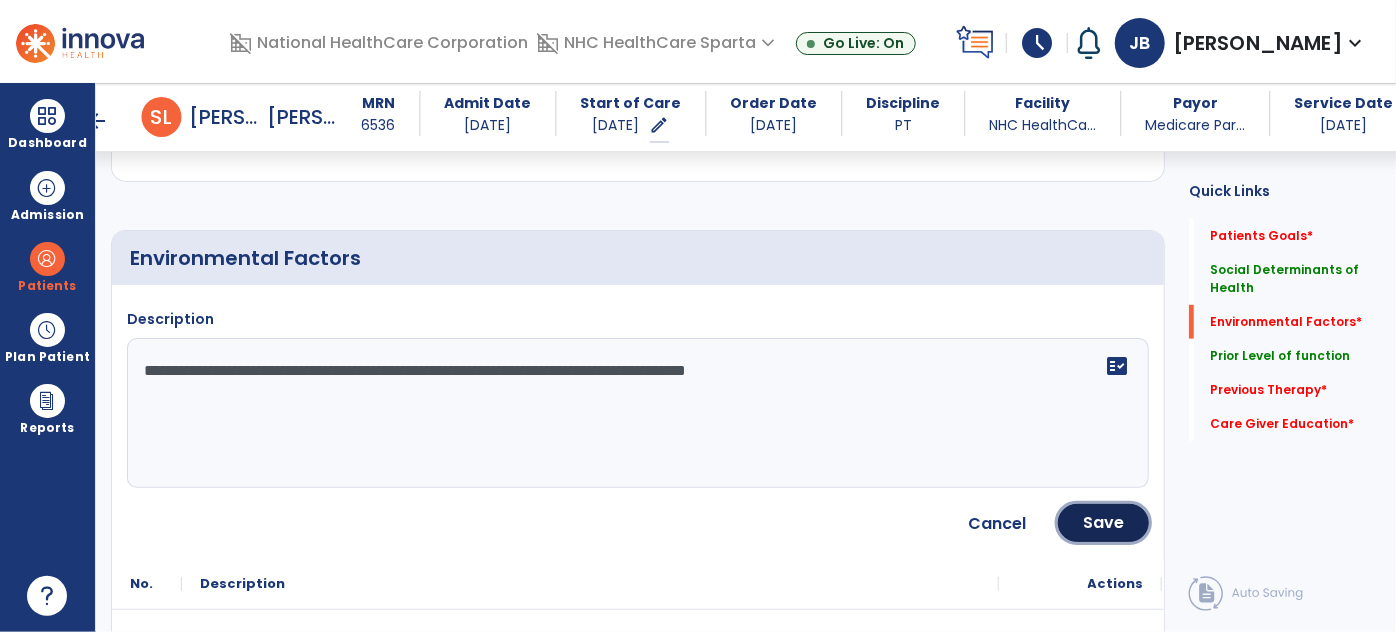 drag, startPoint x: 1090, startPoint y: 525, endPoint x: 1080, endPoint y: 524, distance: 10.049875 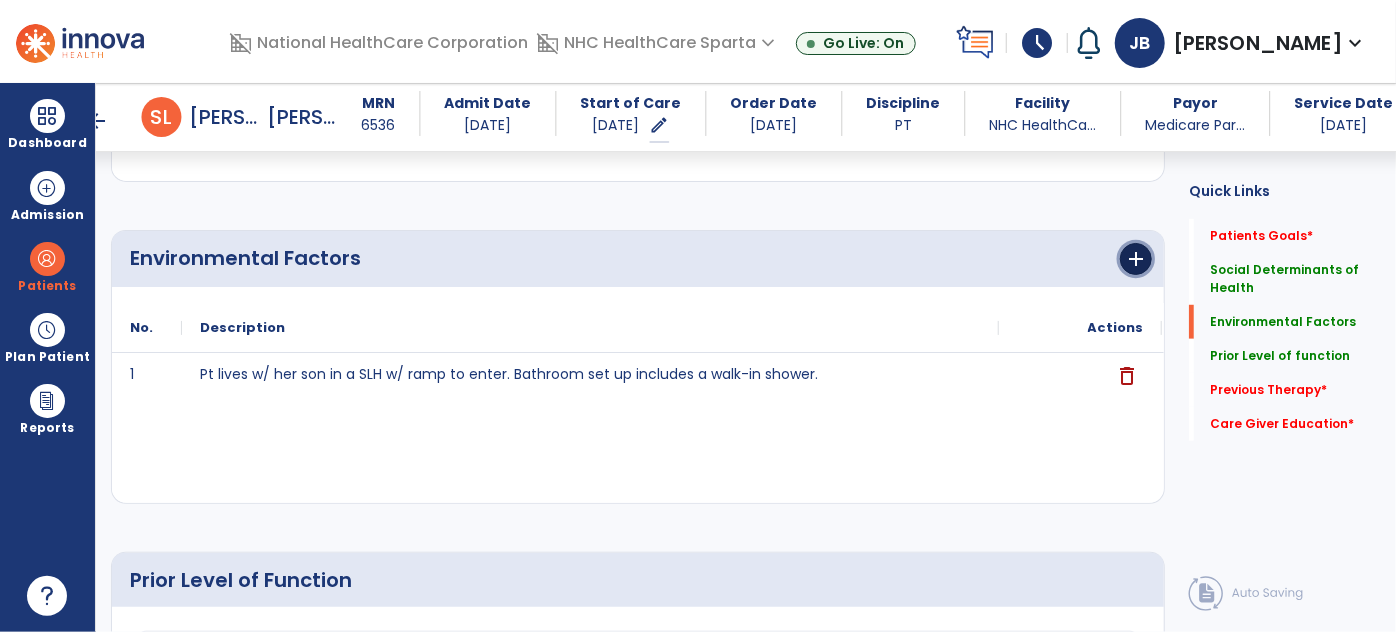 click on "add" 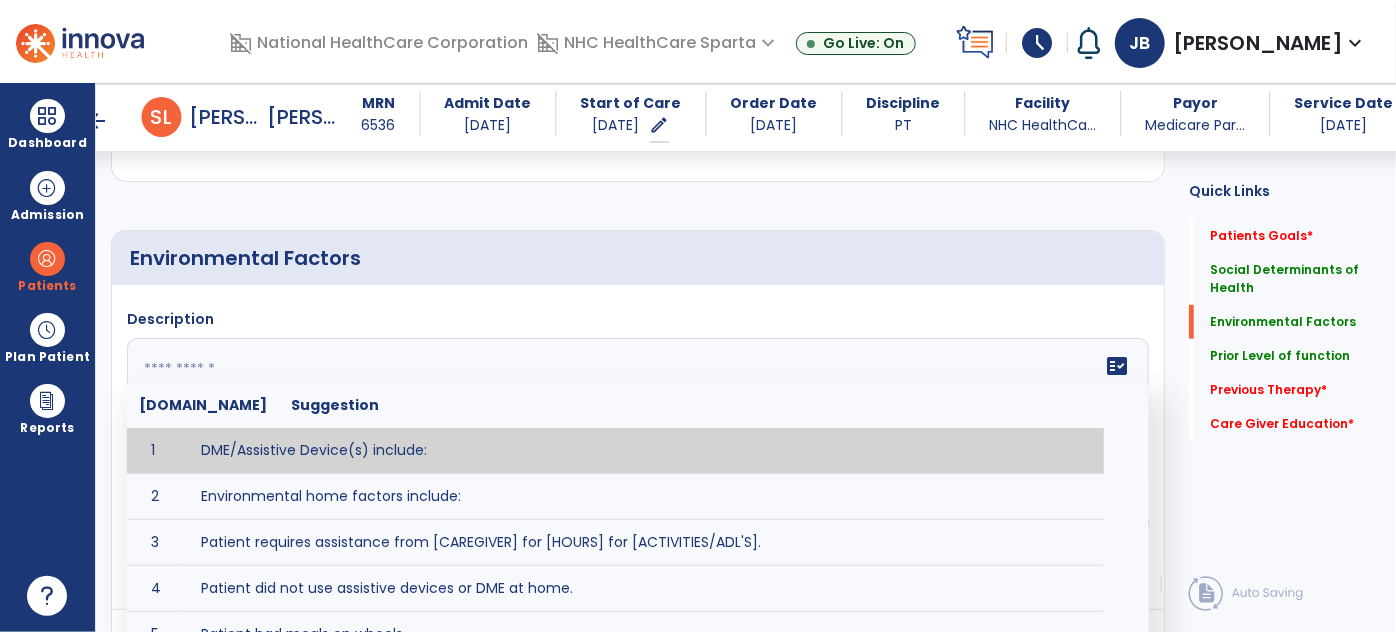 click 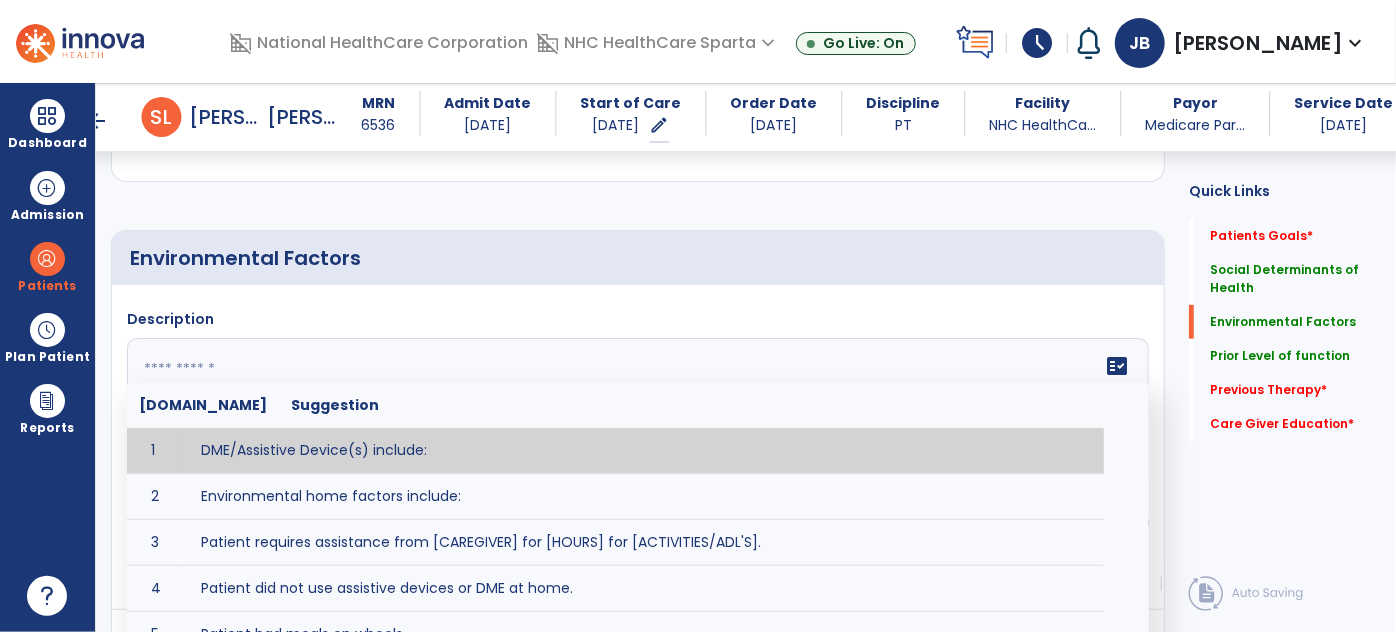 paste on "**********" 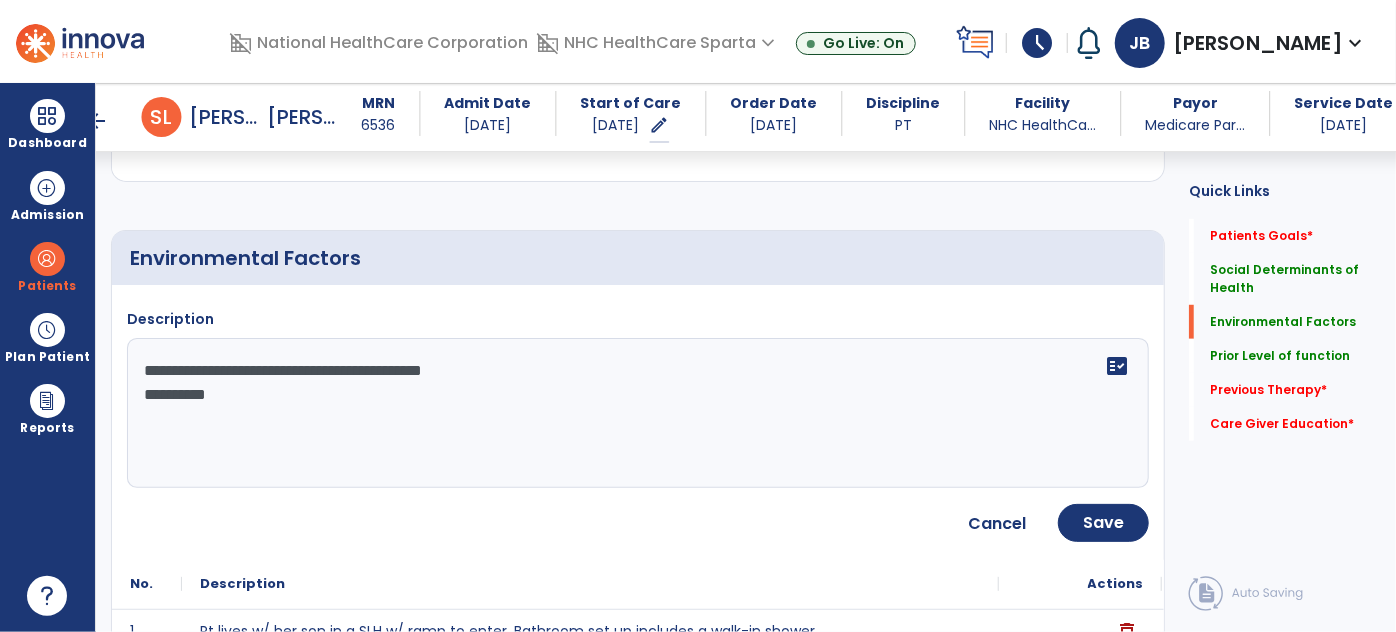 click on "**********" 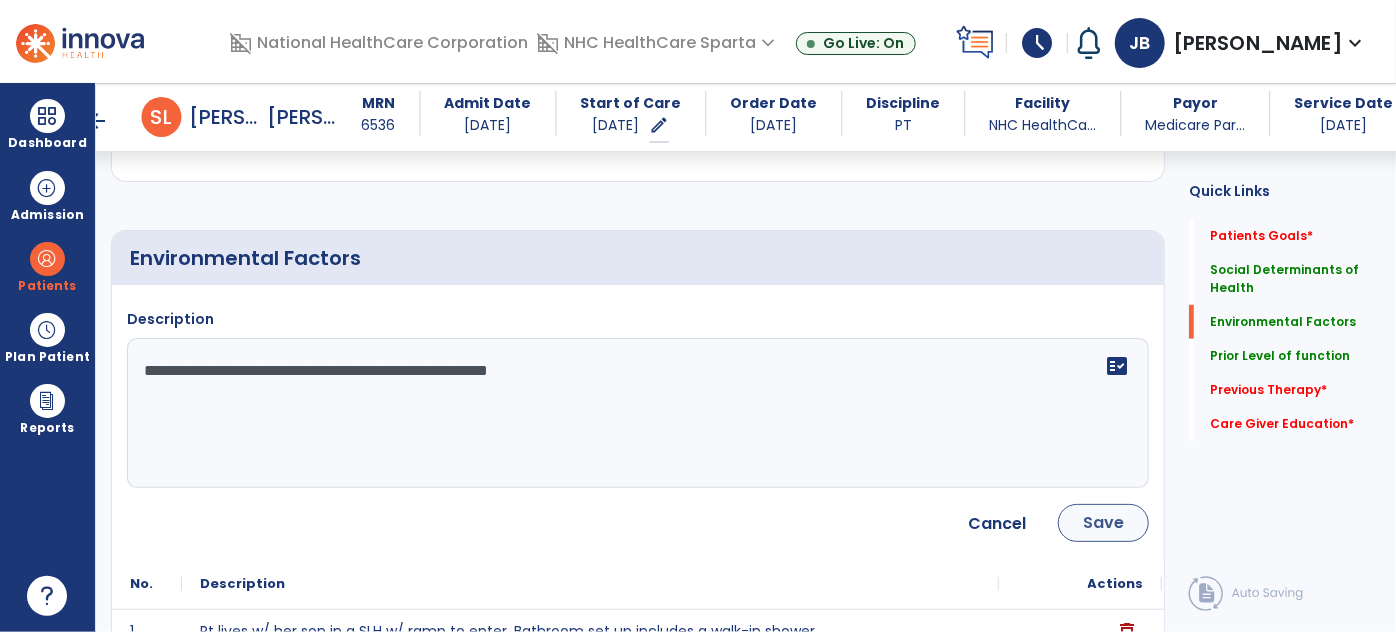 type on "**********" 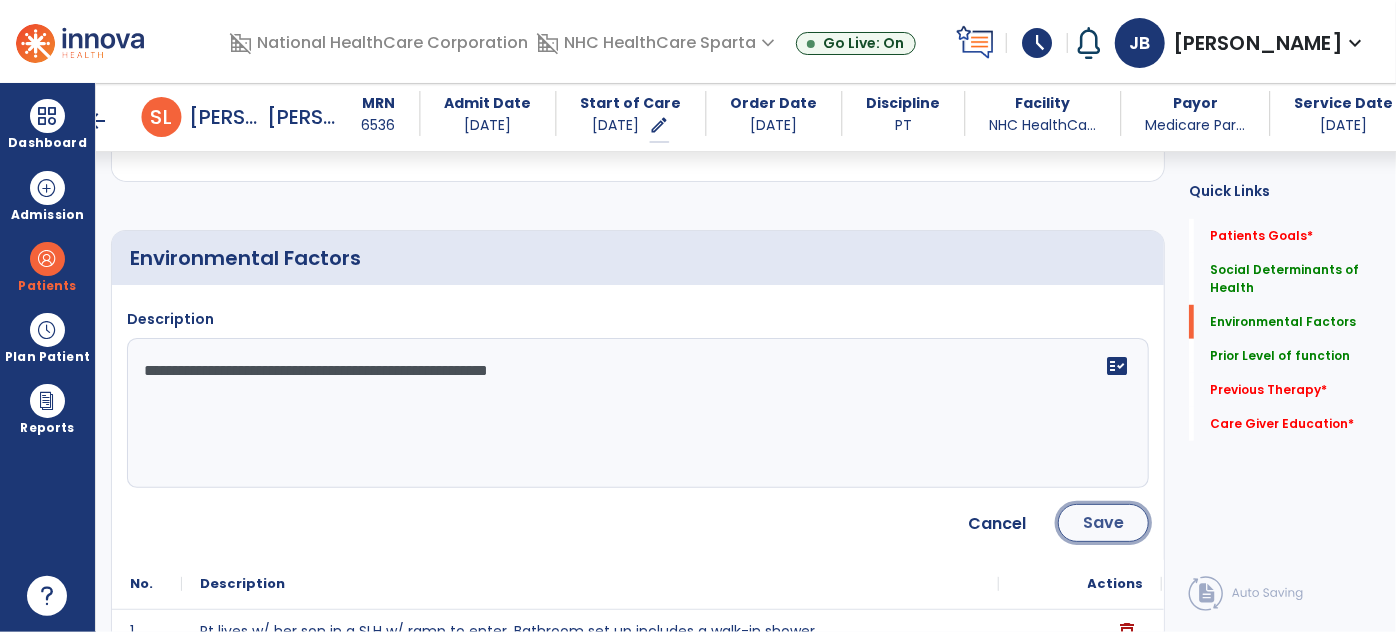 click on "Save" 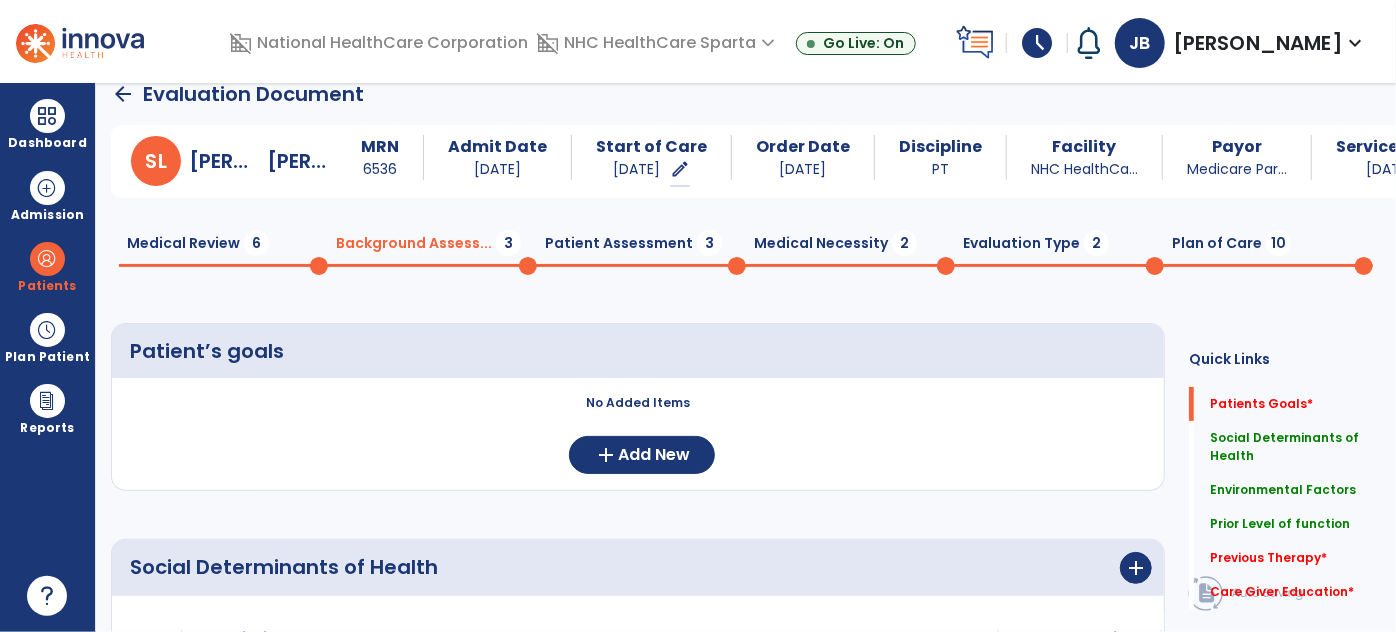 scroll, scrollTop: 0, scrollLeft: 0, axis: both 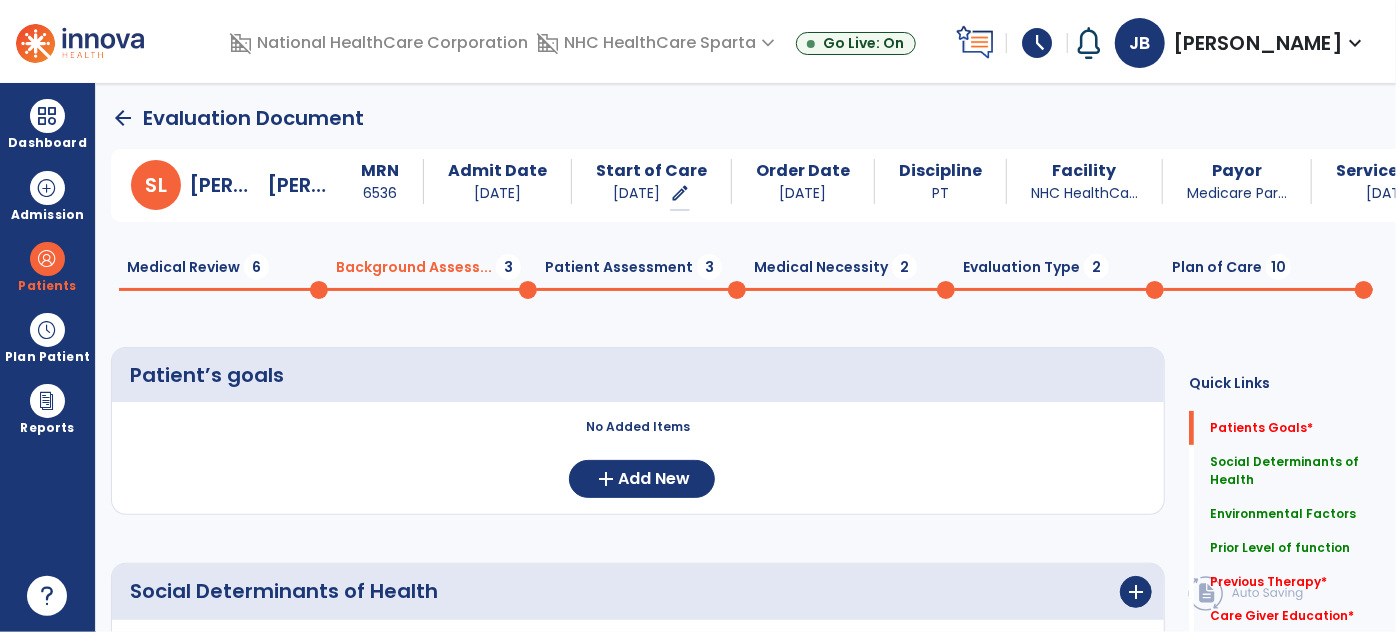 click on "arrow_back" 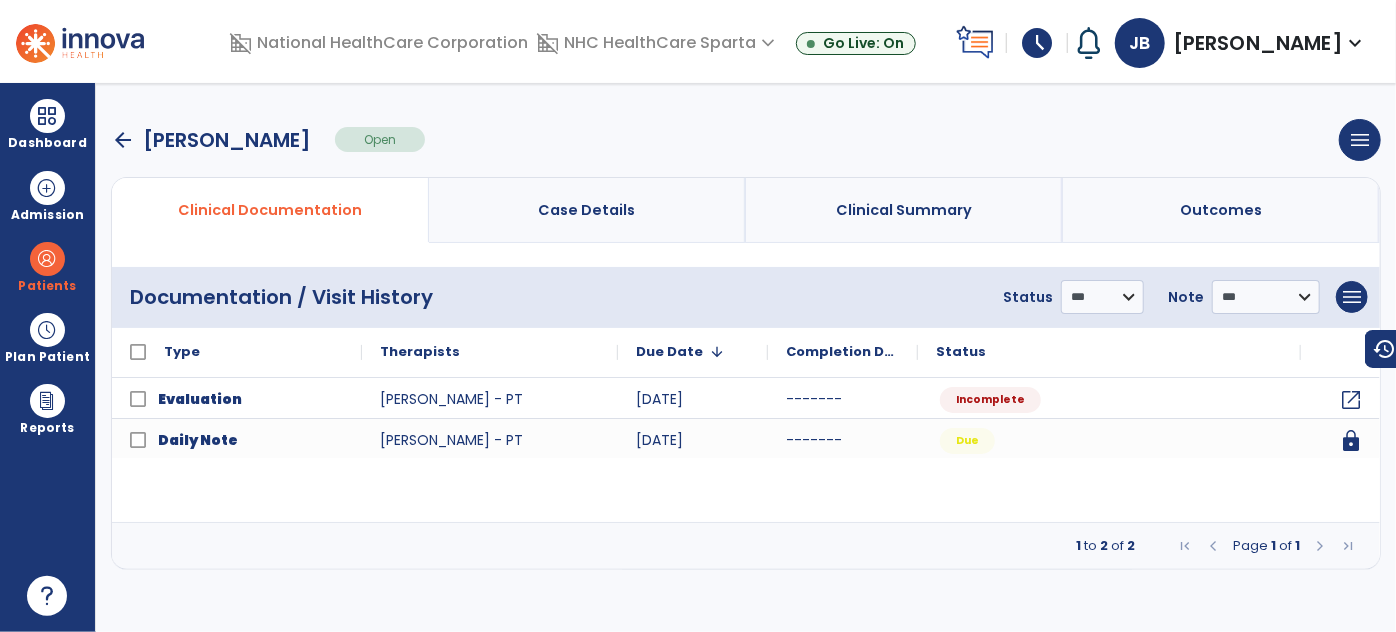 click on "arrow_back" at bounding box center (123, 140) 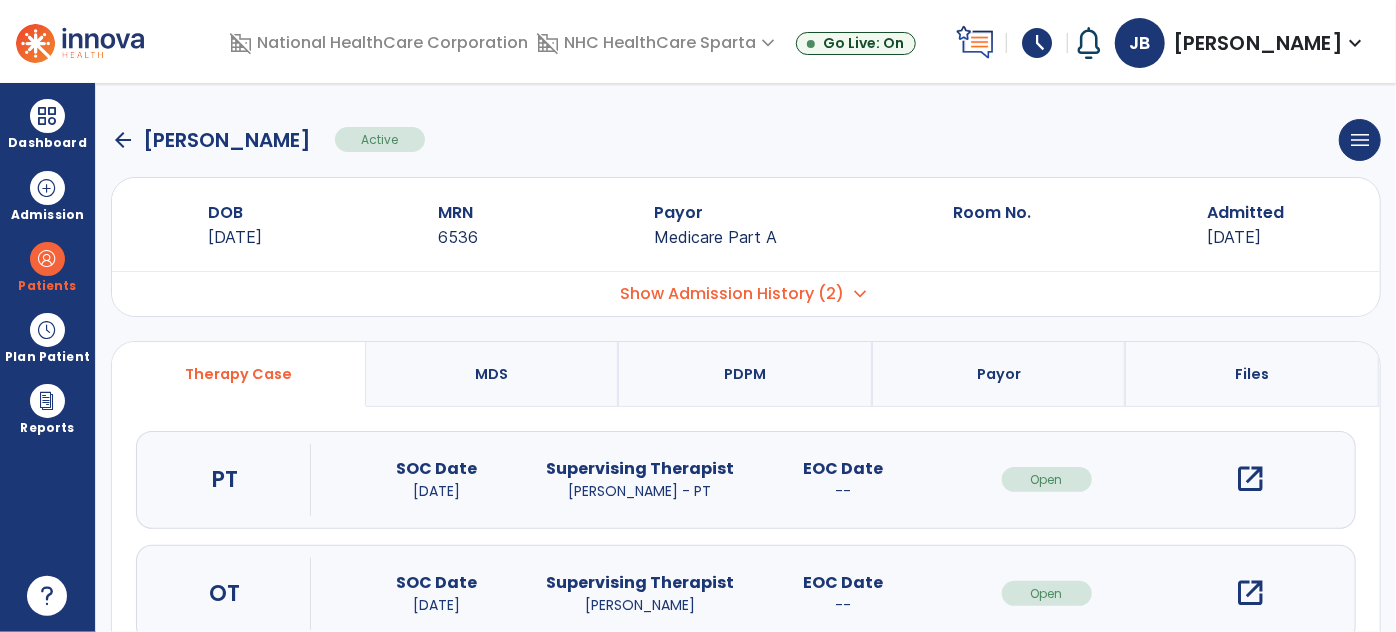 click on "arrow_back" 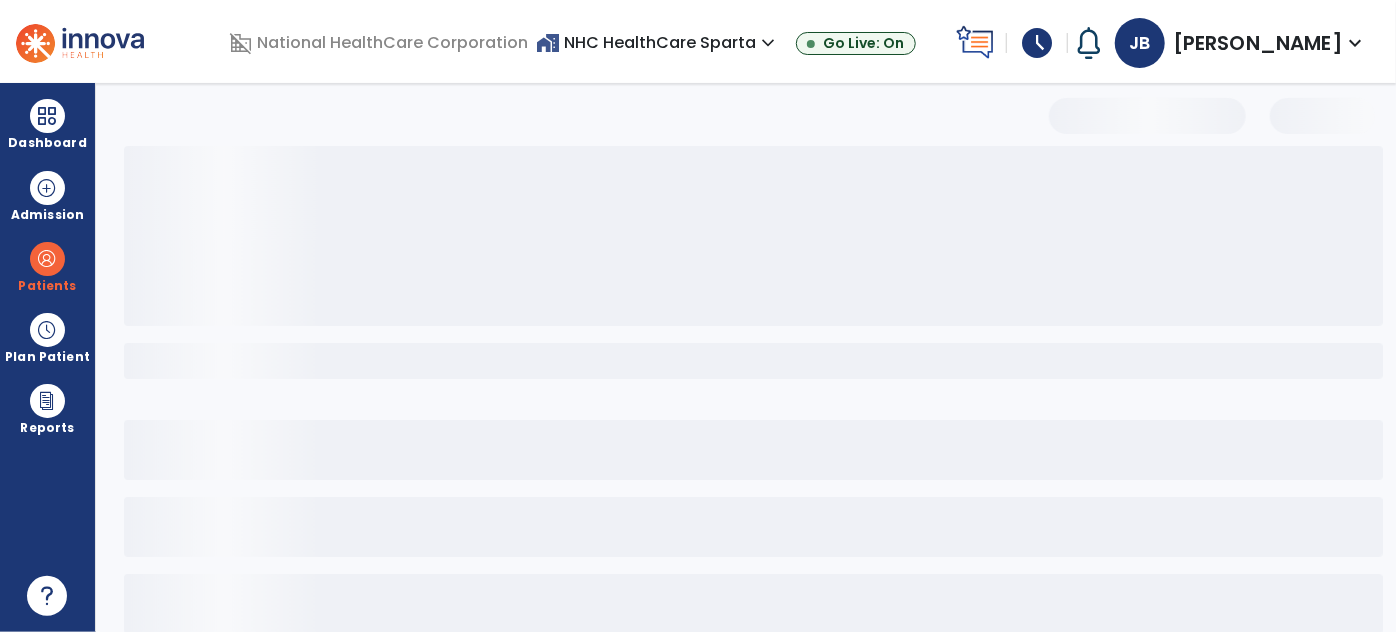 select on "***" 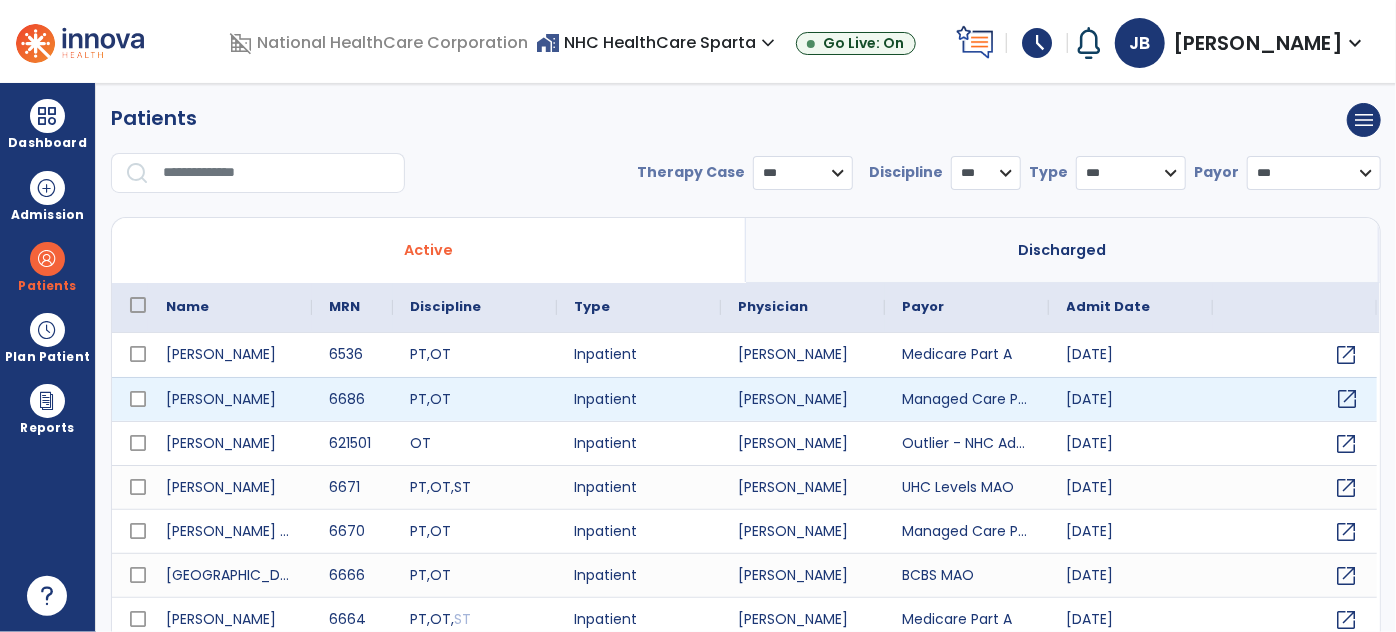 click on "open_in_new" at bounding box center (1348, 399) 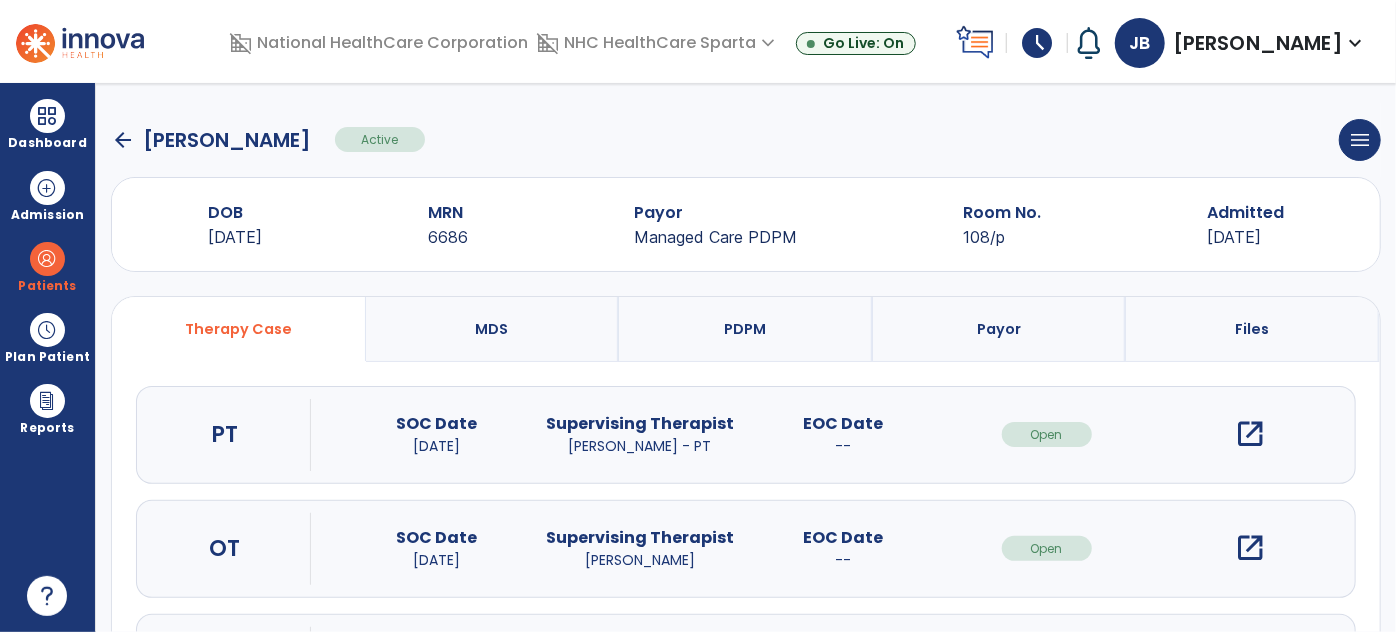 click on "open_in_new" at bounding box center [1250, 434] 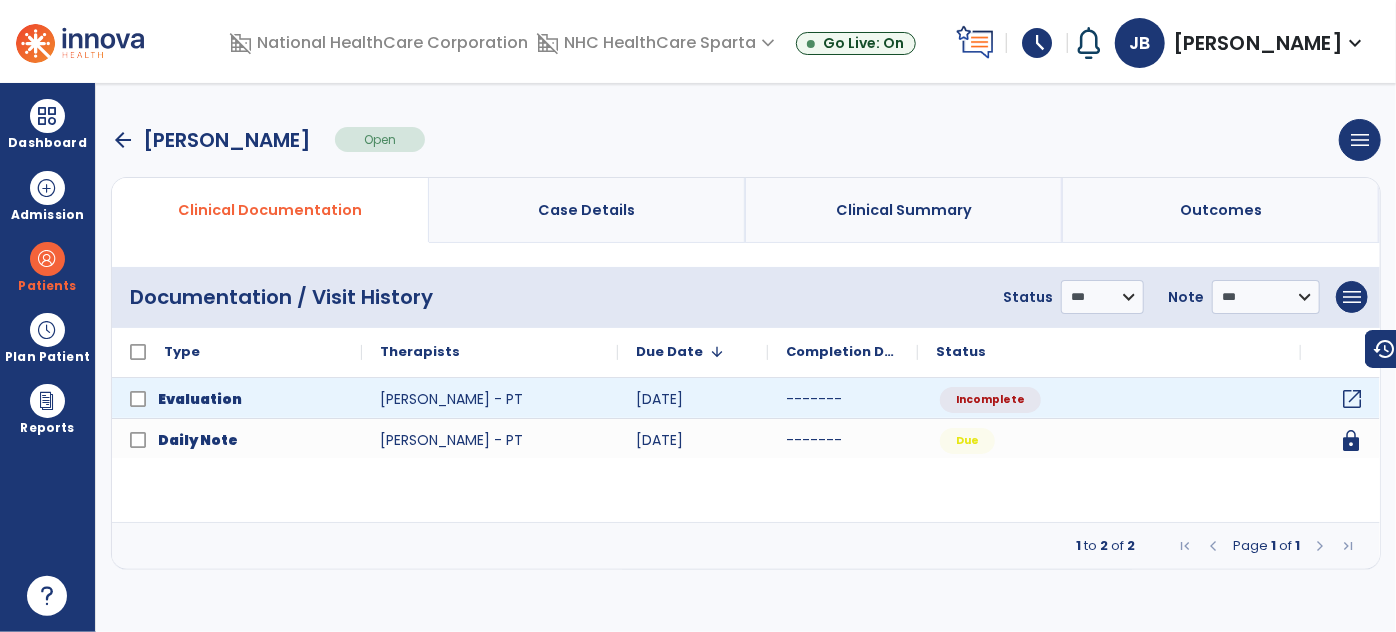 click on "open_in_new" 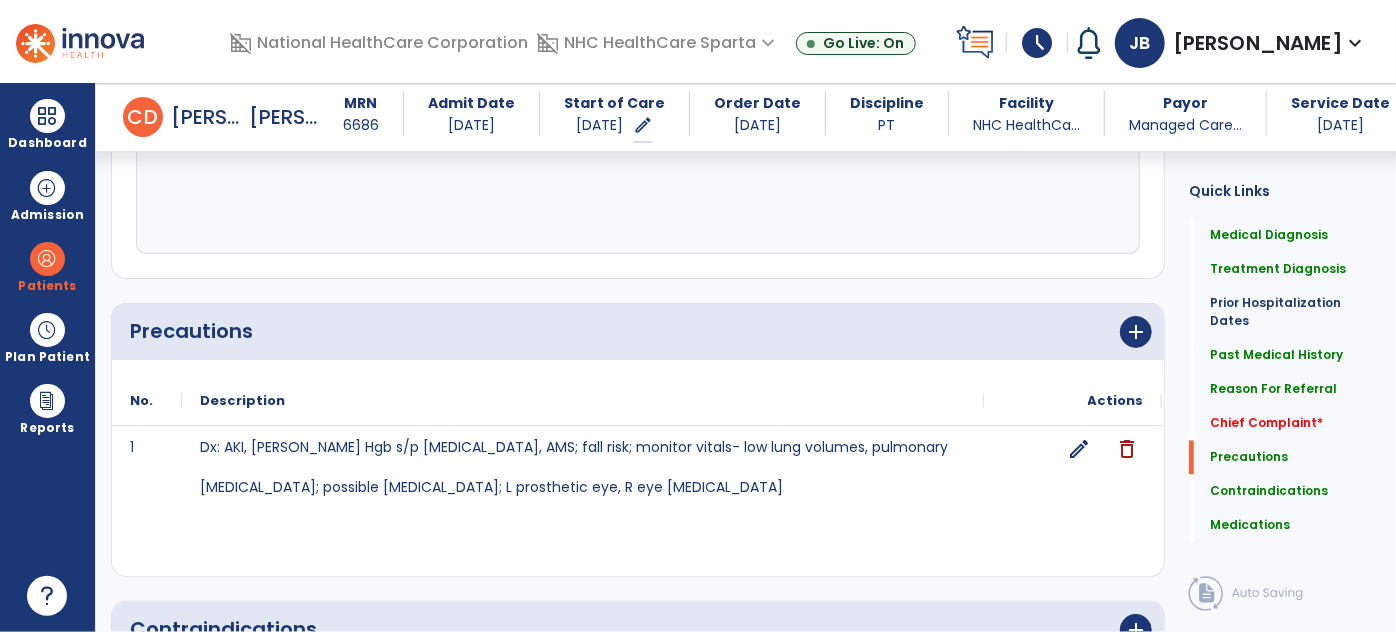 scroll, scrollTop: 1909, scrollLeft: 0, axis: vertical 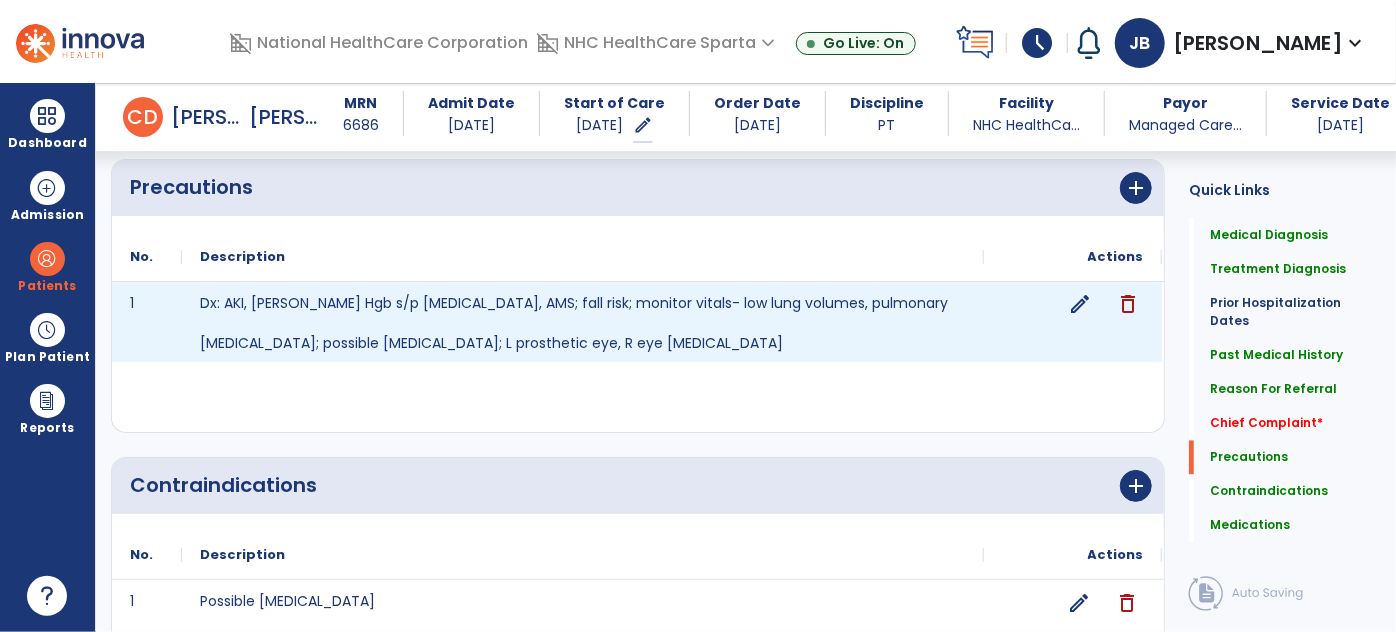 click on "edit" 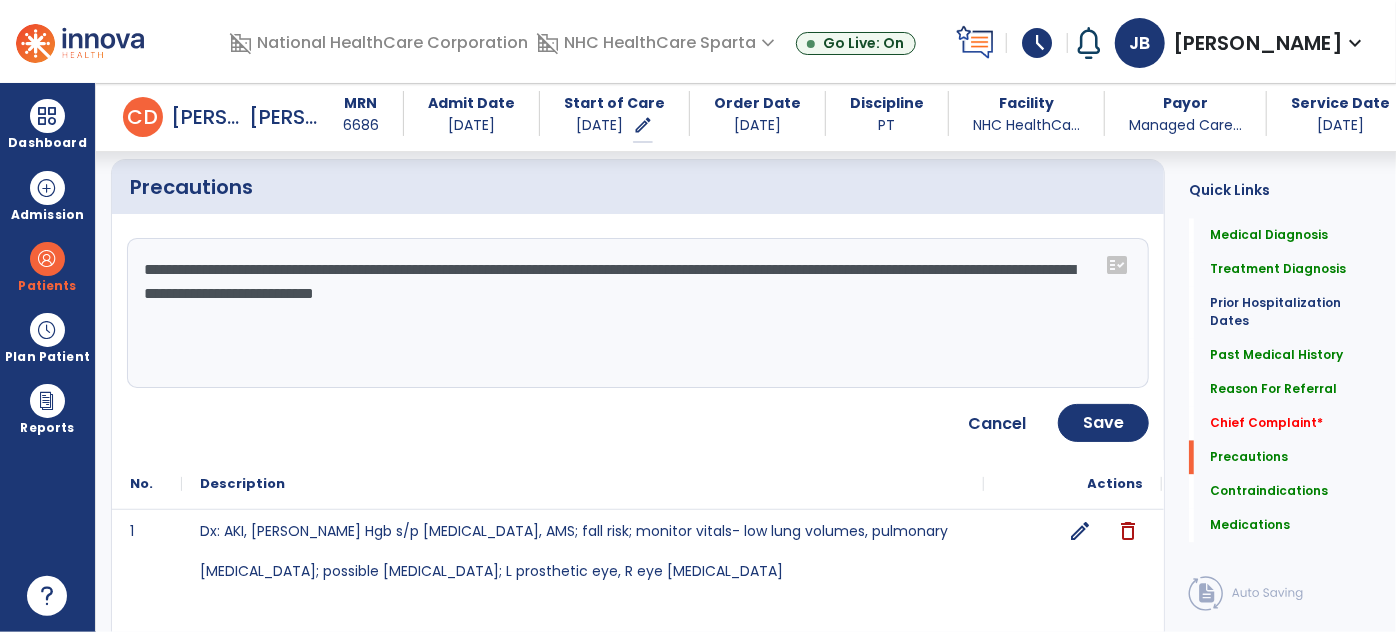 click on "**********" 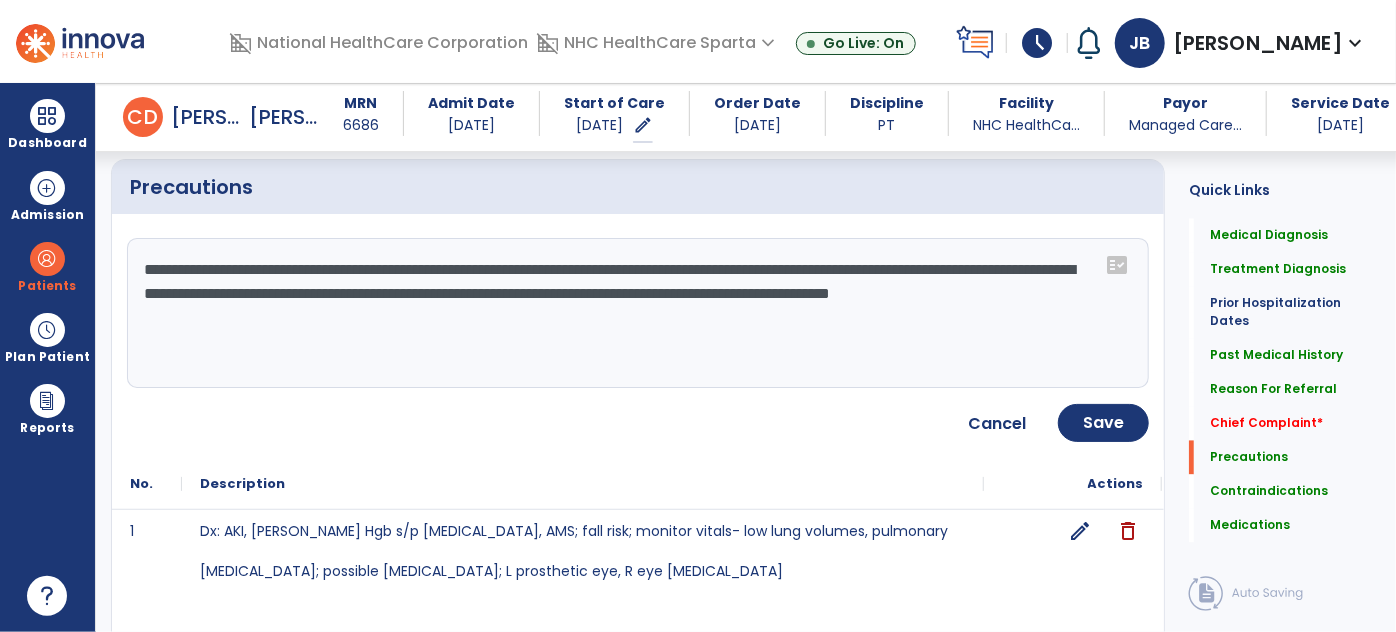 type on "**********" 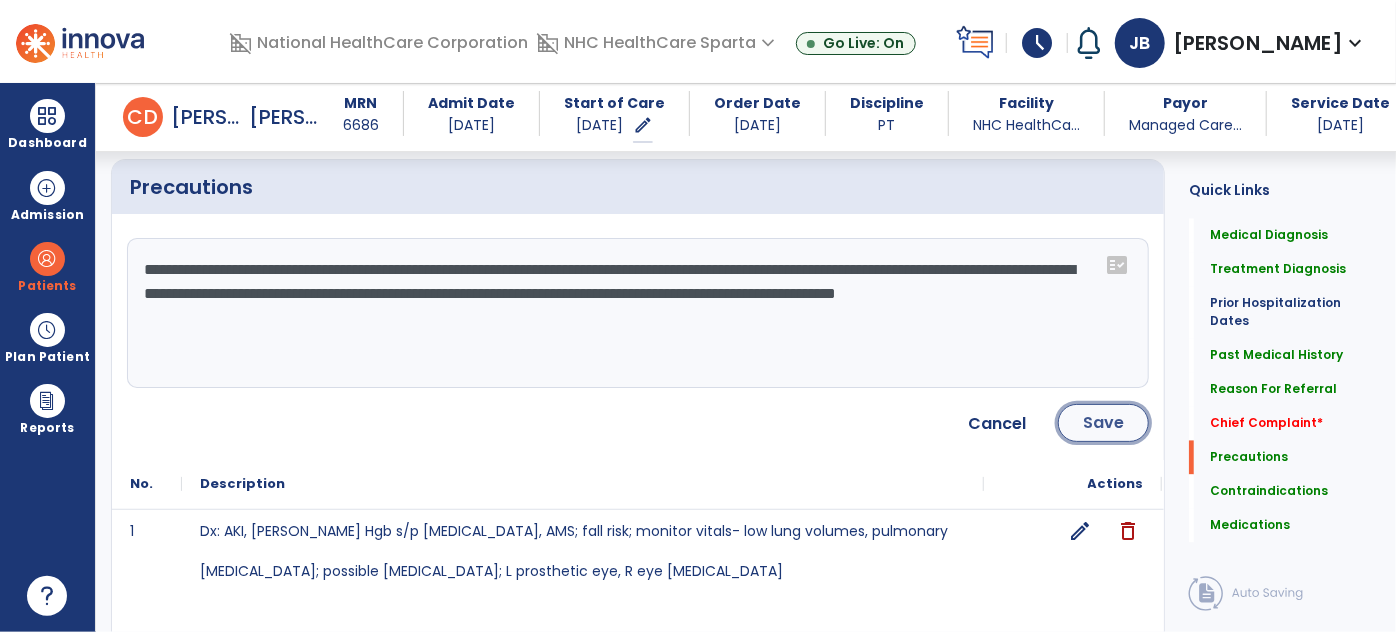 click on "Save" 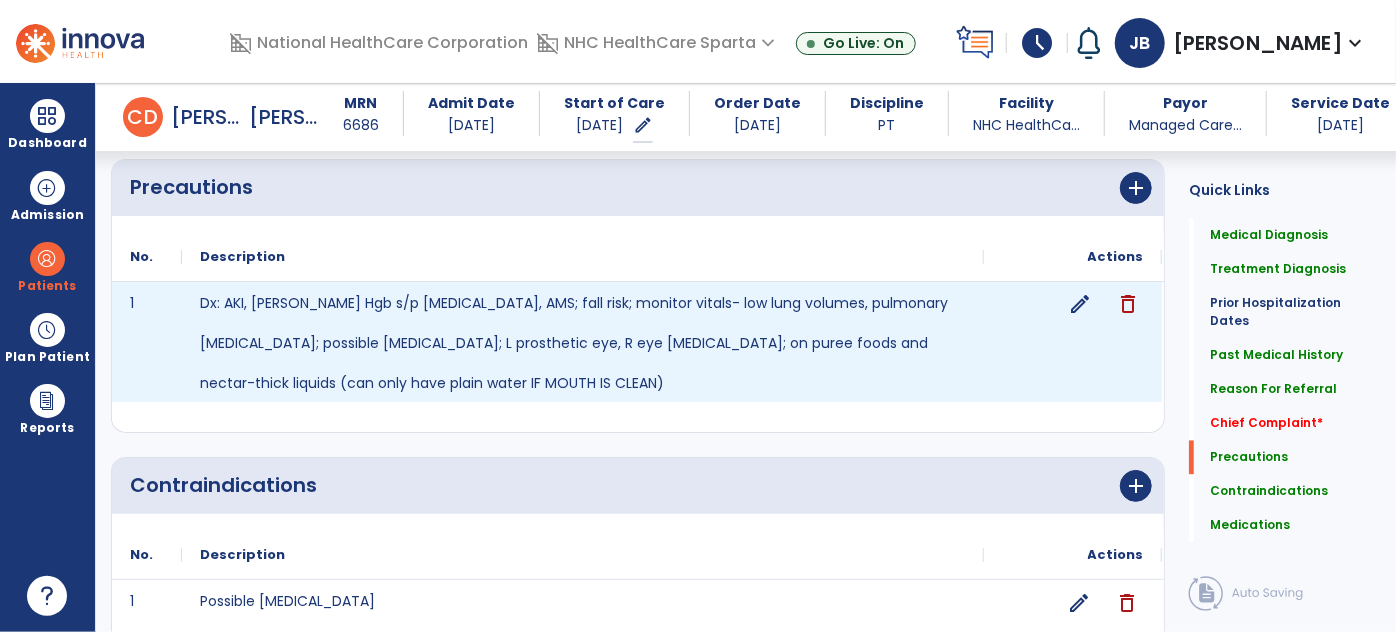 scroll, scrollTop: 1636, scrollLeft: 0, axis: vertical 